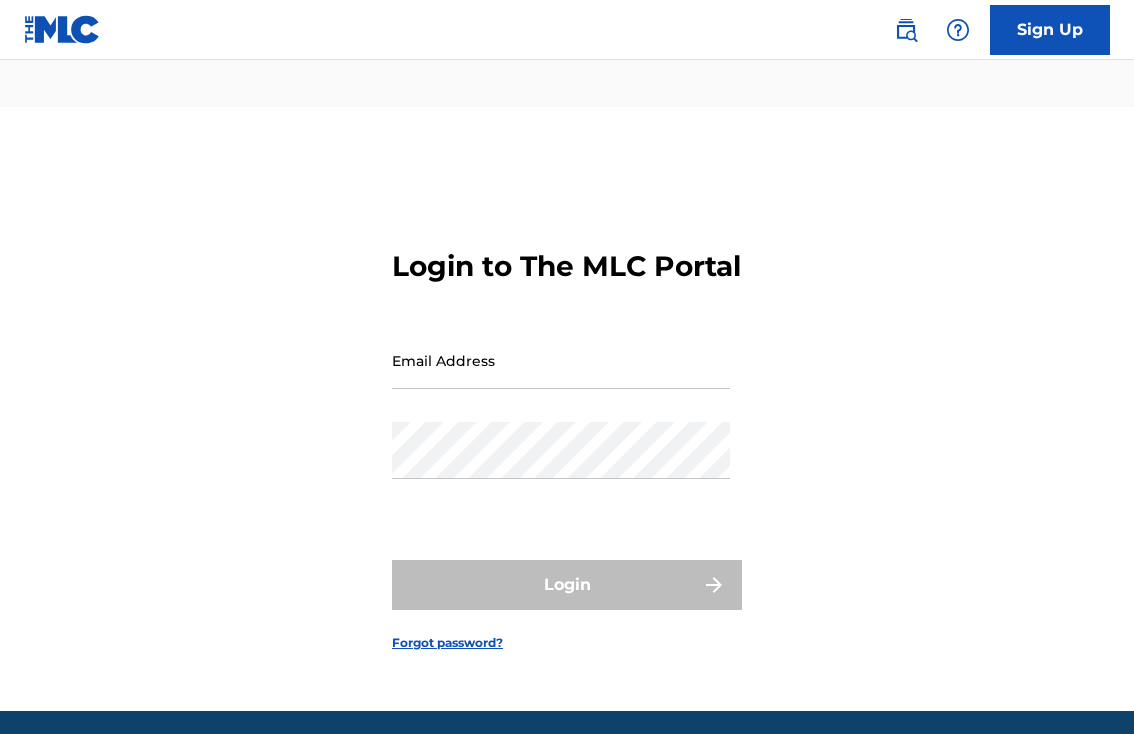 scroll, scrollTop: 0, scrollLeft: 0, axis: both 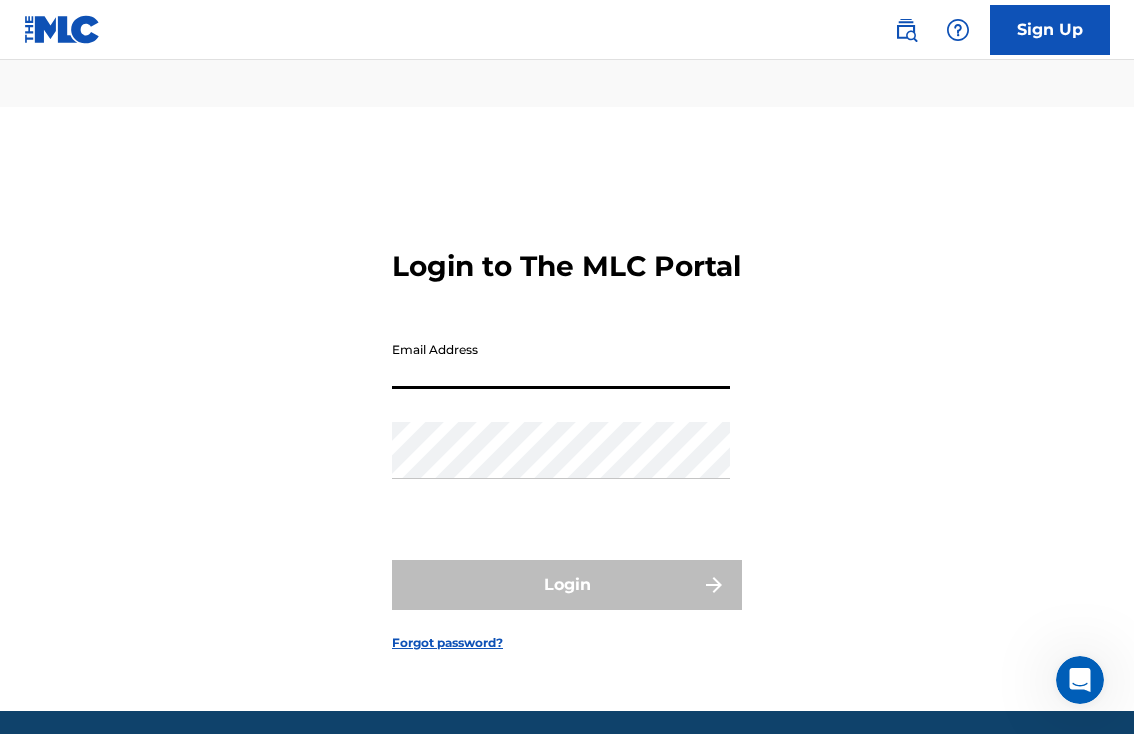 click on "Email Address" at bounding box center (561, 360) 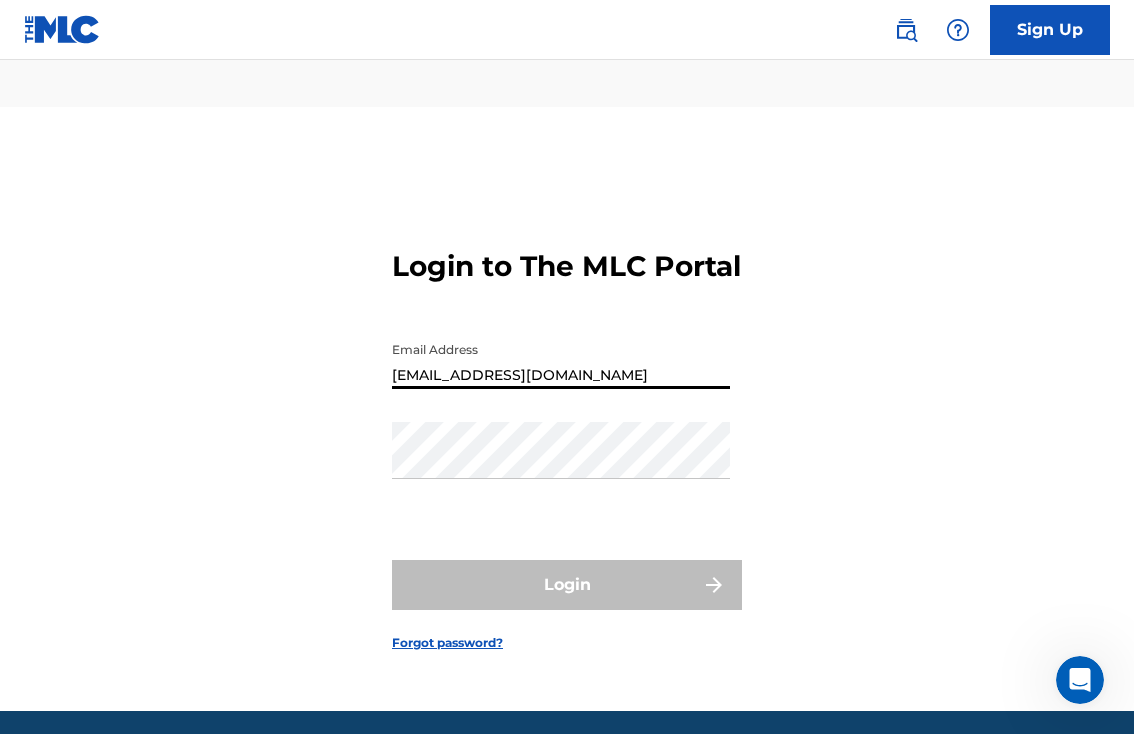 type on "[EMAIL_ADDRESS][DOMAIN_NAME]" 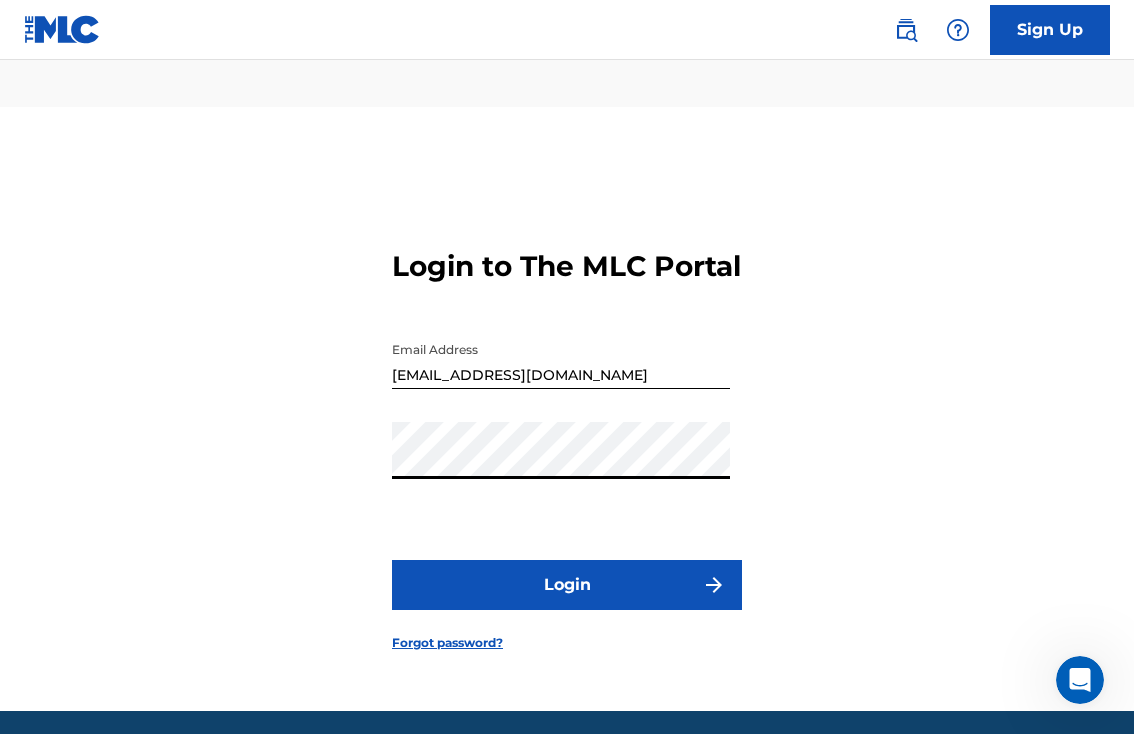 click on "Login" at bounding box center (567, 585) 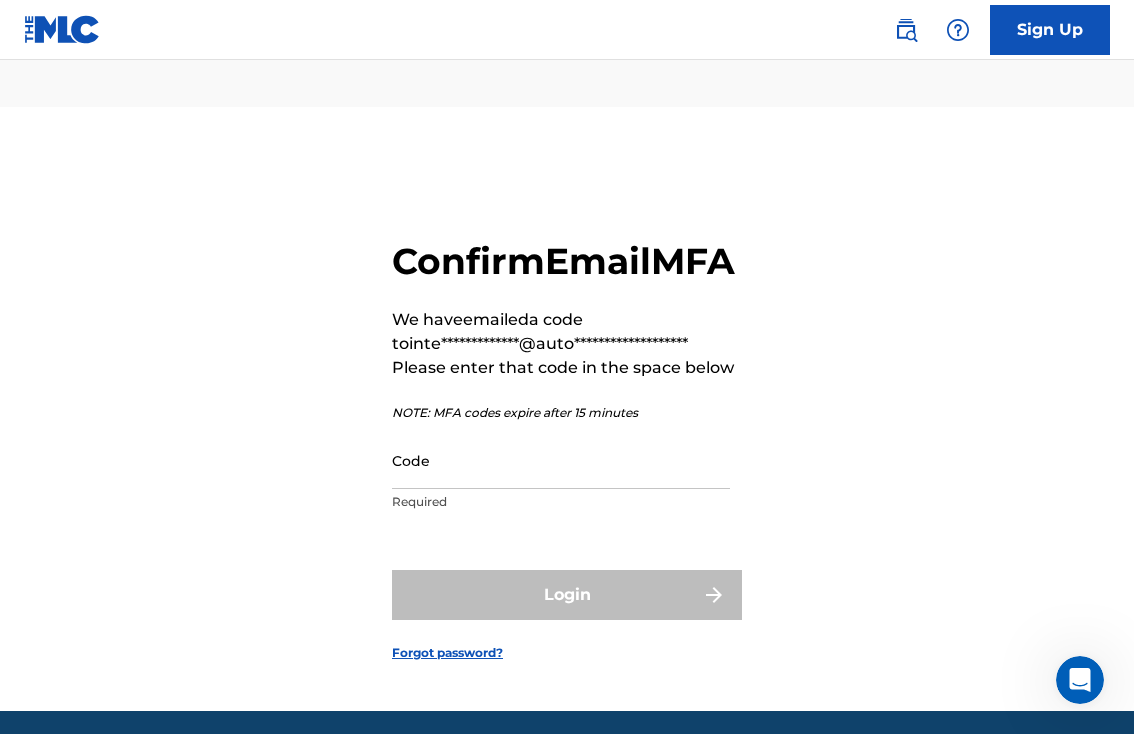 click on "Code" at bounding box center [561, 460] 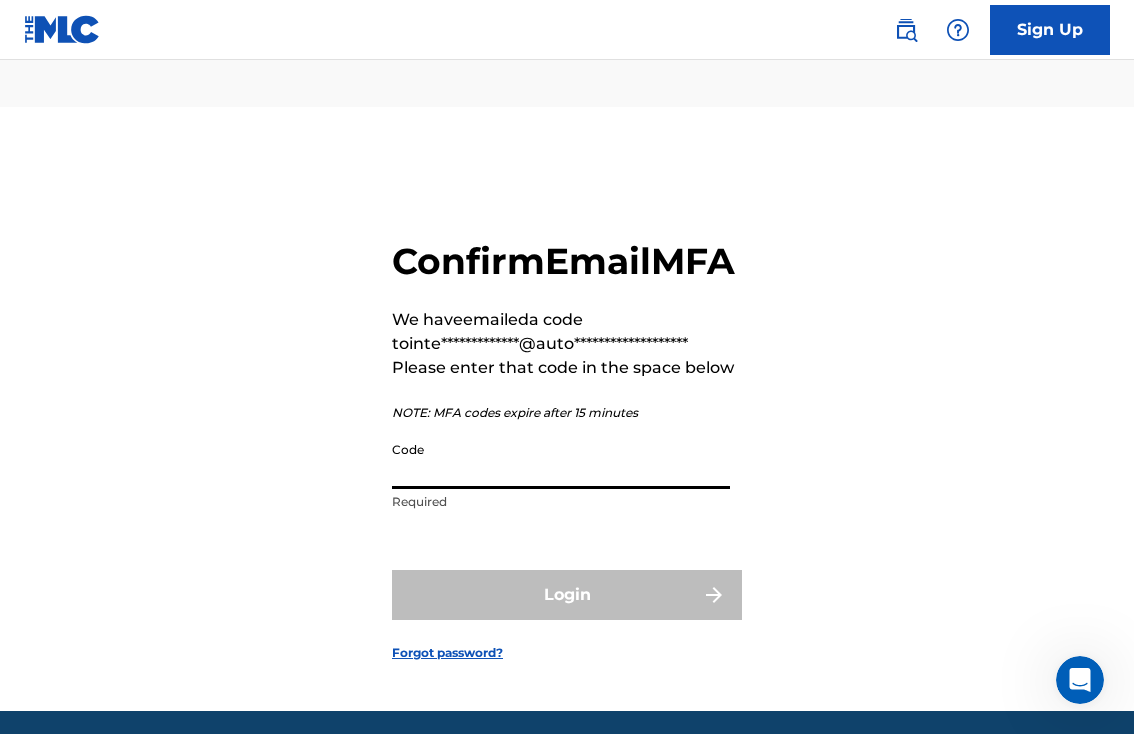 paste on "942401" 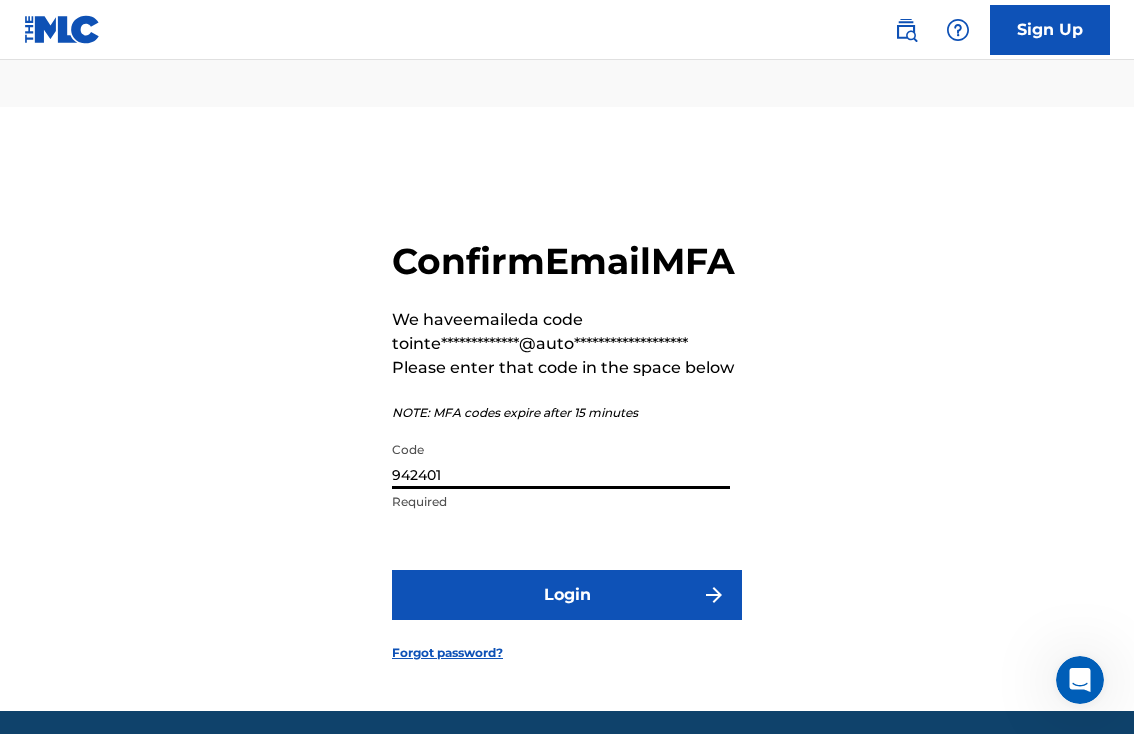 type on "942401" 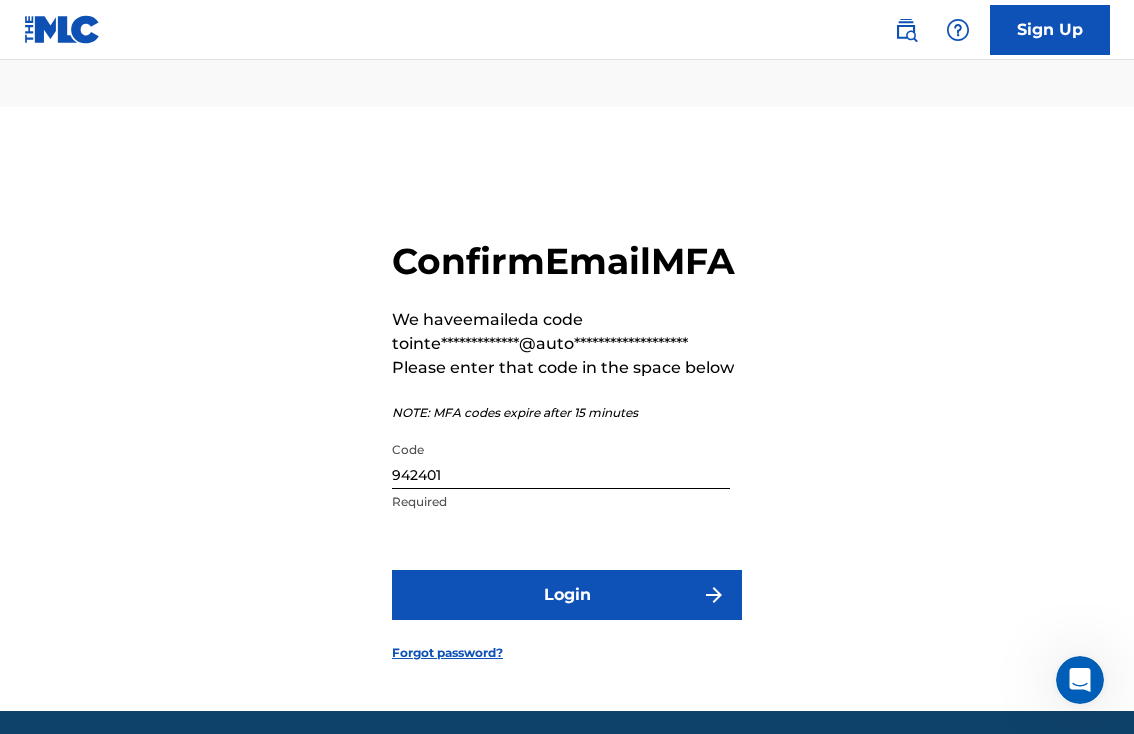 click on "Login" at bounding box center (567, 595) 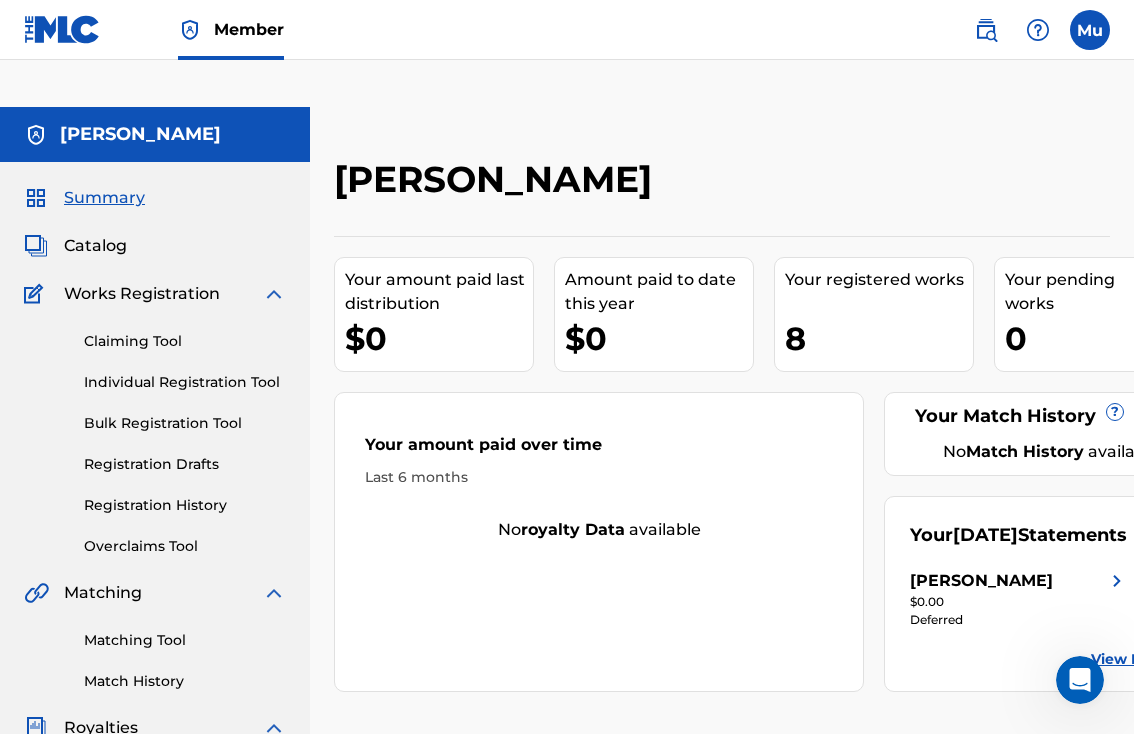 scroll, scrollTop: 0, scrollLeft: 0, axis: both 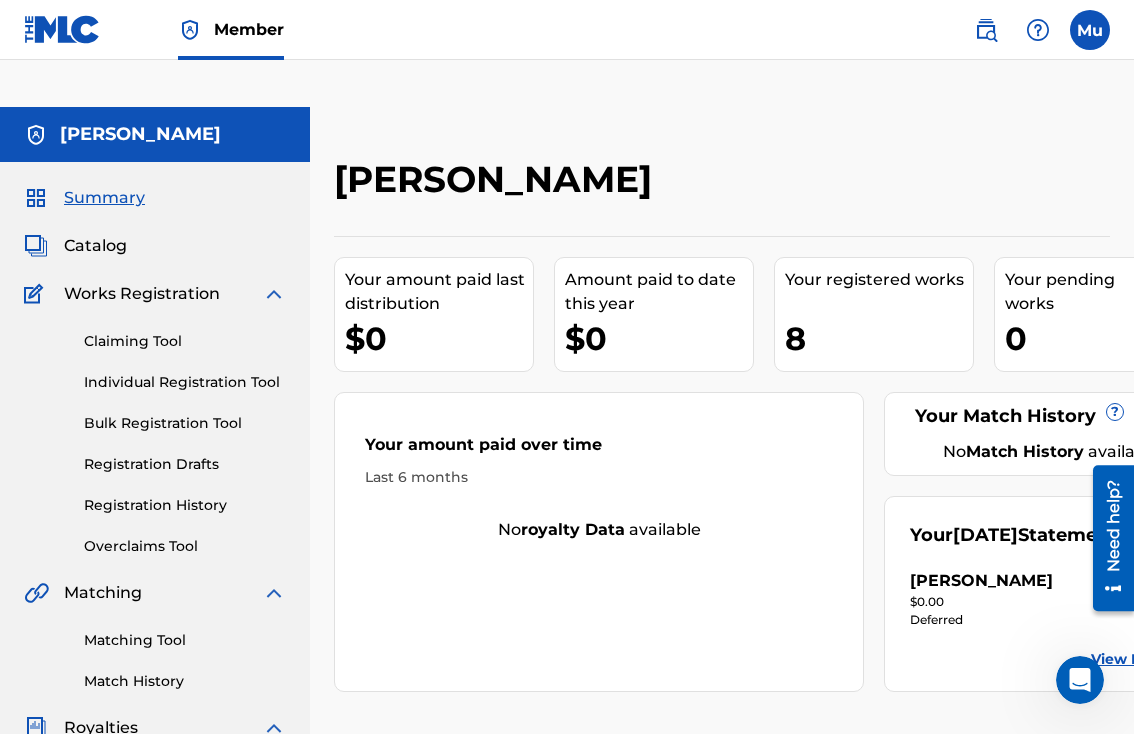 click on "Registration History" at bounding box center (185, 505) 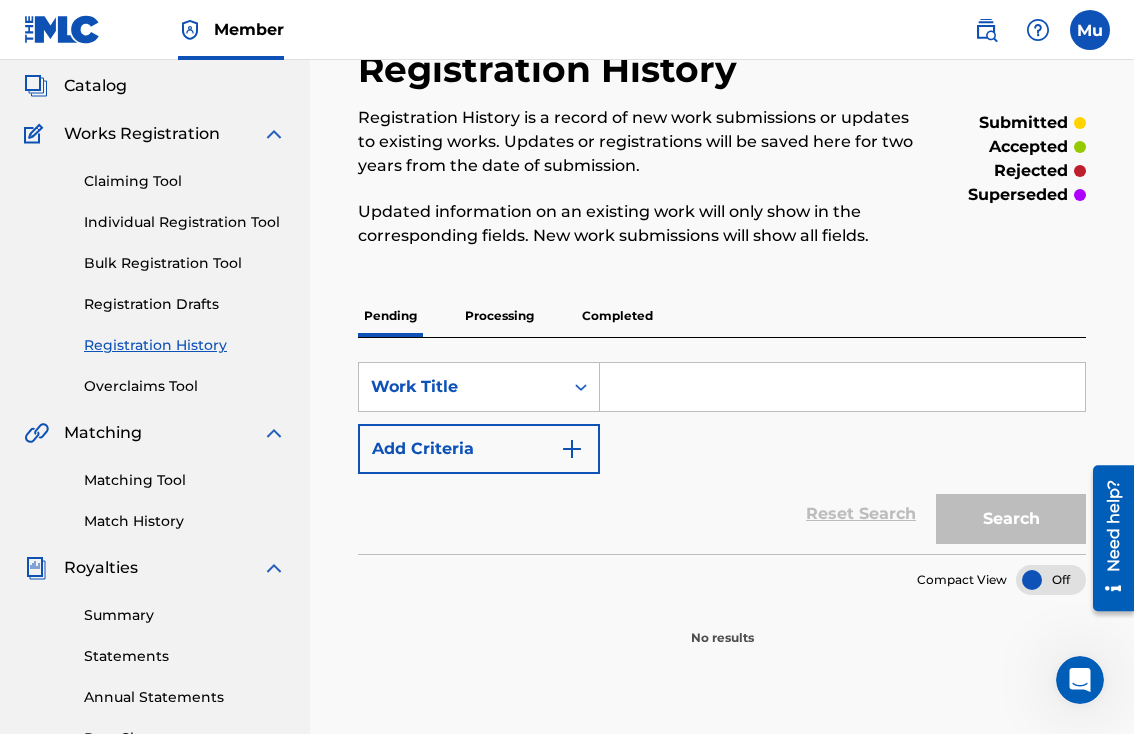 scroll, scrollTop: 88, scrollLeft: 0, axis: vertical 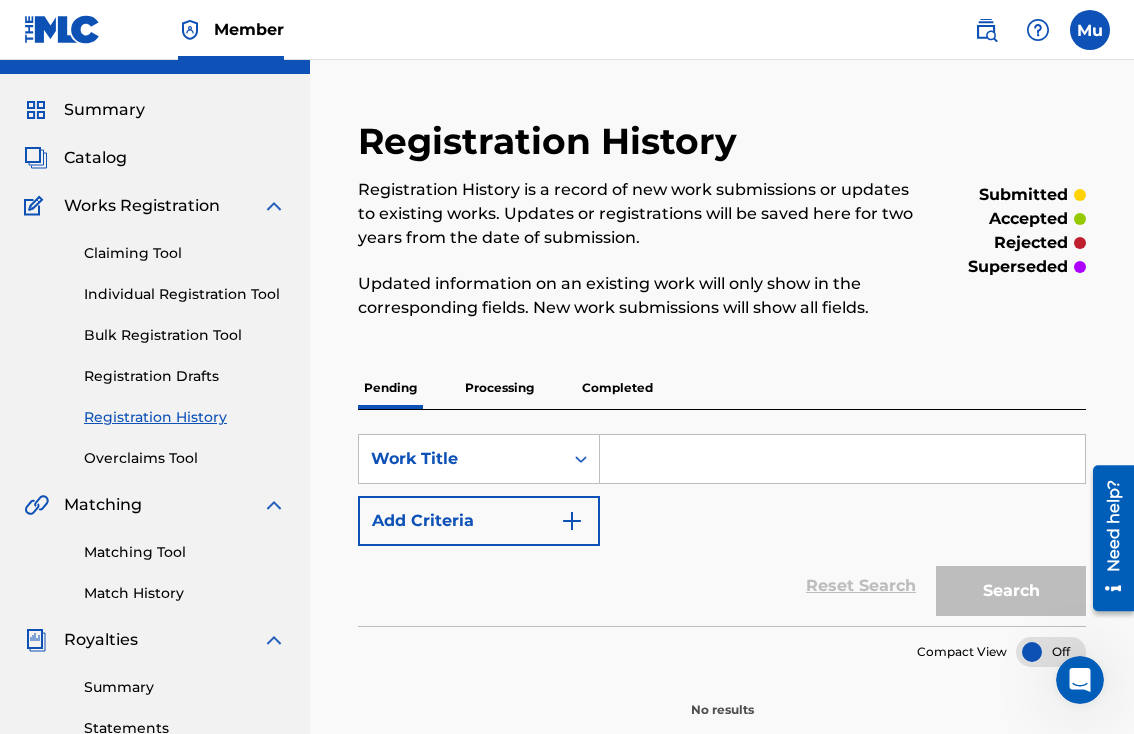 click at bounding box center (842, 459) 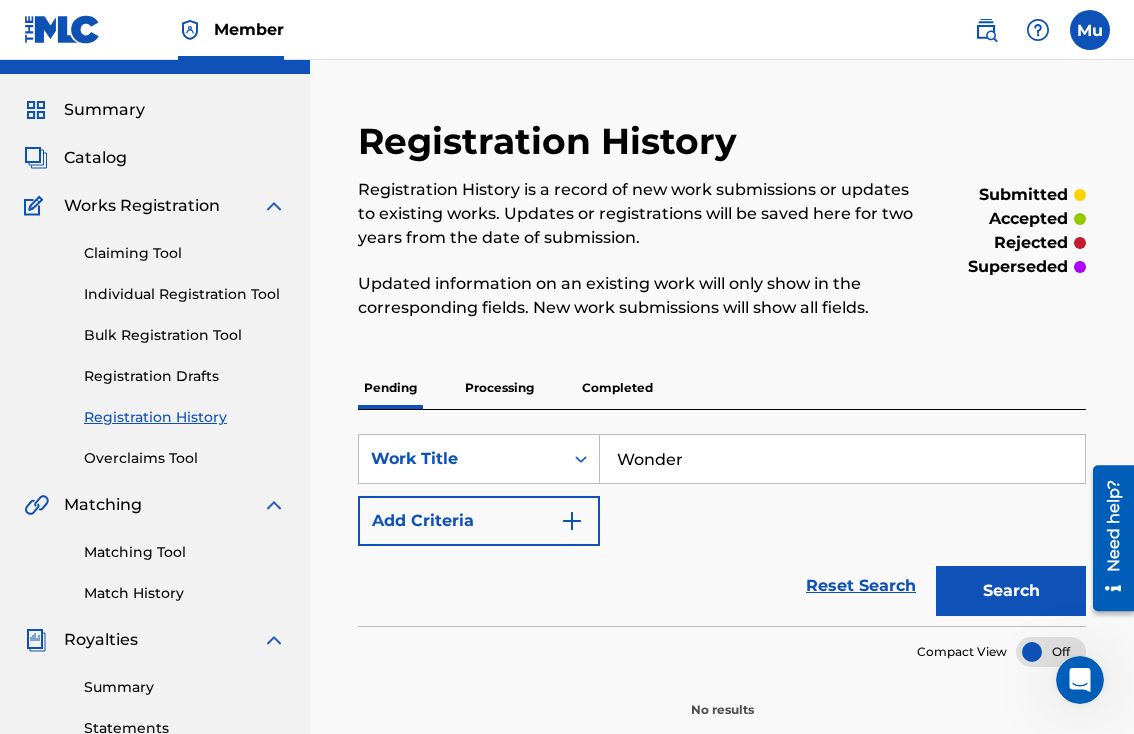 type on "Wonder" 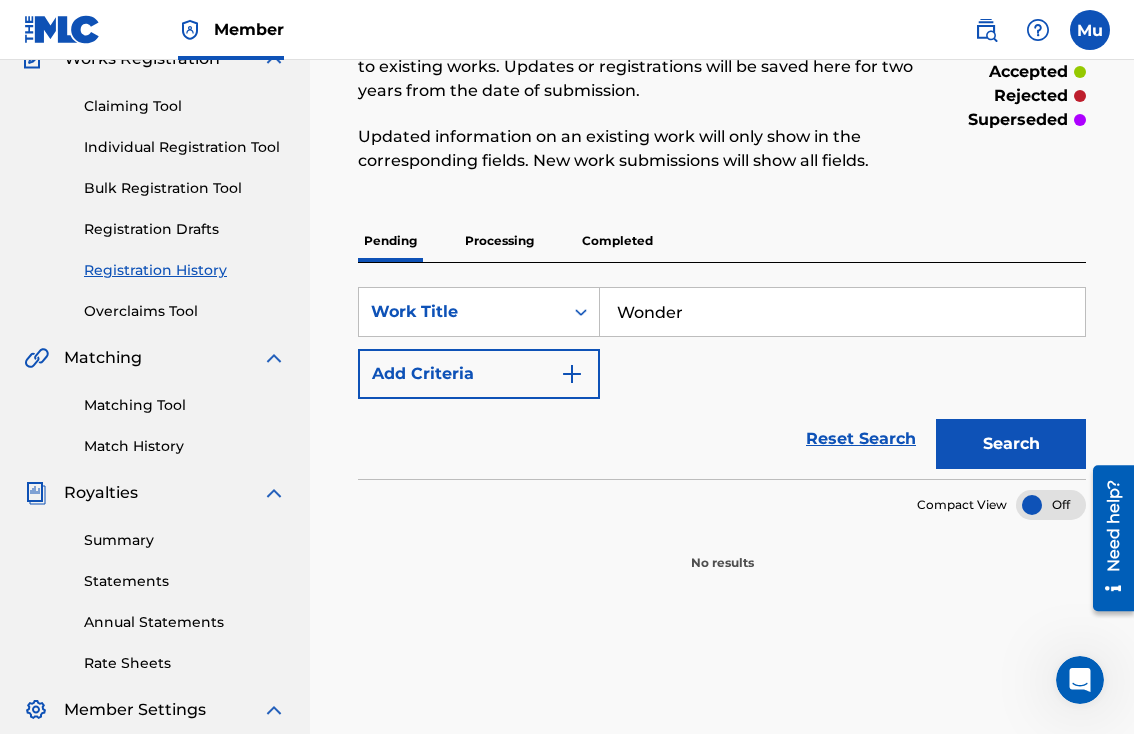 scroll, scrollTop: 227, scrollLeft: 0, axis: vertical 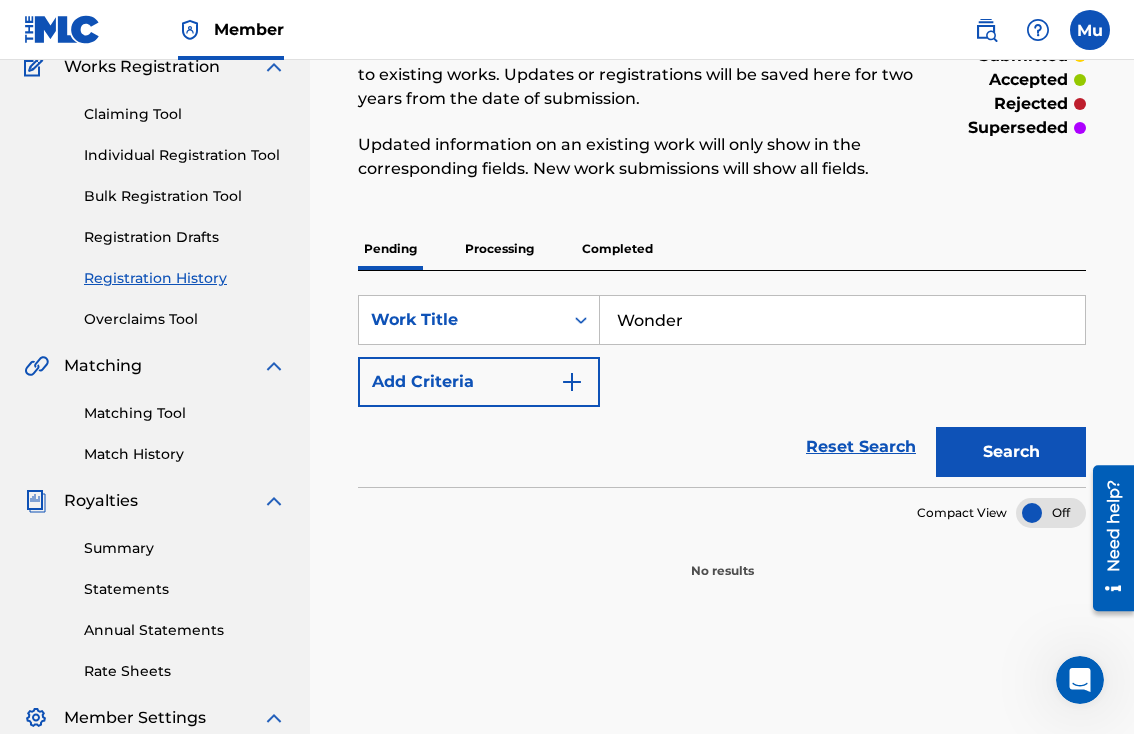 click on "Processing" at bounding box center (499, 249) 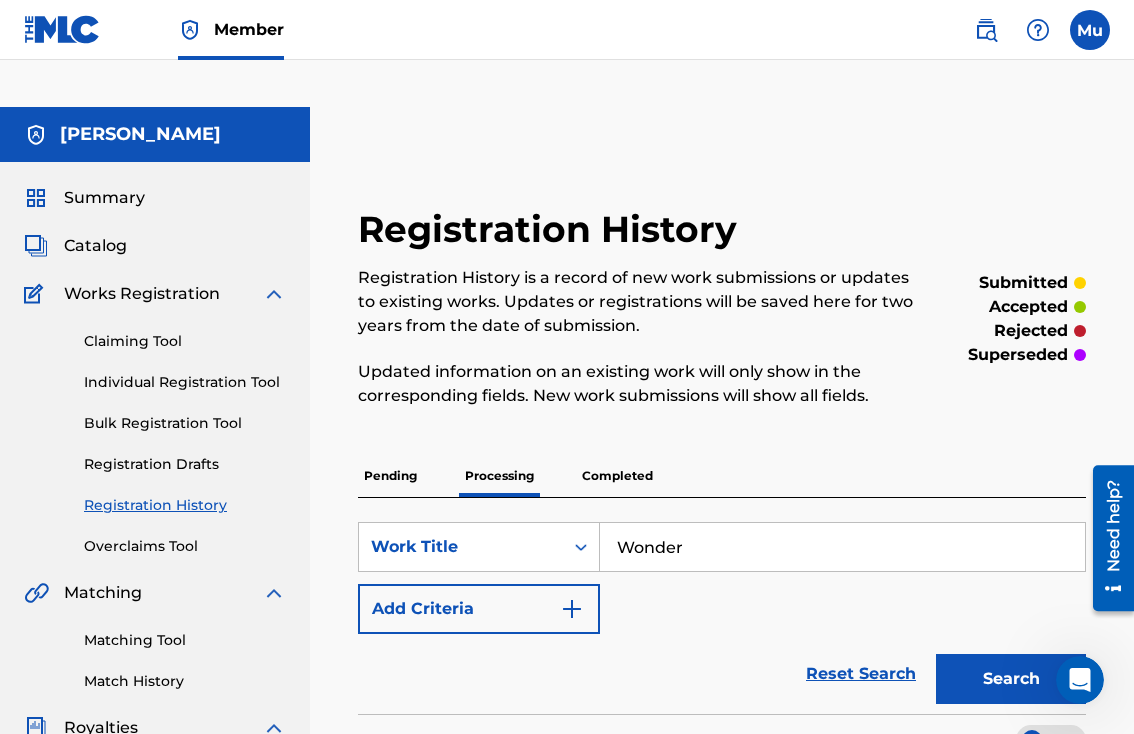 scroll, scrollTop: 151, scrollLeft: 0, axis: vertical 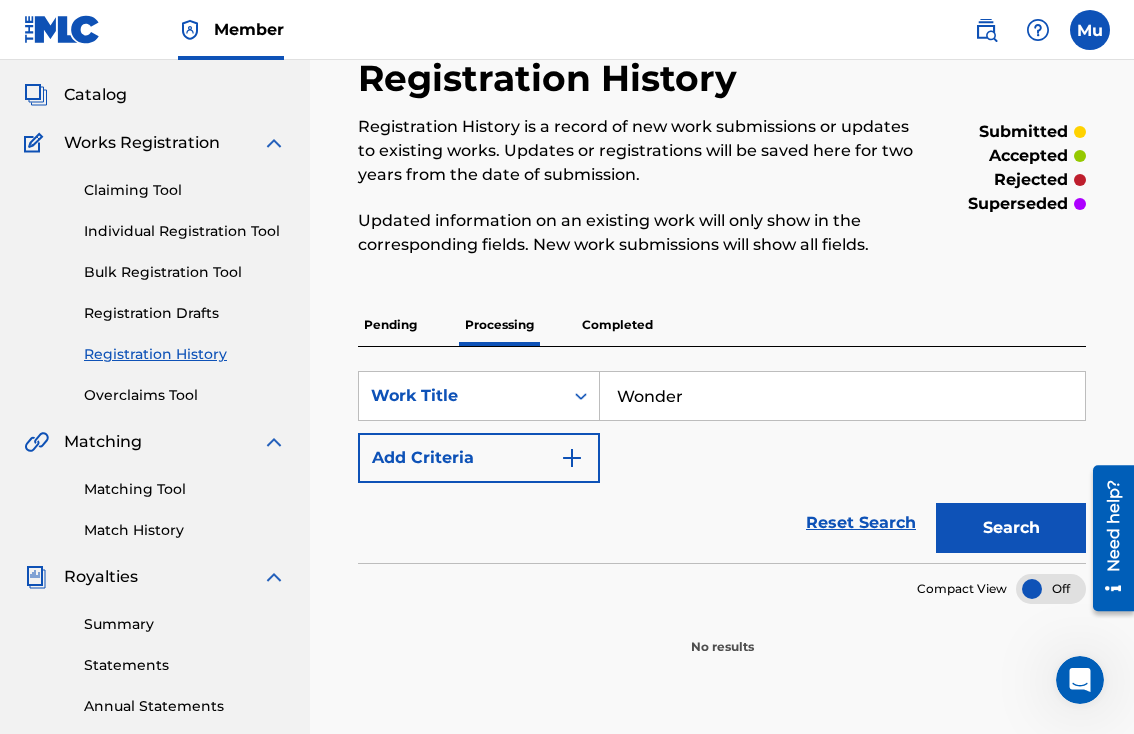 click on "Completed" at bounding box center (617, 325) 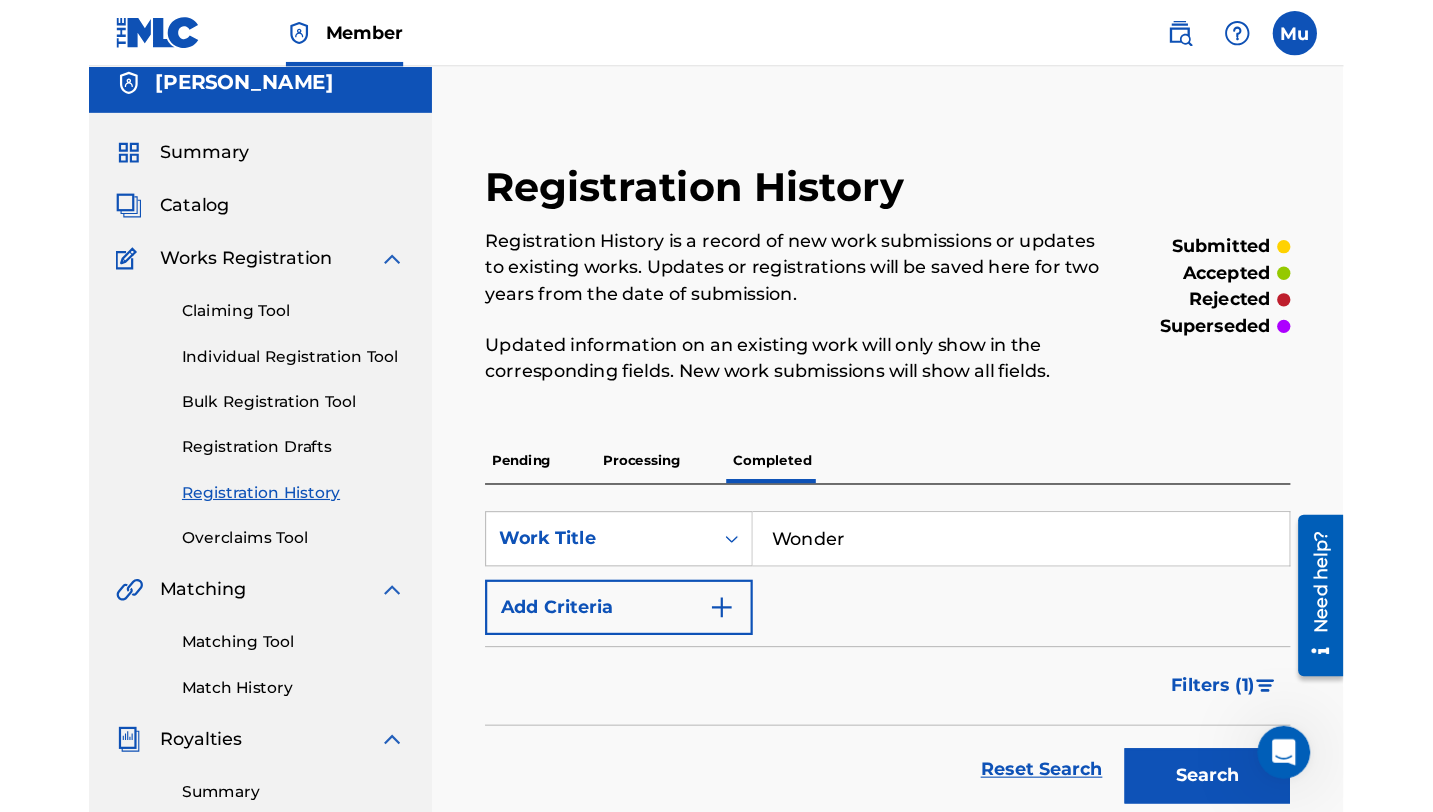 scroll, scrollTop: 0, scrollLeft: 0, axis: both 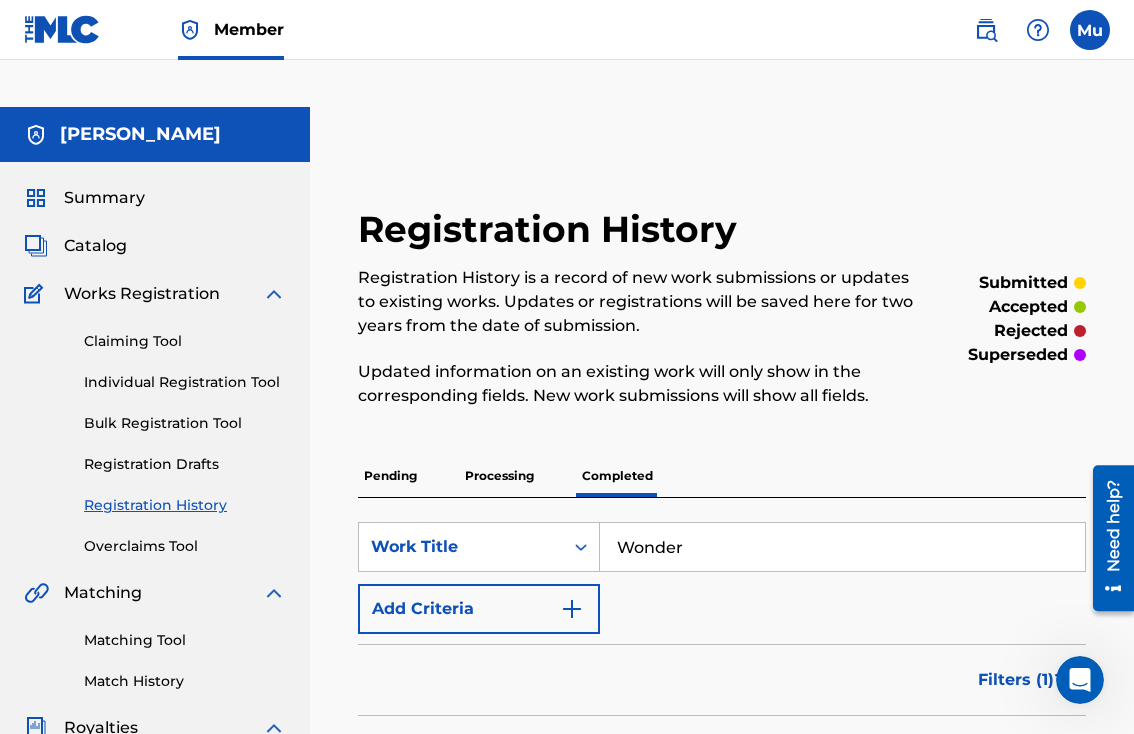 click on "Claiming Tool" at bounding box center (185, 341) 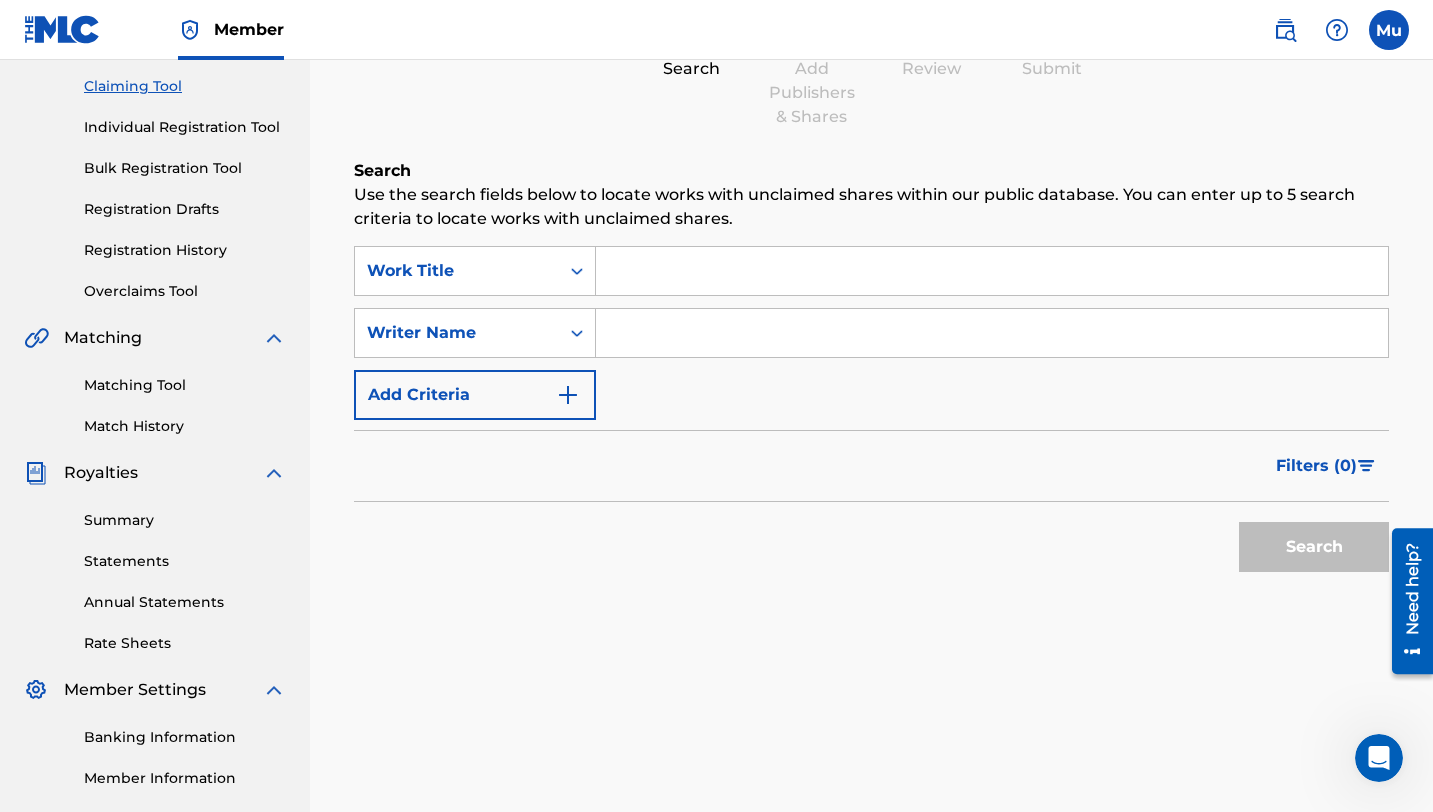 scroll, scrollTop: 0, scrollLeft: 0, axis: both 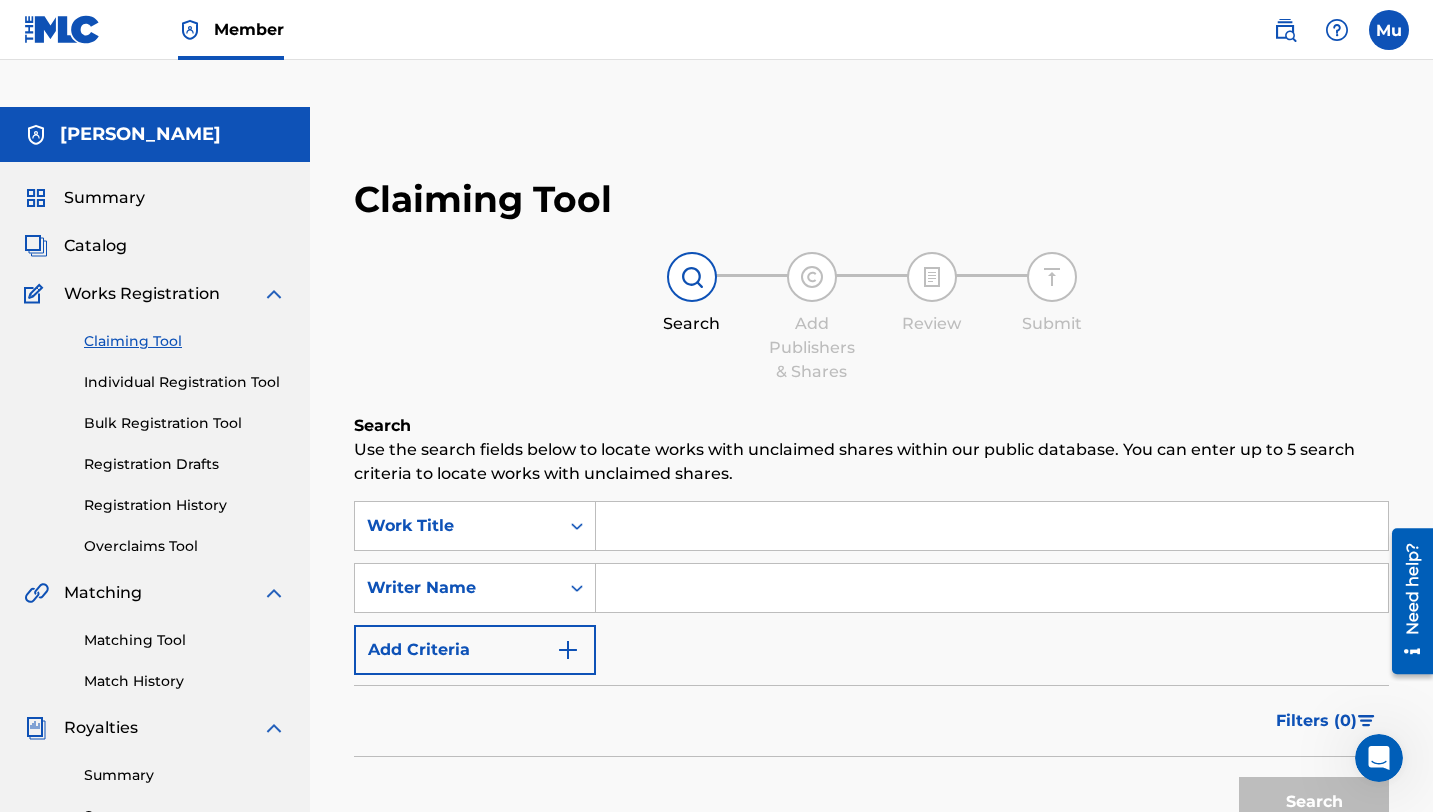 click at bounding box center [992, 526] 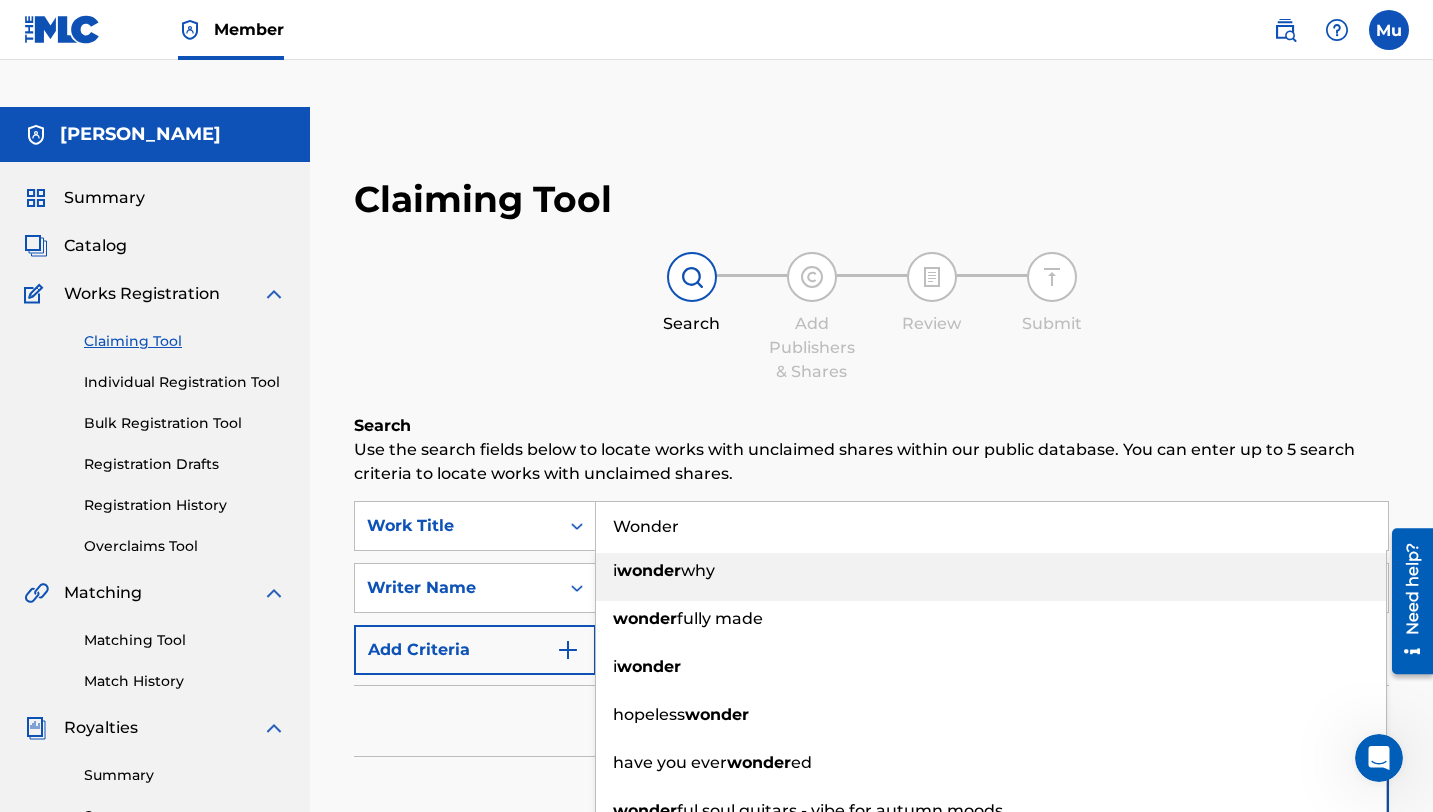 type on "Wonder" 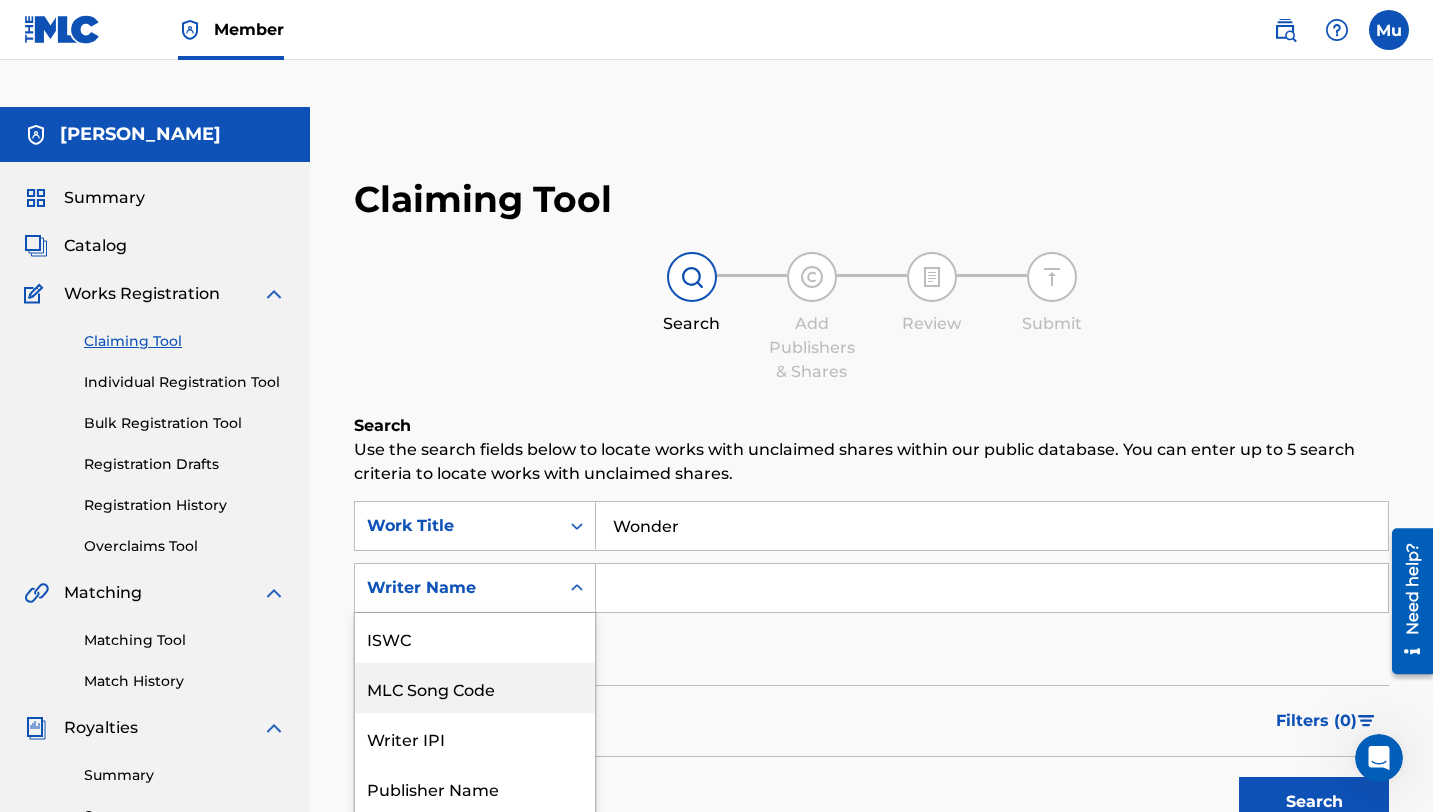 scroll, scrollTop: 54, scrollLeft: 0, axis: vertical 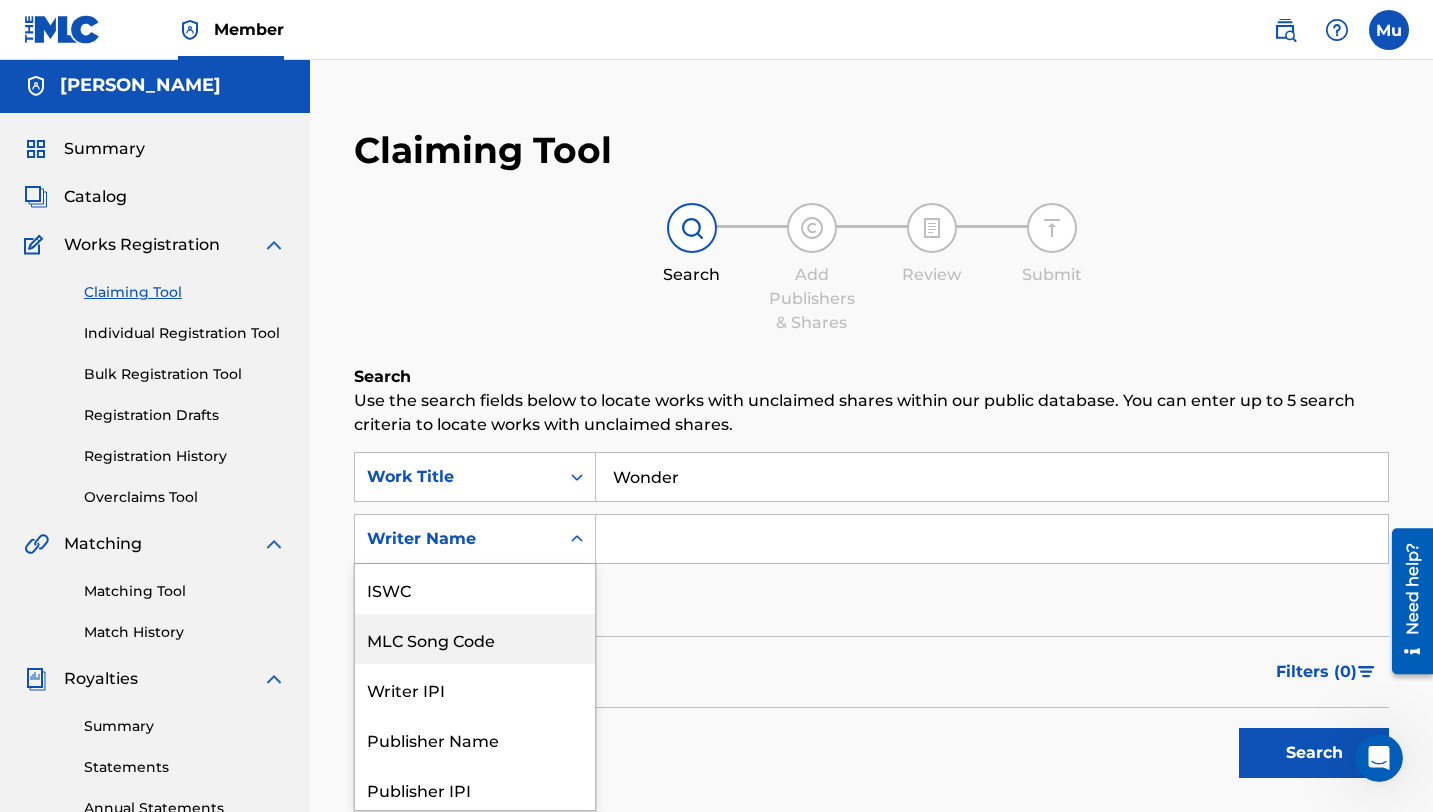 click on "MLC Song Code, 2 of 7. 7 results available. Use Up and Down to choose options, press Enter to select the currently focused option, press Escape to exit the menu, press Tab to select the option and exit the menu. Writer Name ISWC MLC Song Code Writer IPI Publisher Name Publisher IPI MLC Publisher Number Writer Name" at bounding box center [475, 539] 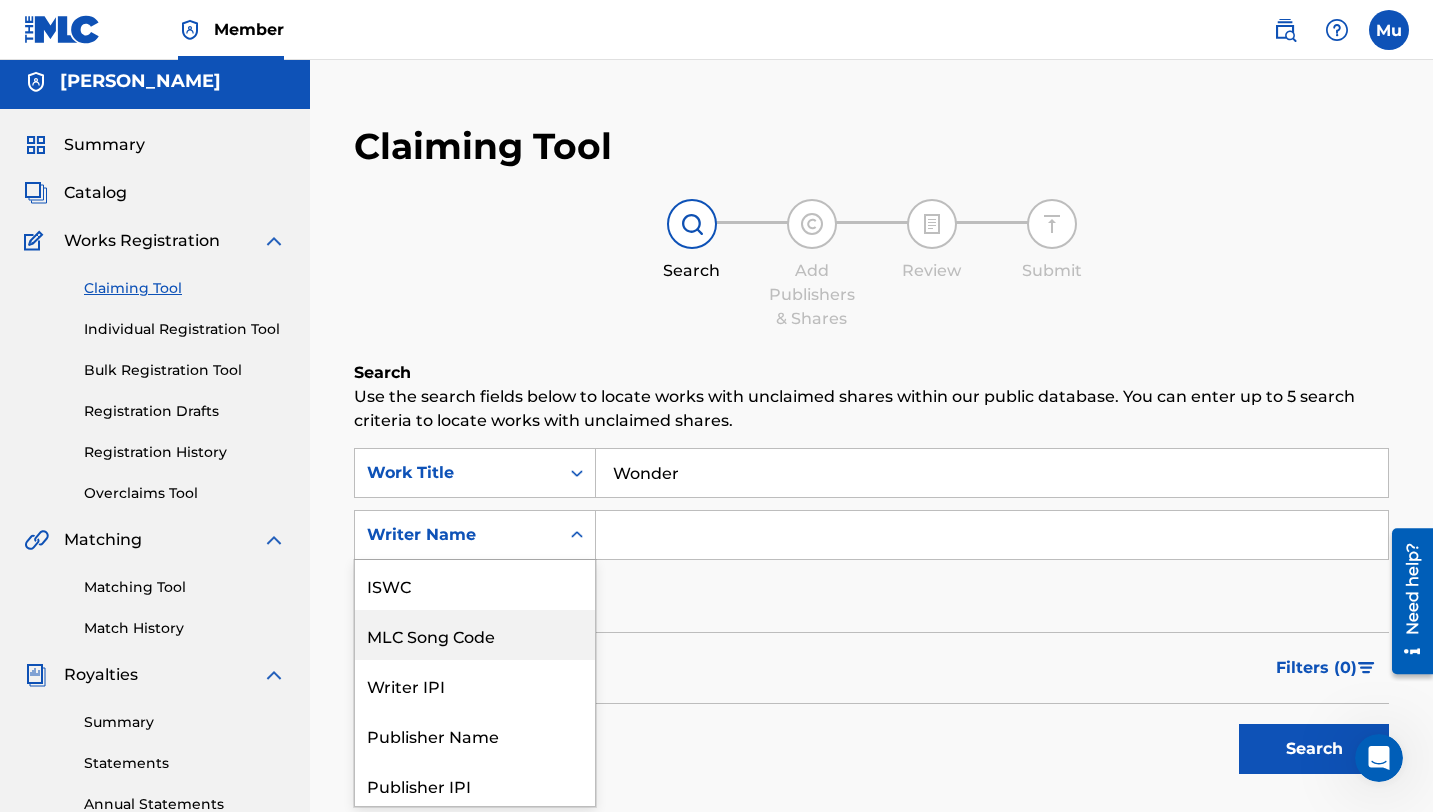 scroll, scrollTop: 50, scrollLeft: 0, axis: vertical 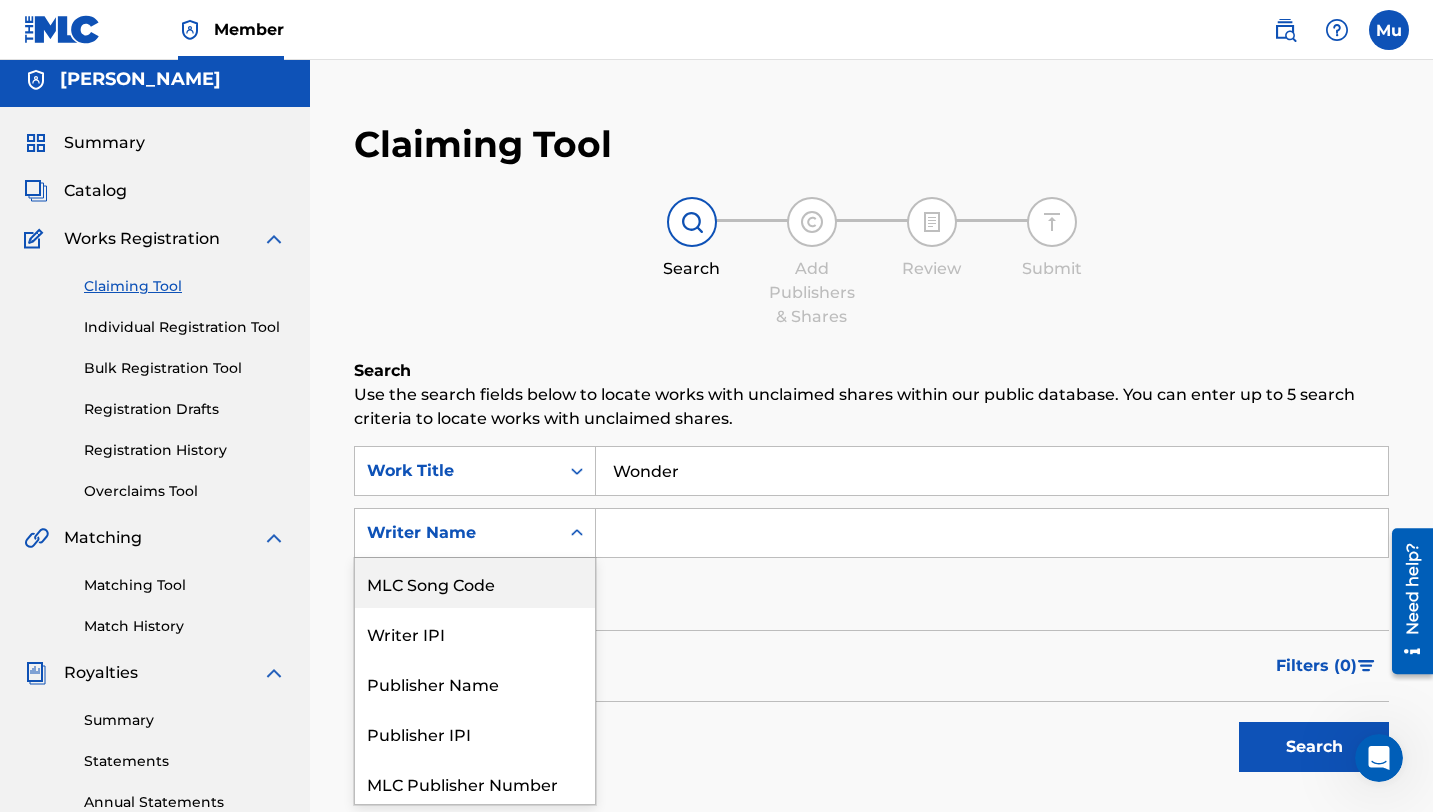 click on "Use the search fields below to locate works with unclaimed shares within our public database. You can enter up
to 5 search criteria to locate works with unclaimed shares." at bounding box center [871, 407] 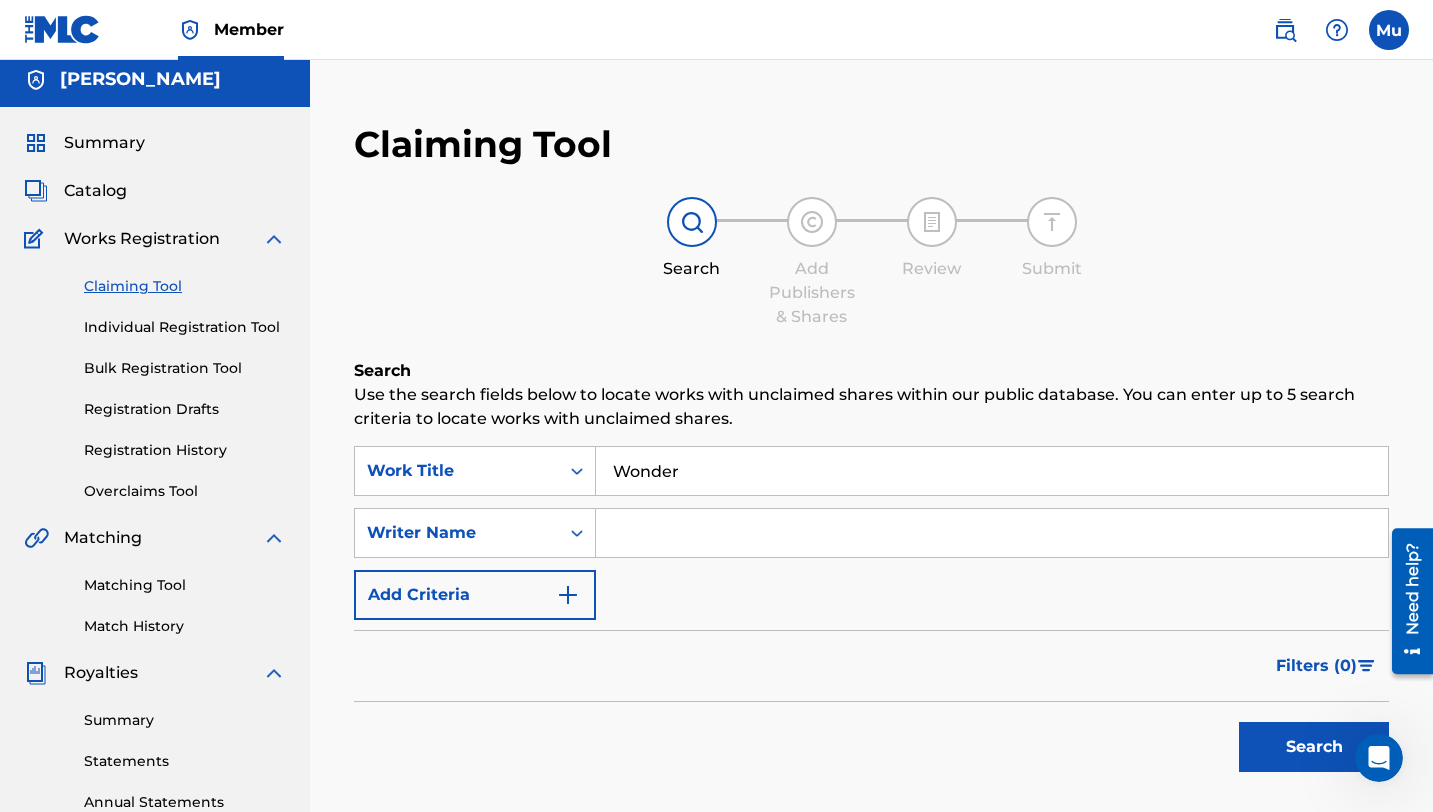 click on "Add Criteria" at bounding box center (475, 595) 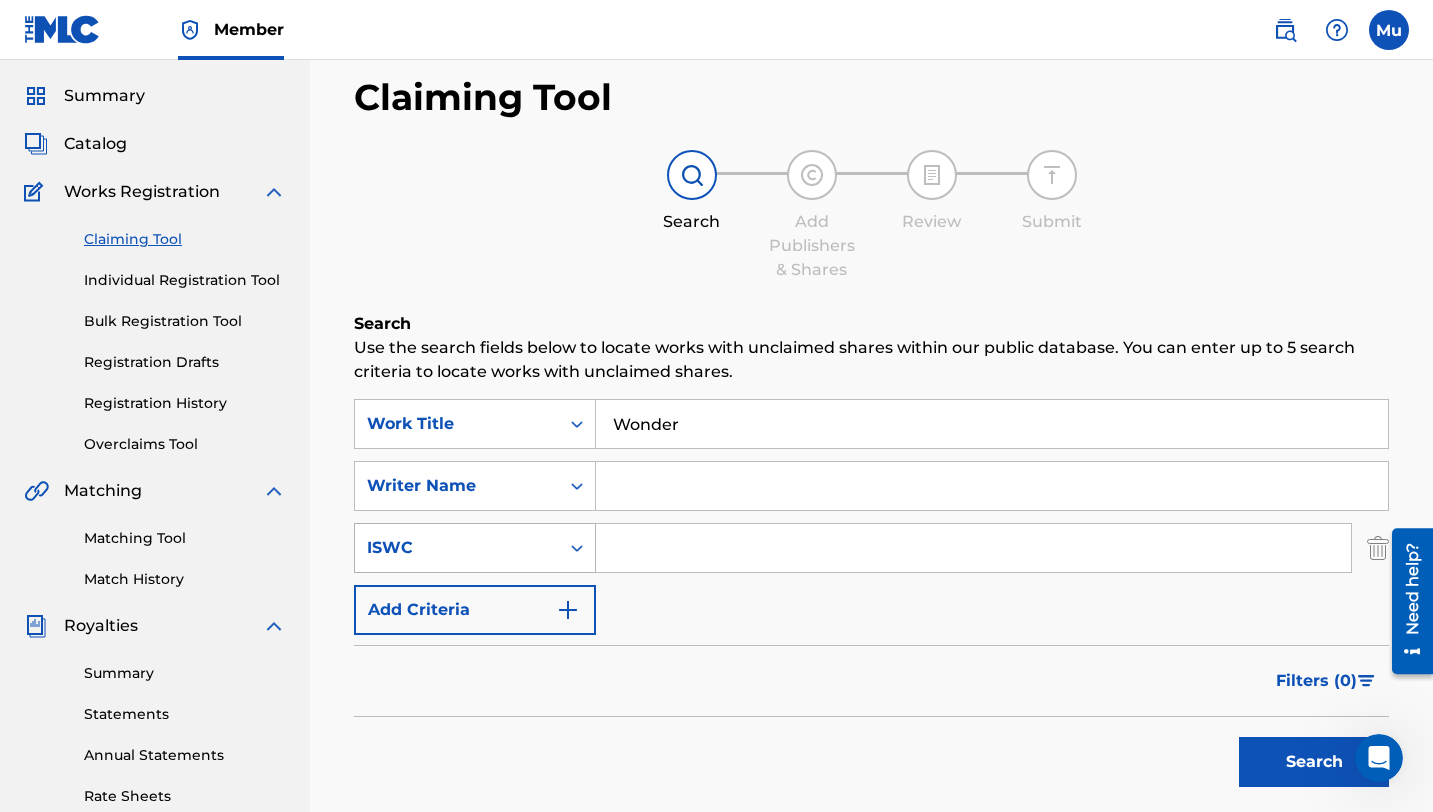 click on "ISWC" at bounding box center (475, 548) 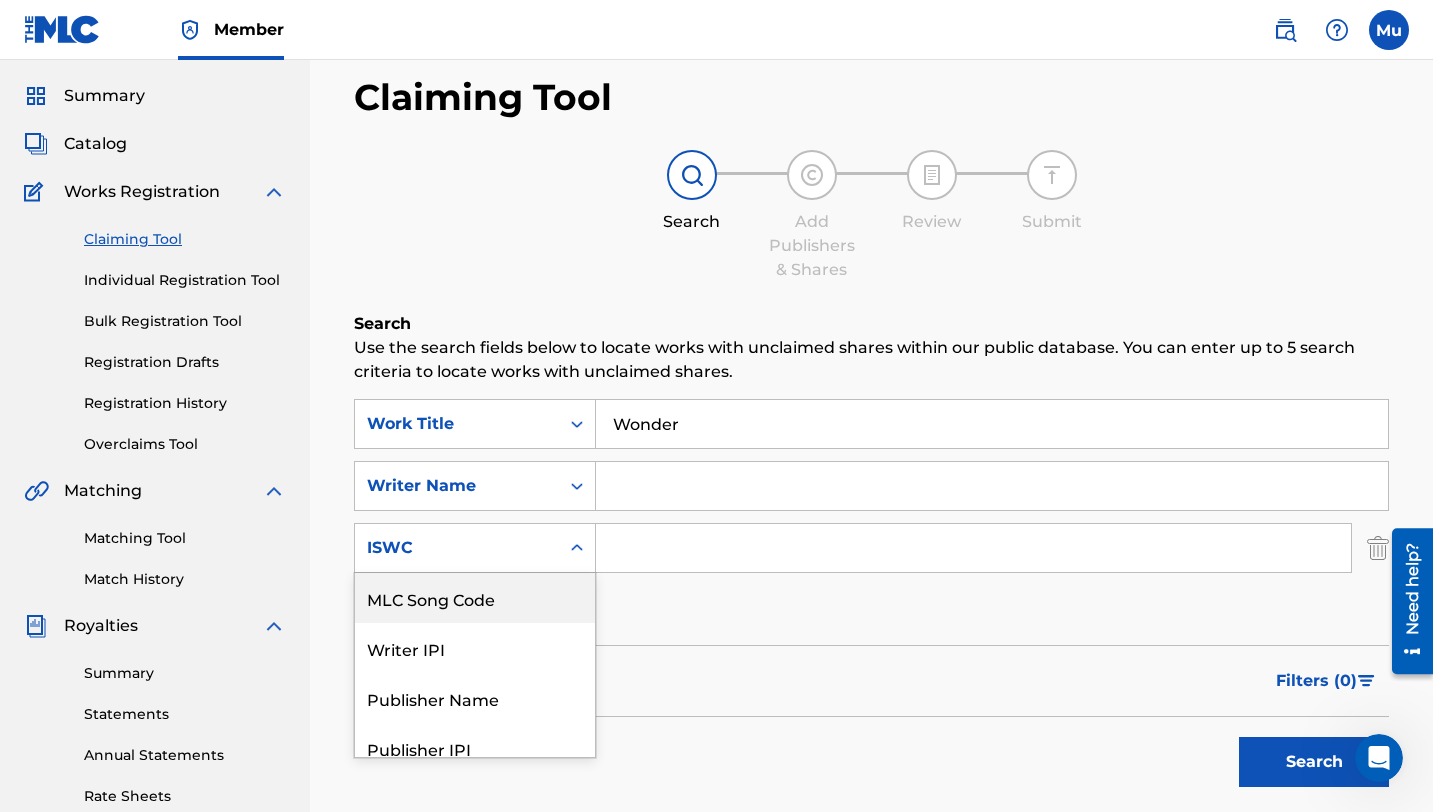 scroll, scrollTop: 117, scrollLeft: 0, axis: vertical 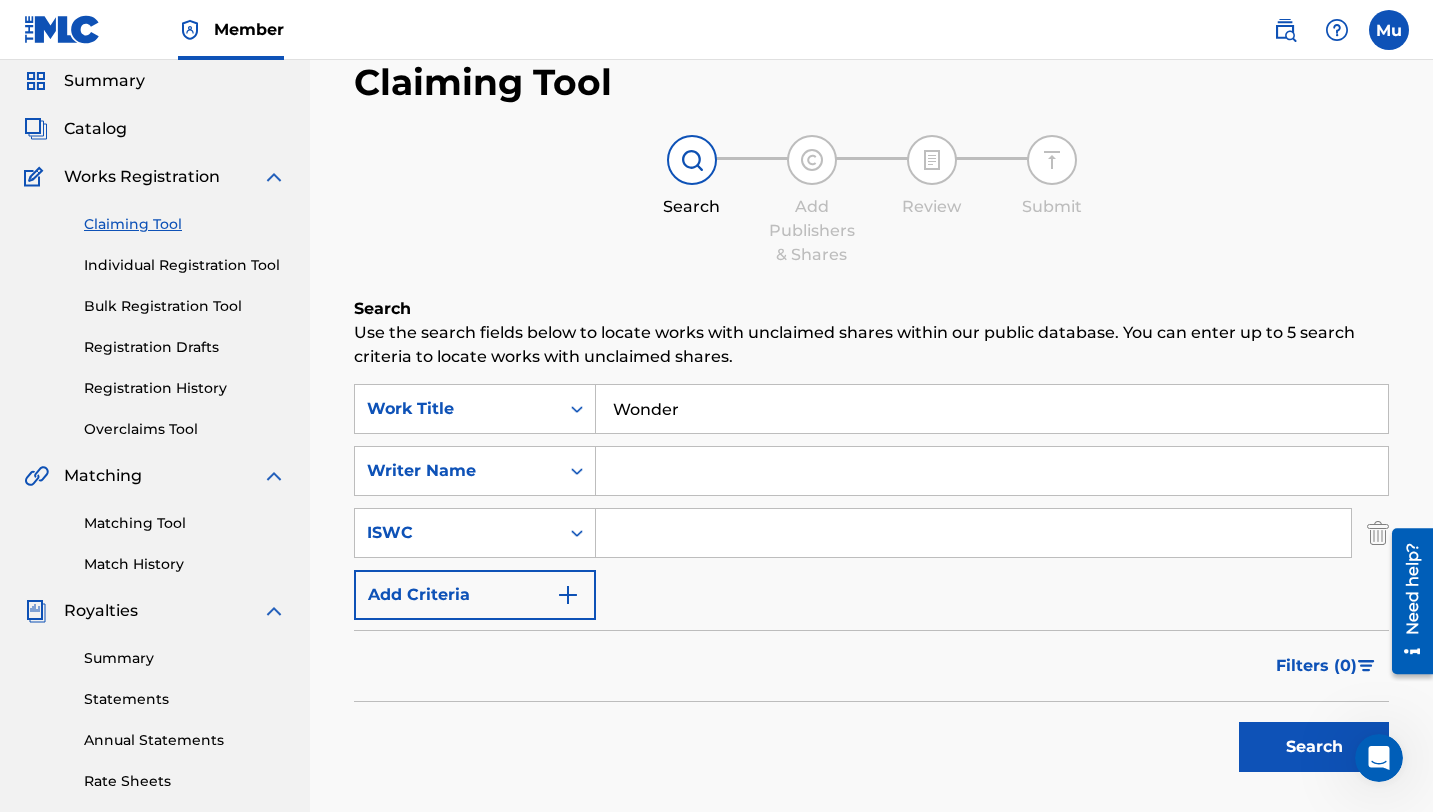 click on "Filters ( 0 )" at bounding box center [871, 666] 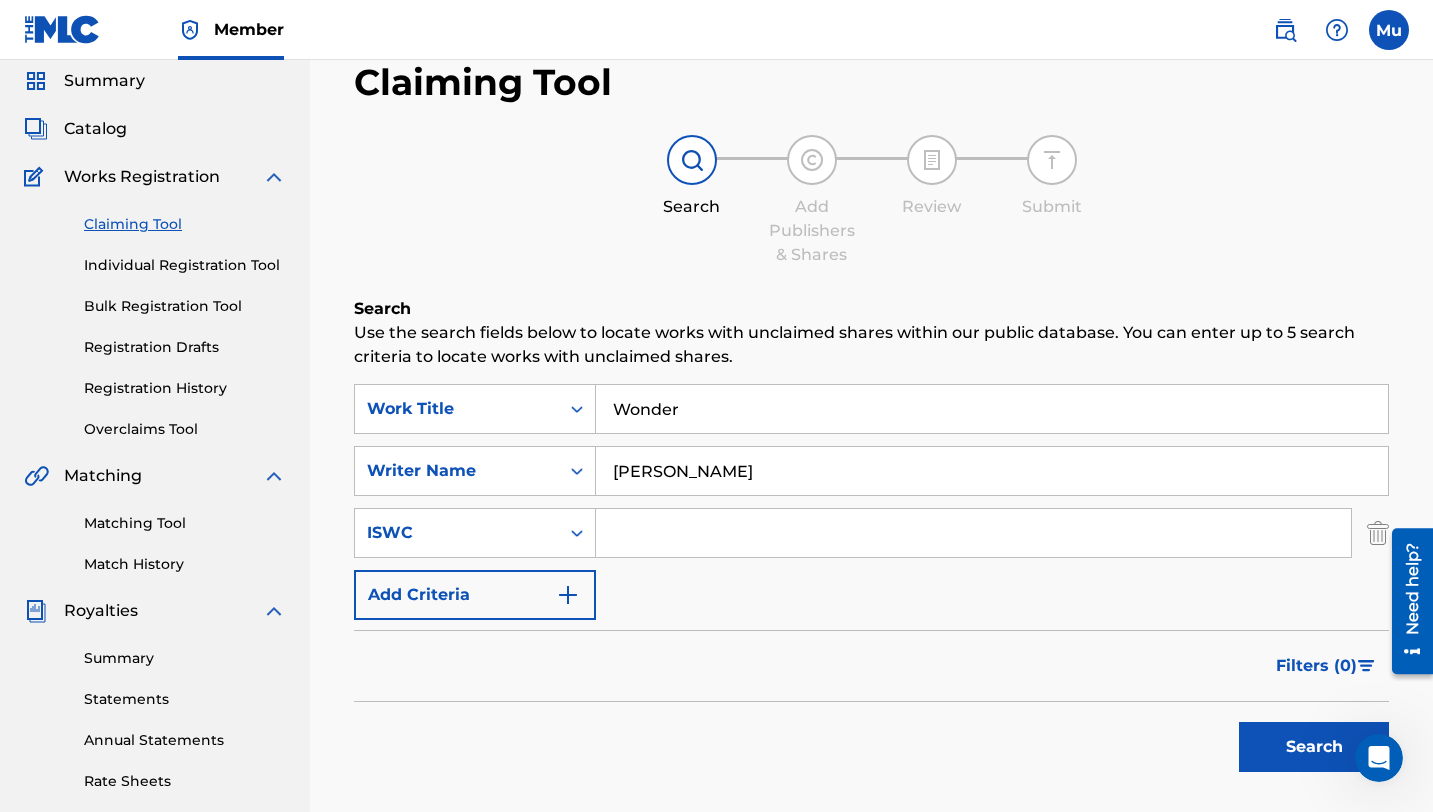 type on "[PERSON_NAME]" 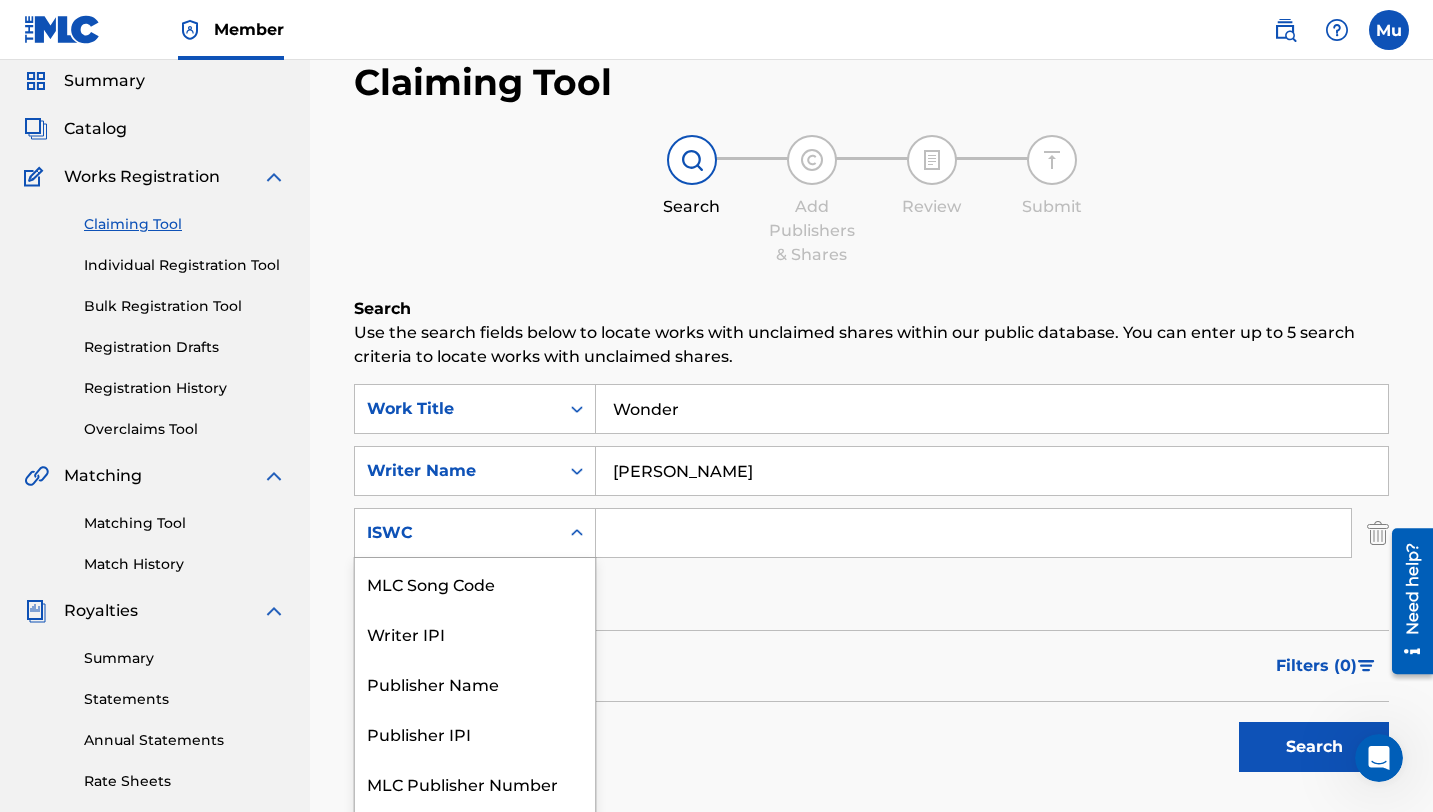 click 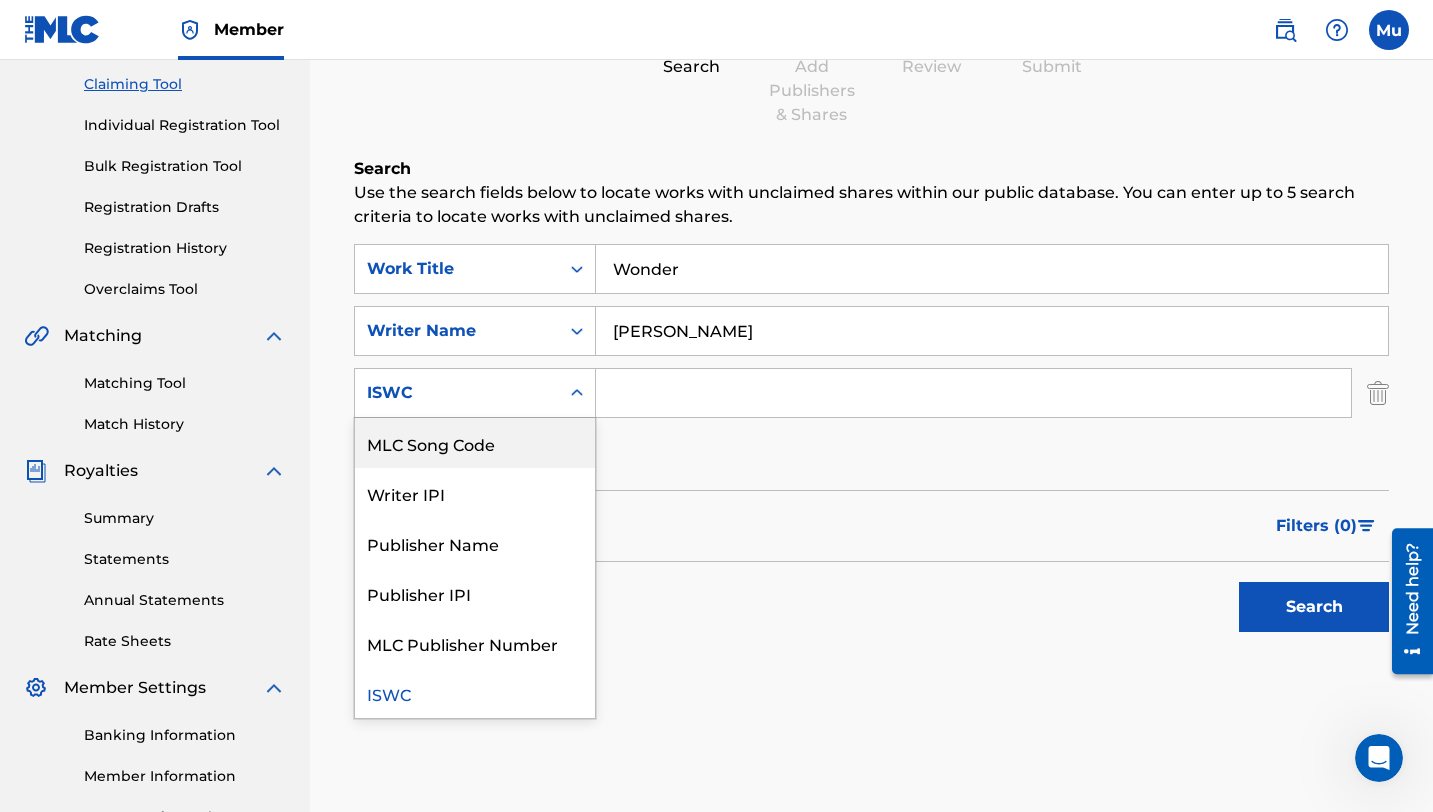 scroll, scrollTop: 387, scrollLeft: 0, axis: vertical 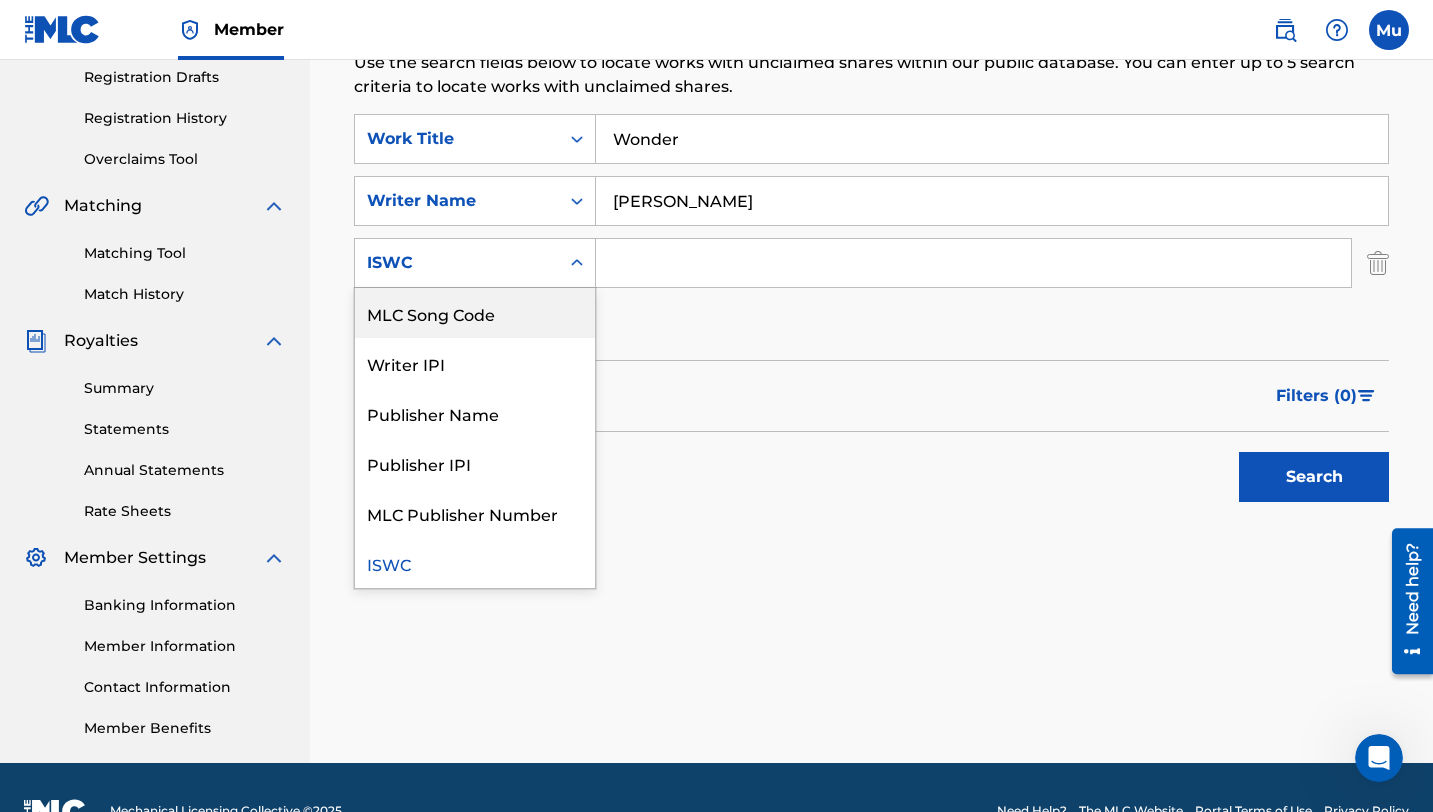 click on "SearchWithCriteria28a2bec0-1b2a-4935-a537-ded12519060e Work Title Wonder SearchWithCriteria6dbf64f7-e699-44aa-916d-5bcf9e39995b Writer Name [PERSON_NAME] SearchWithCriteria0151db07-c83e-4105-a825-d57af486d703 MLC Song Code, 1 of 6. 6 results available. Use Up and Down to choose options, press Enter to select the currently focused option, press Escape to exit the menu, press Tab to select the option and exit the menu. ISWC MLC Song Code Writer IPI Publisher Name Publisher IPI MLC Publisher Number ISWC Add Criteria" at bounding box center [871, 232] 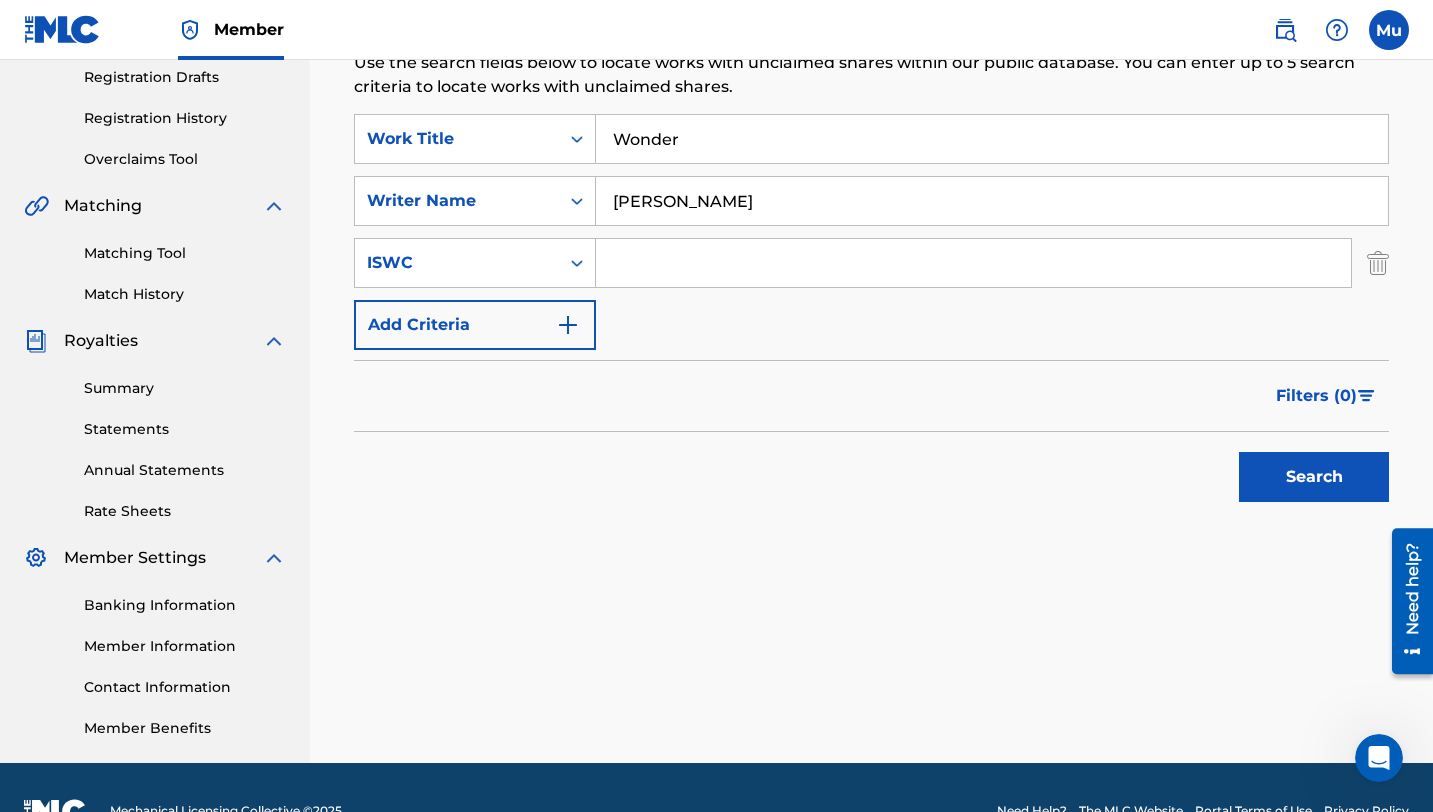 click at bounding box center (1378, 263) 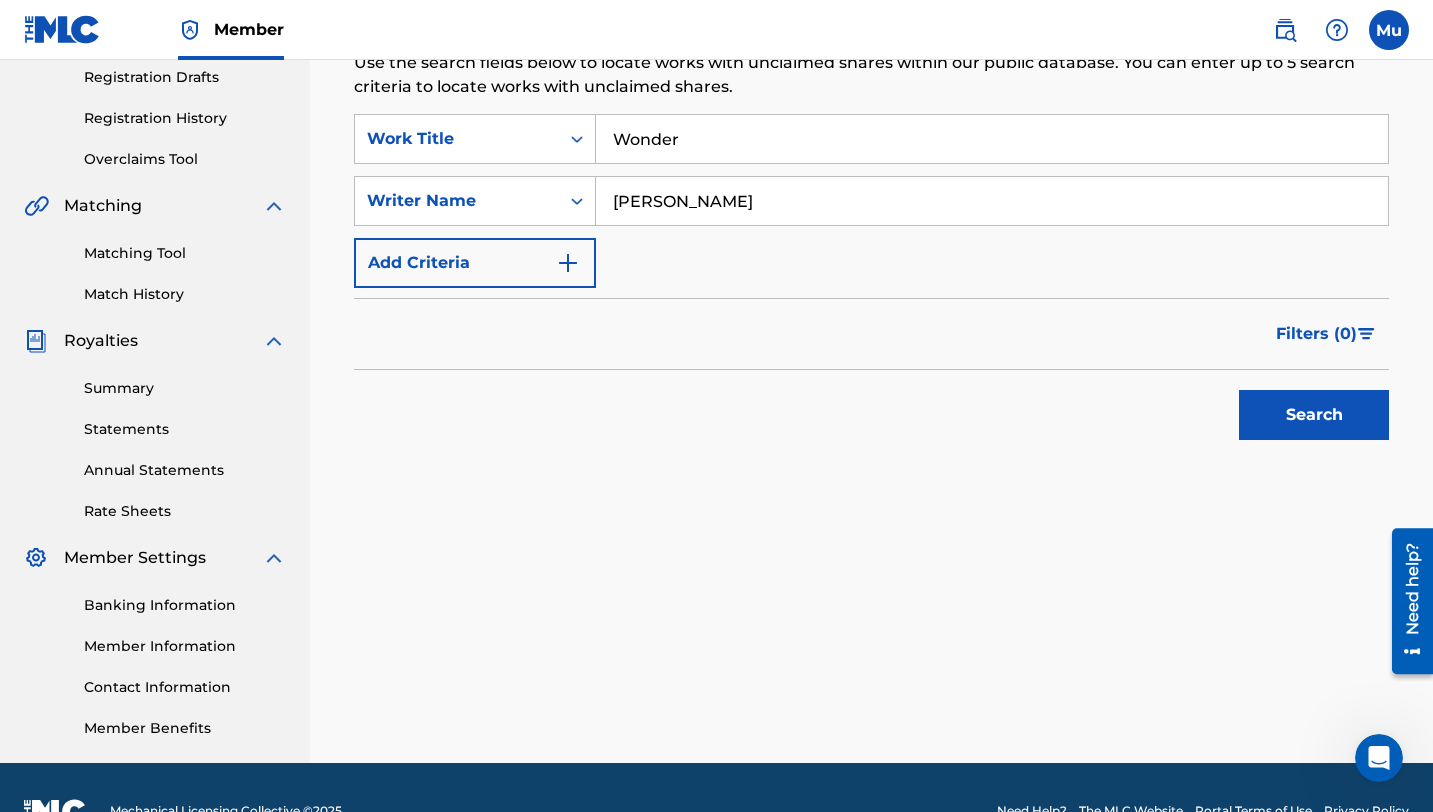 scroll, scrollTop: 308, scrollLeft: 0, axis: vertical 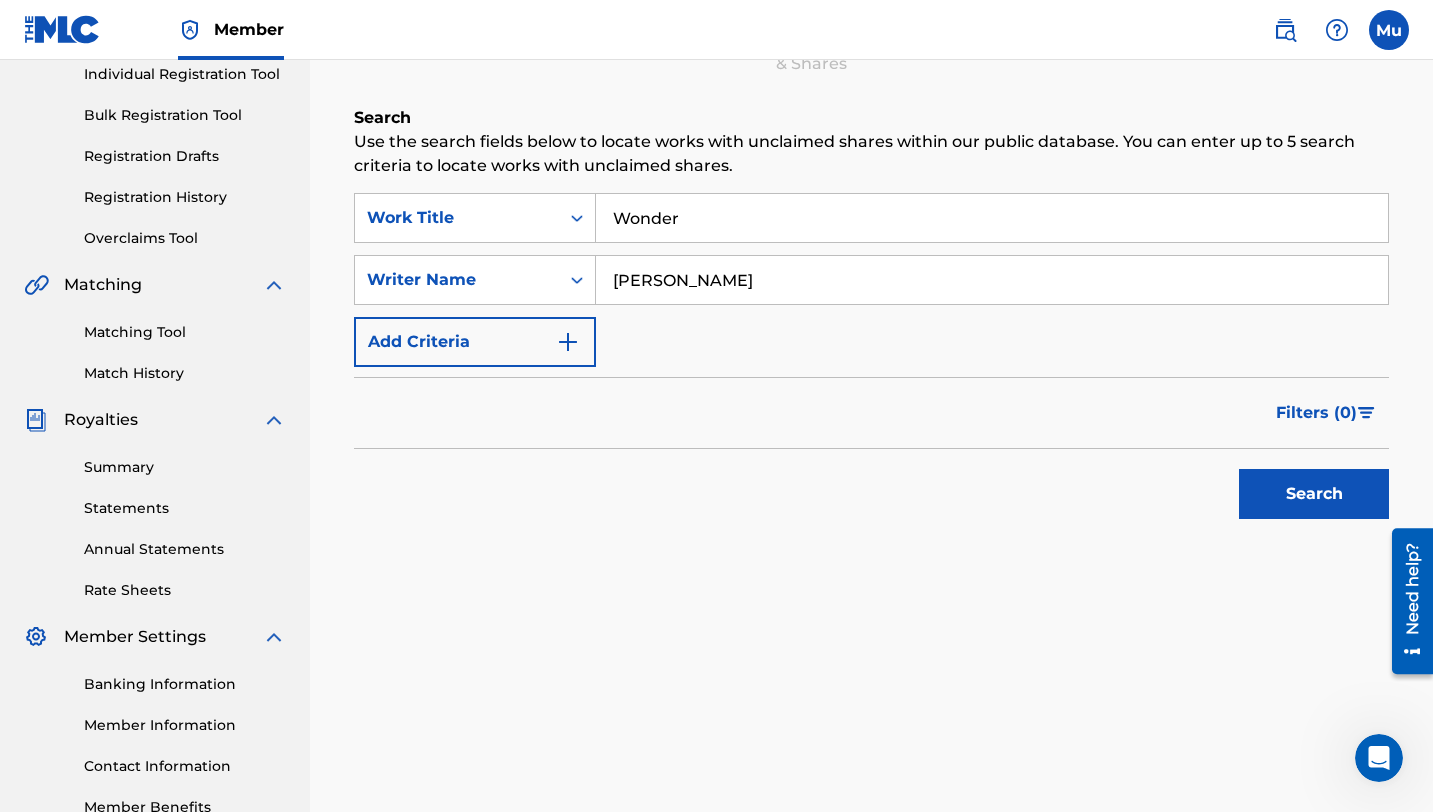 click on "Search" at bounding box center (1314, 494) 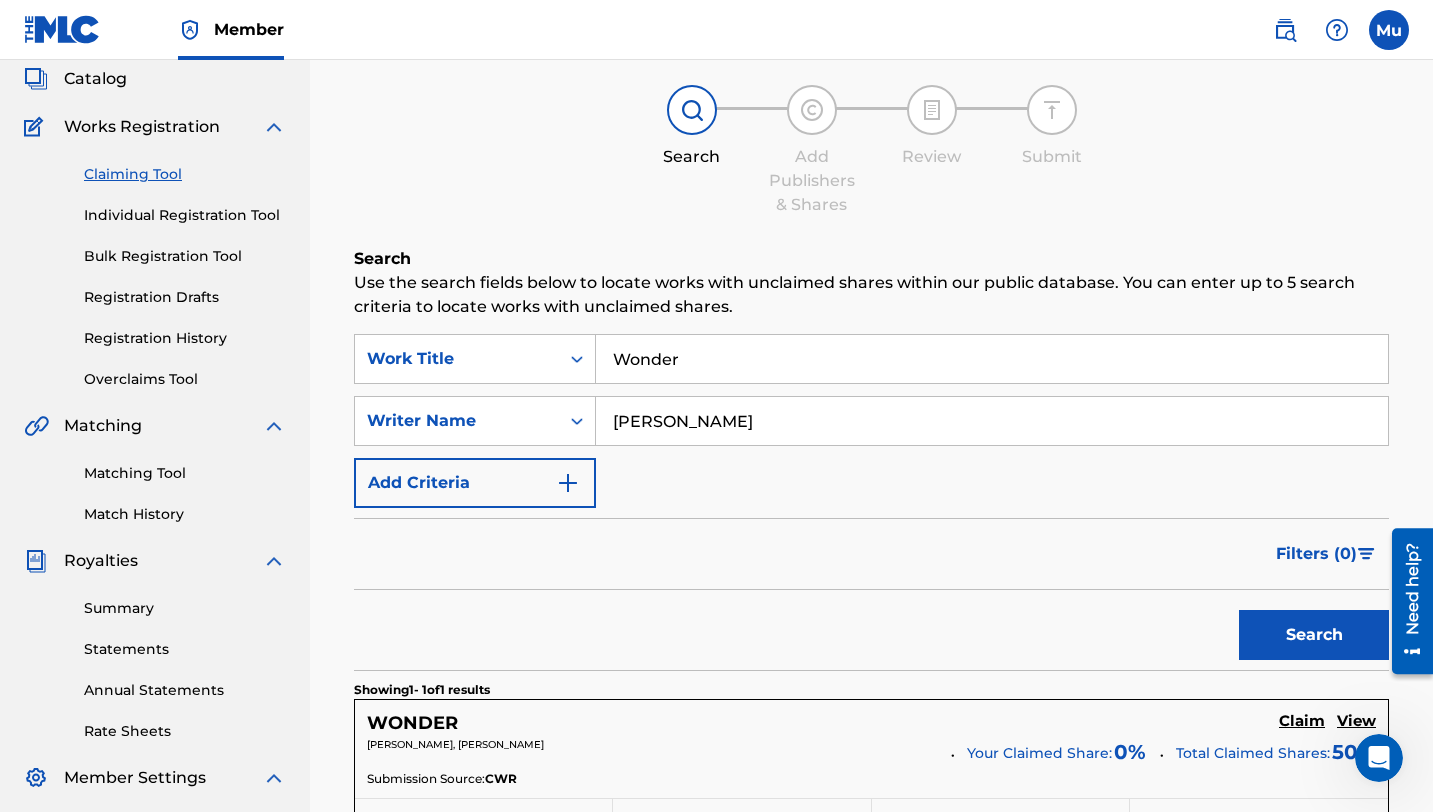 scroll, scrollTop: 0, scrollLeft: 0, axis: both 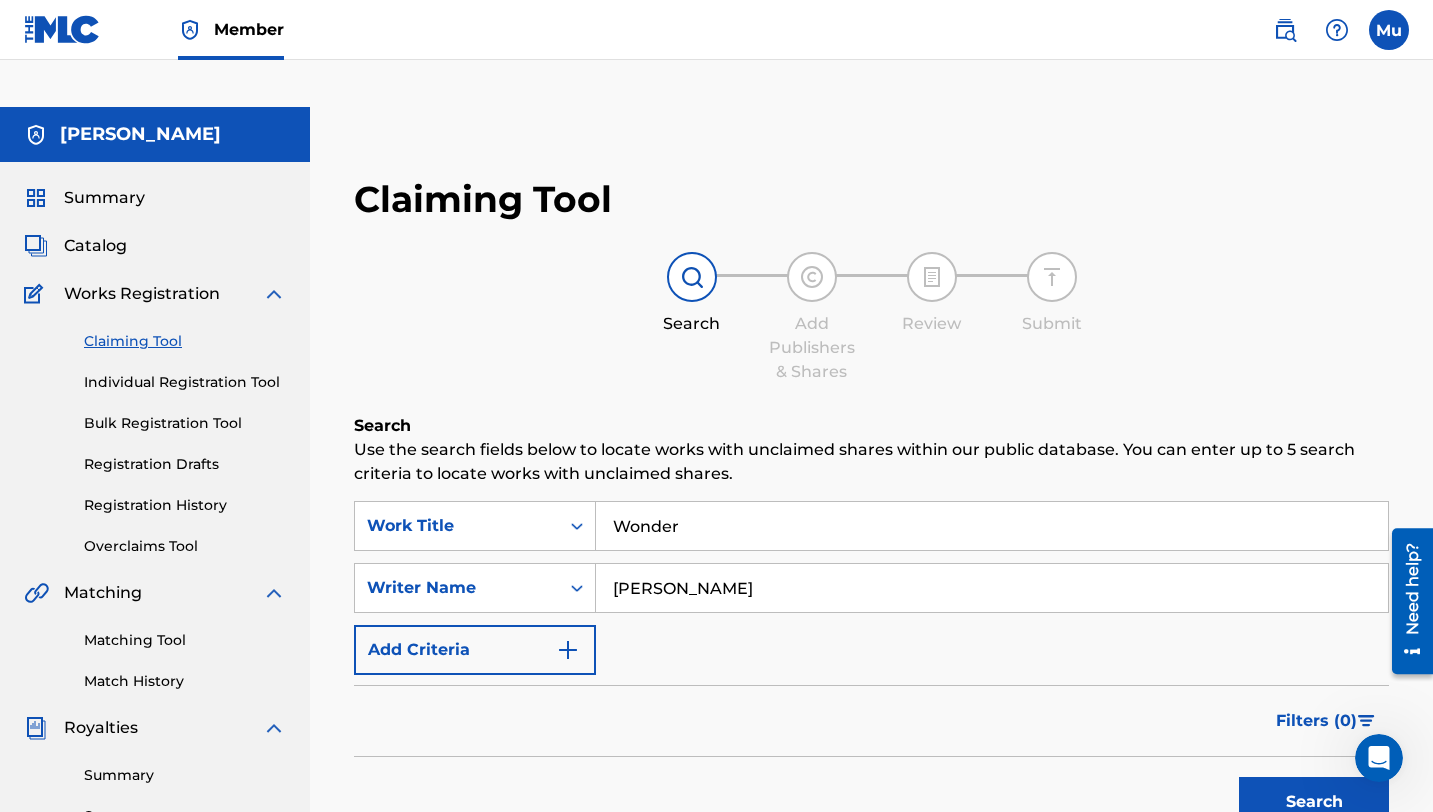 click at bounding box center (274, 294) 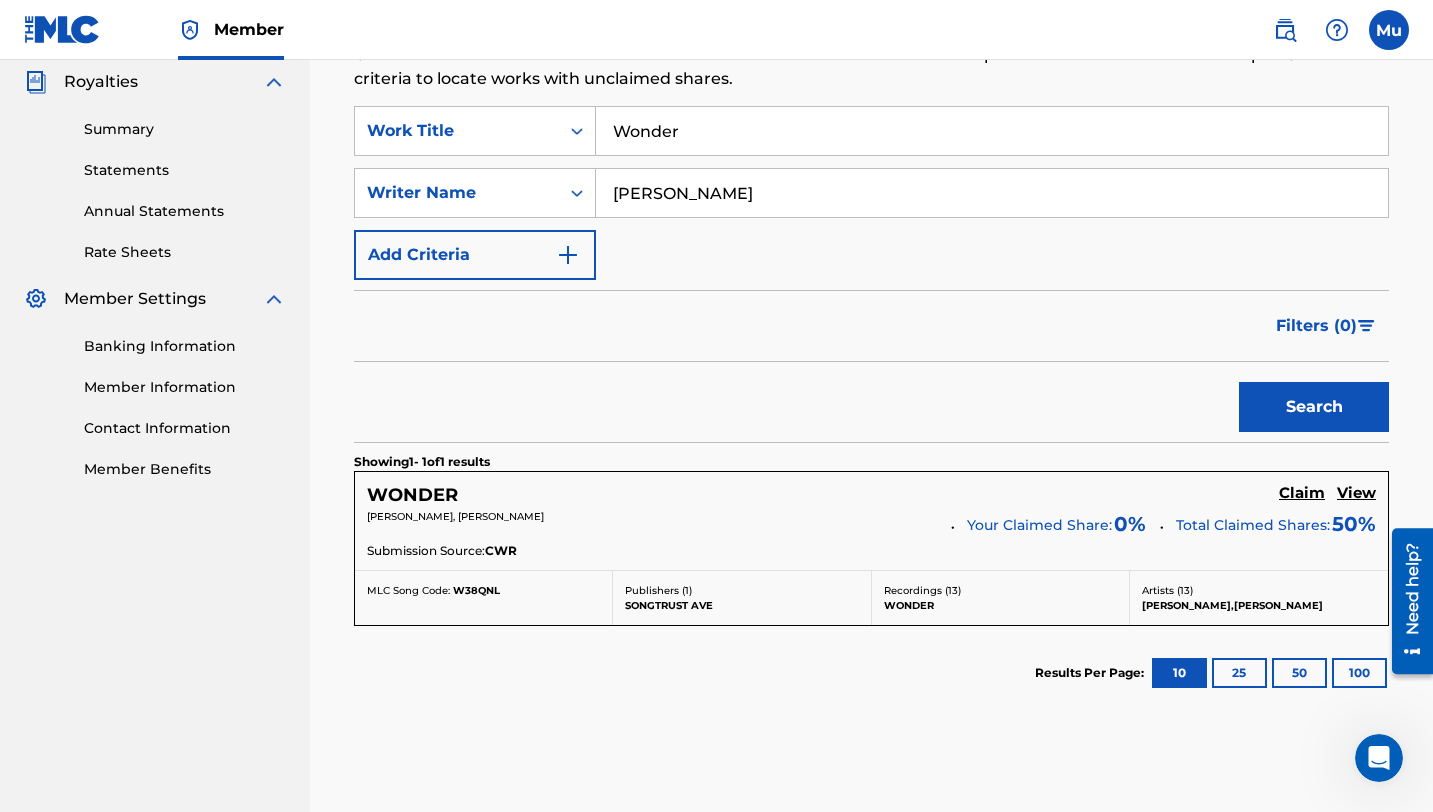 scroll, scrollTop: 472, scrollLeft: 0, axis: vertical 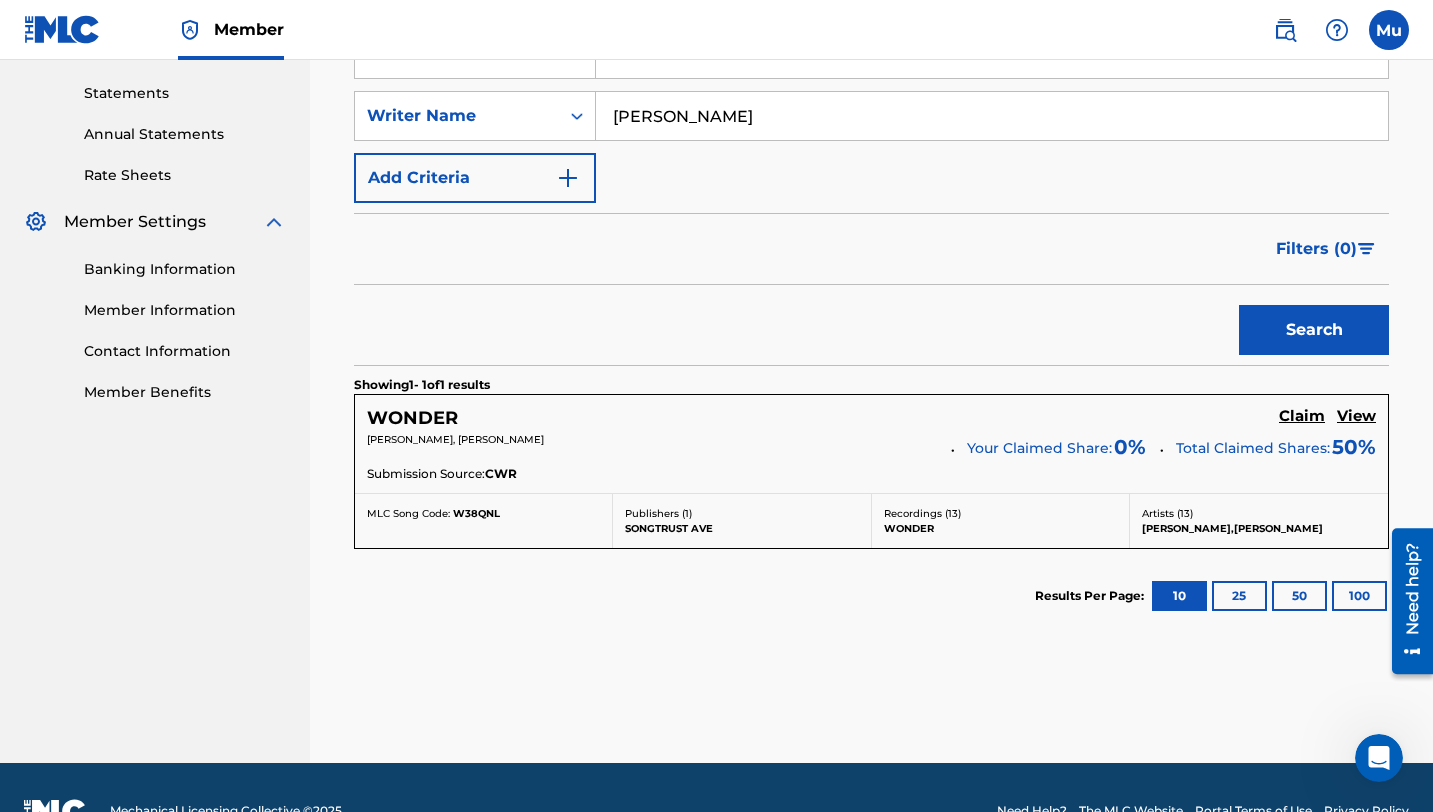 click on "View" at bounding box center [1356, 416] 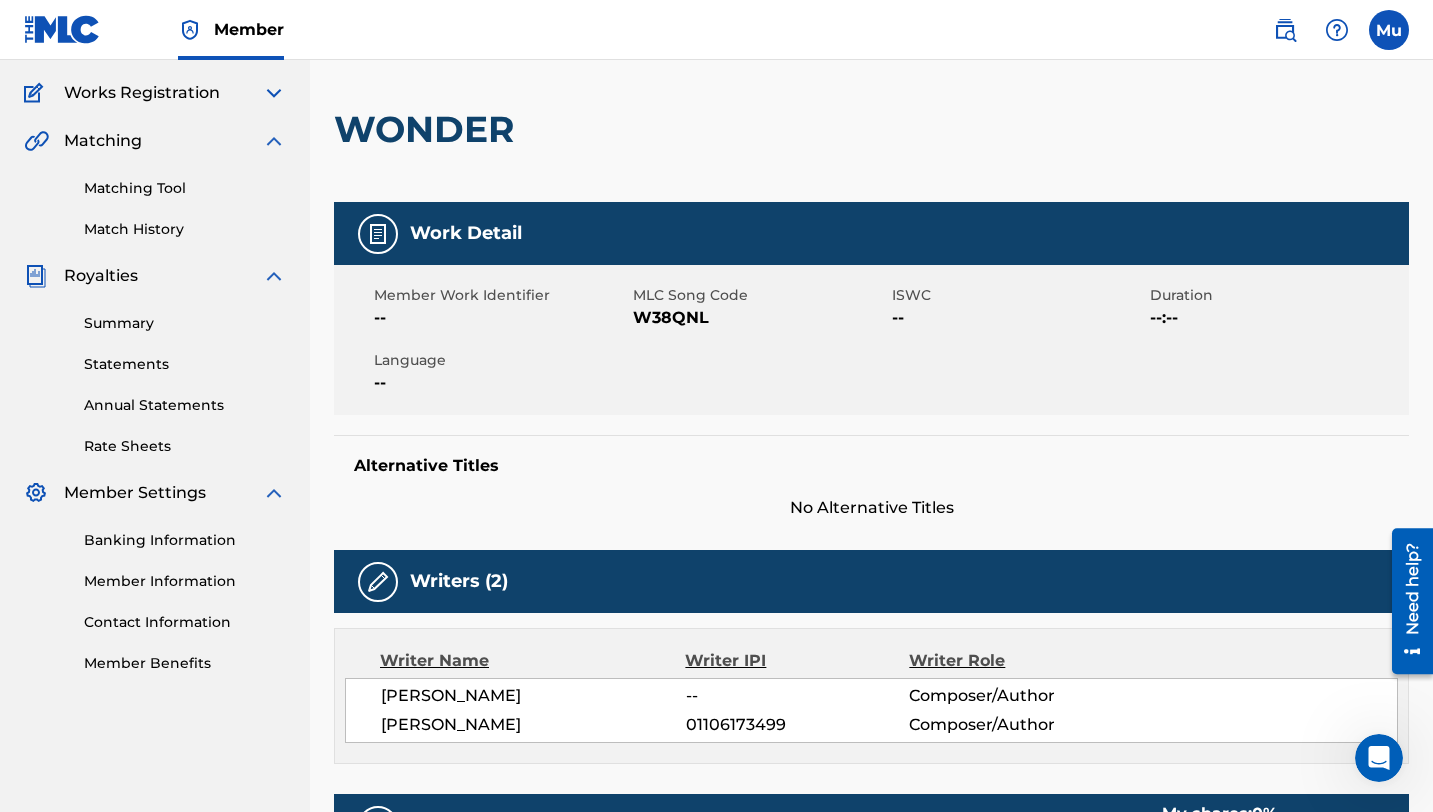 scroll, scrollTop: 0, scrollLeft: 0, axis: both 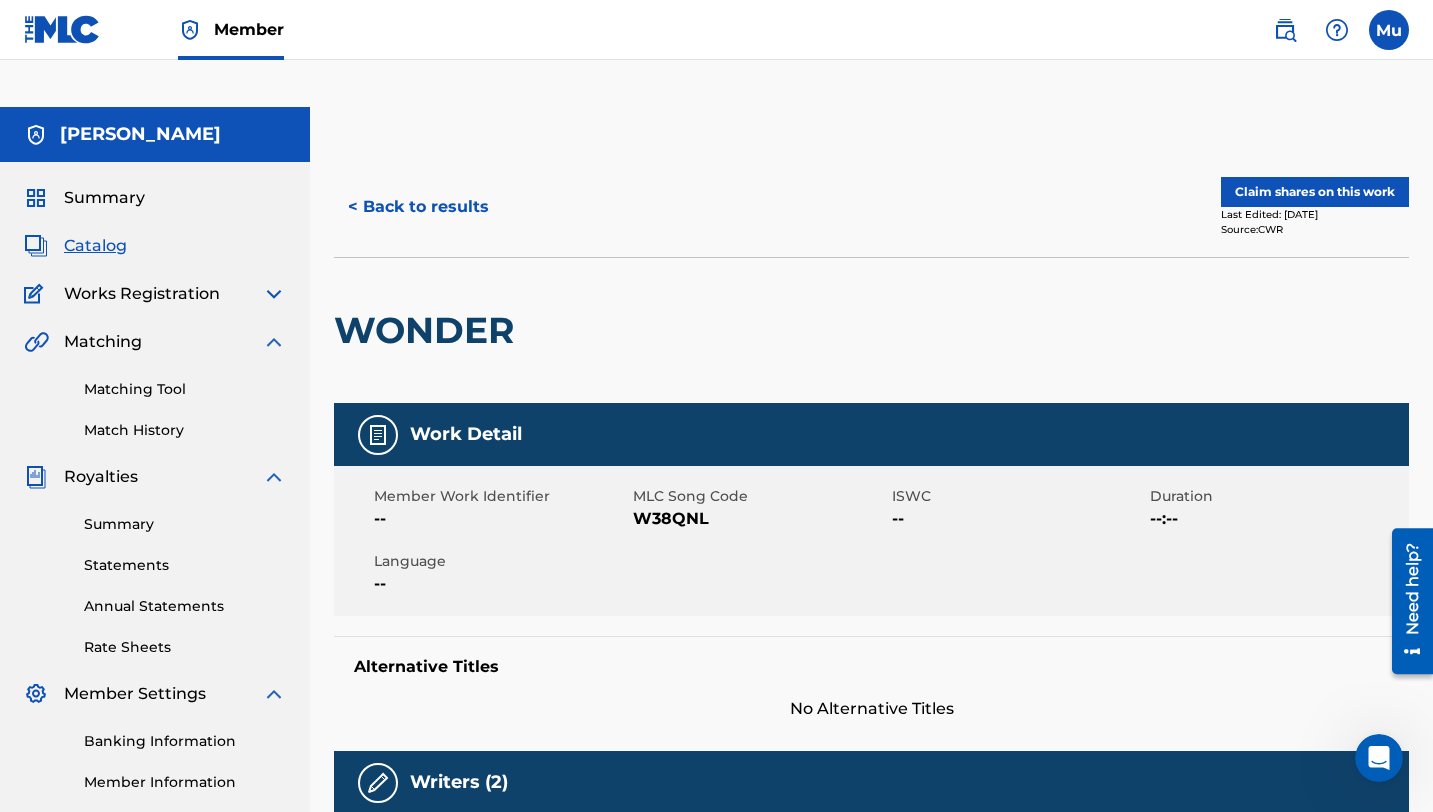 click on "Claim shares on this work" at bounding box center (1315, 192) 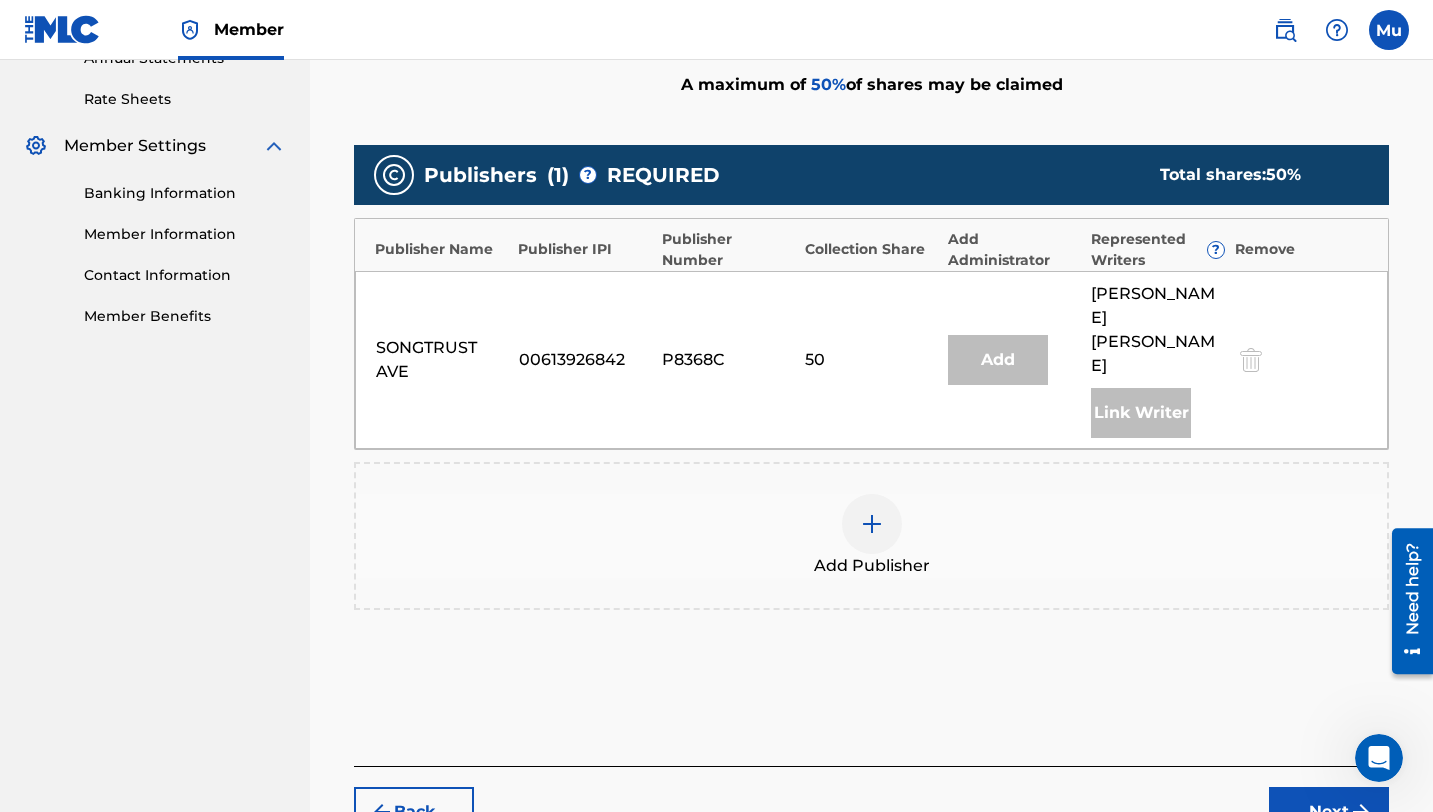 scroll, scrollTop: 594, scrollLeft: 0, axis: vertical 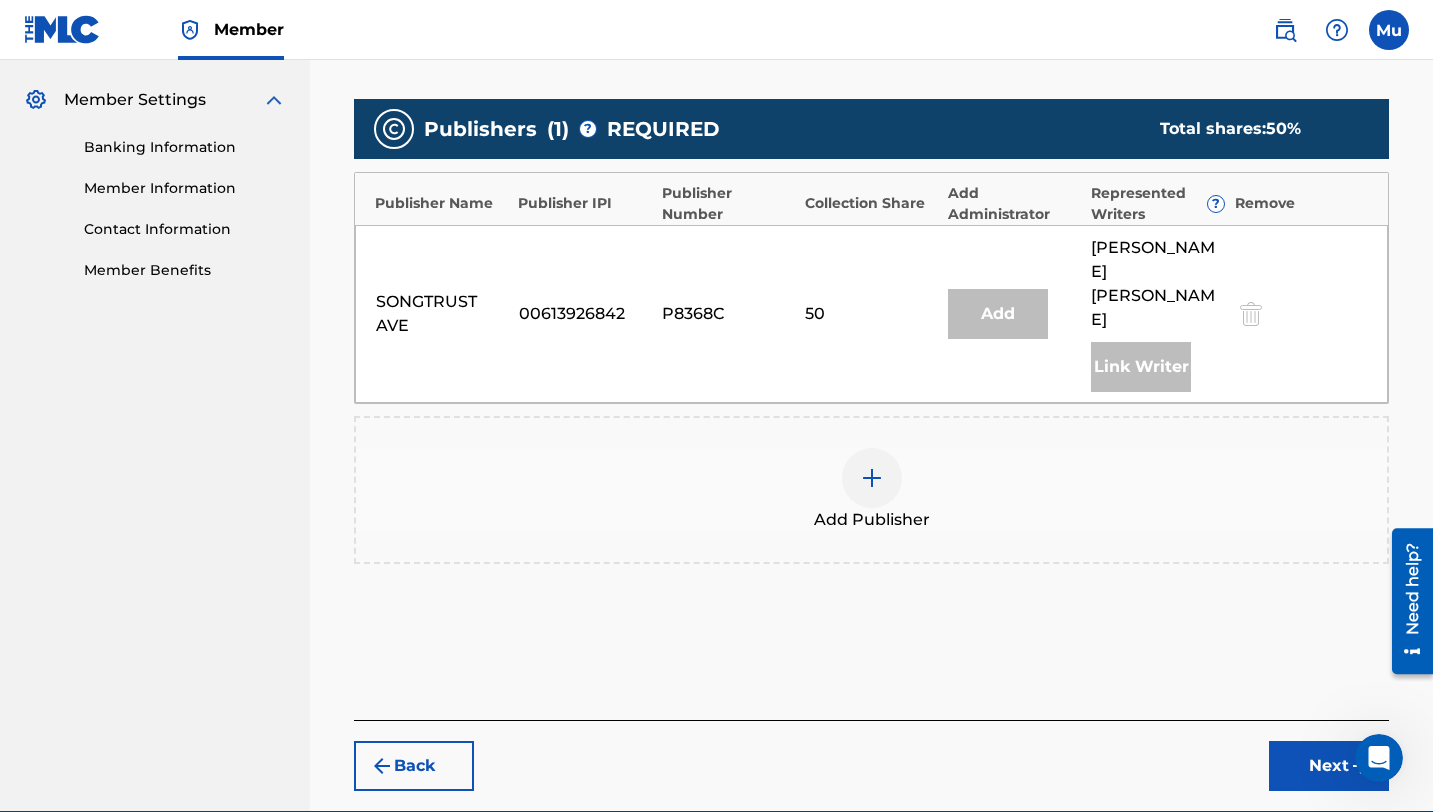 click at bounding box center (872, 478) 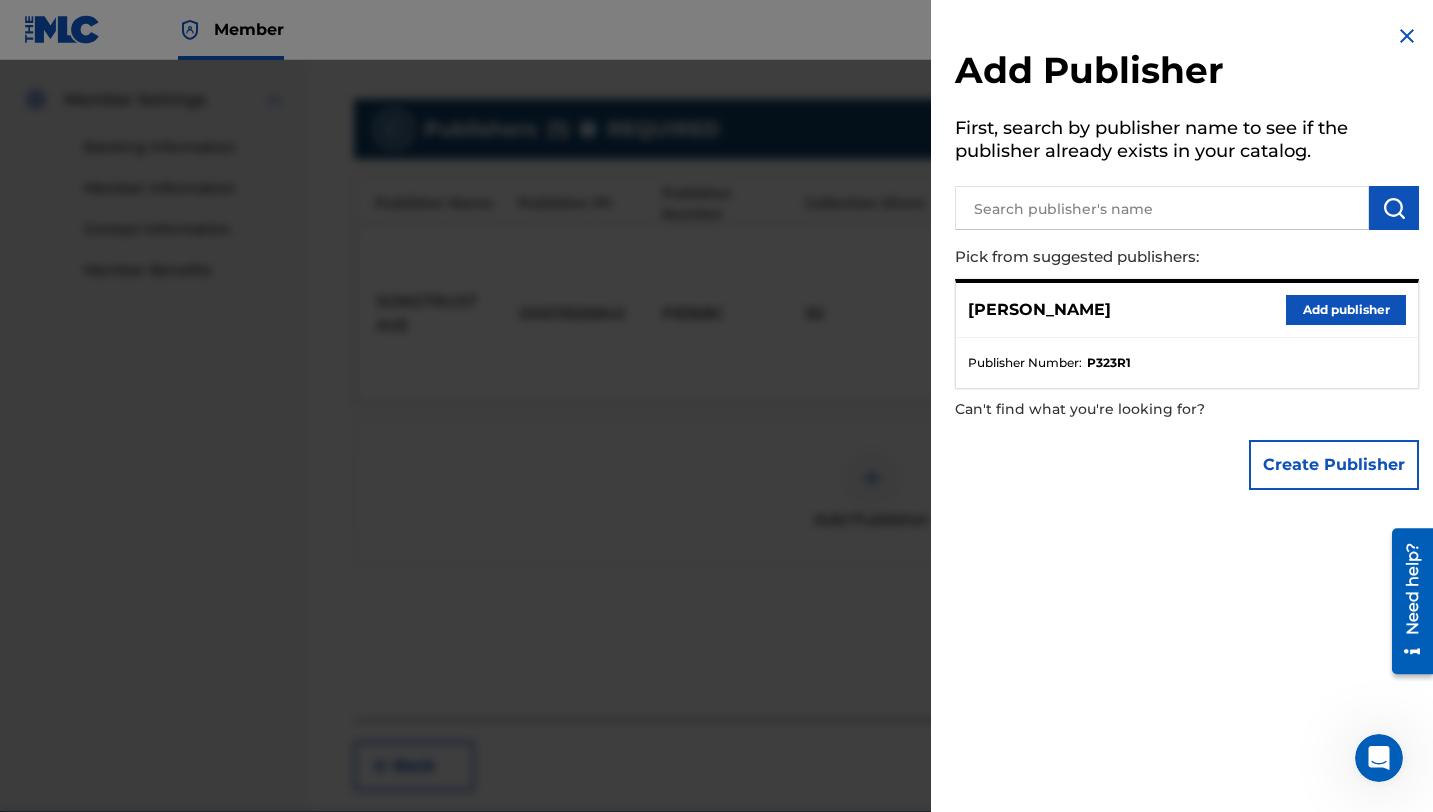 click on "Add publisher" at bounding box center (1346, 310) 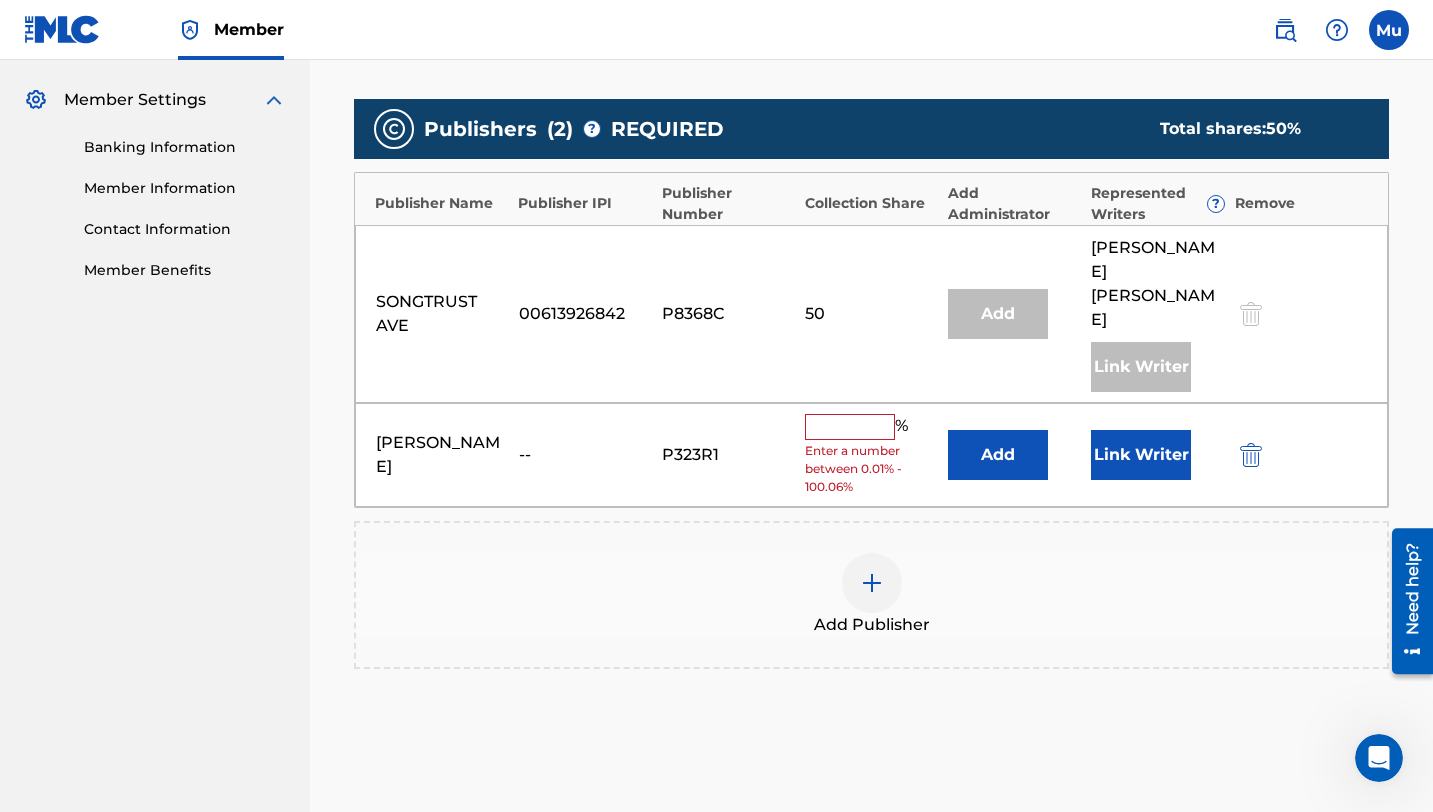 click at bounding box center [850, 427] 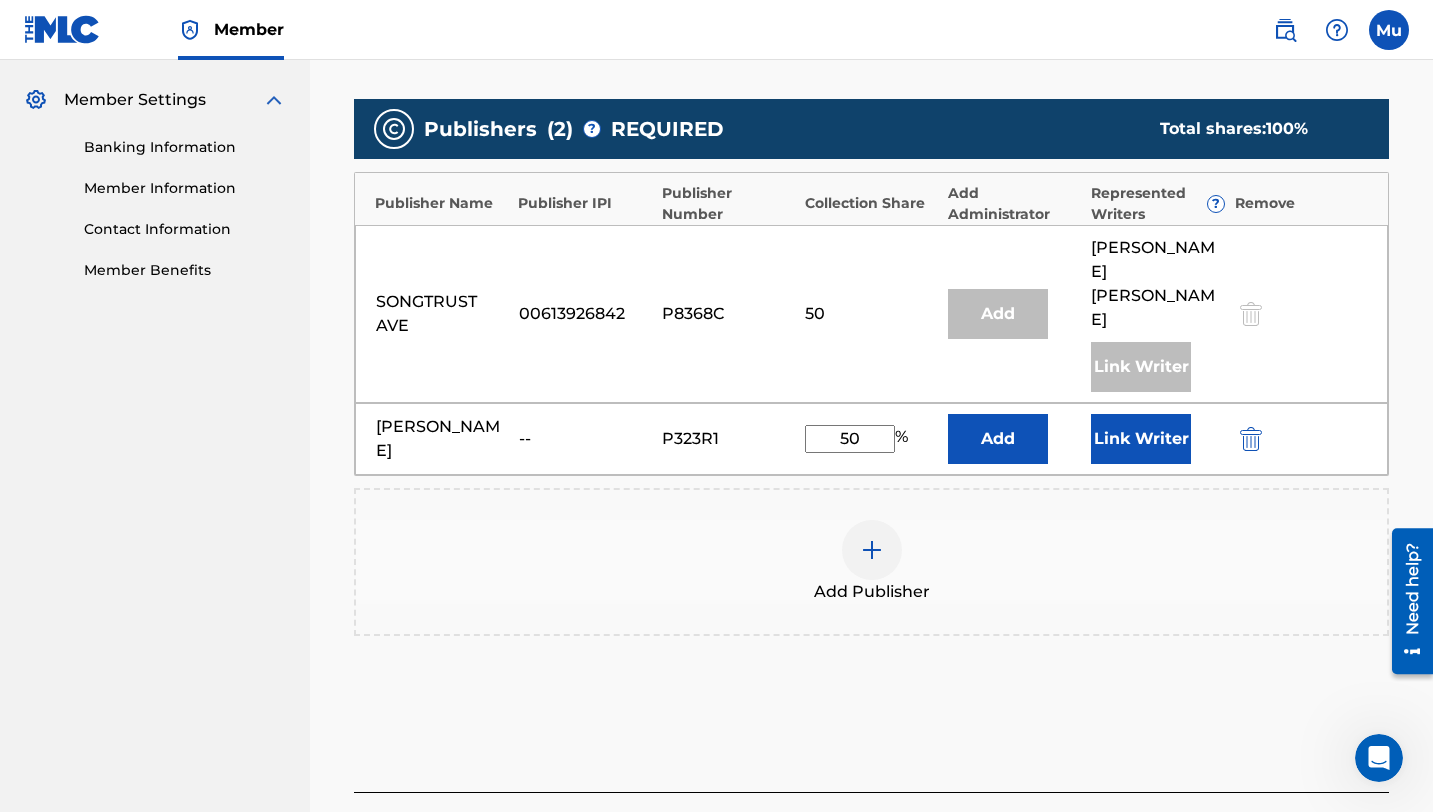 type on "50" 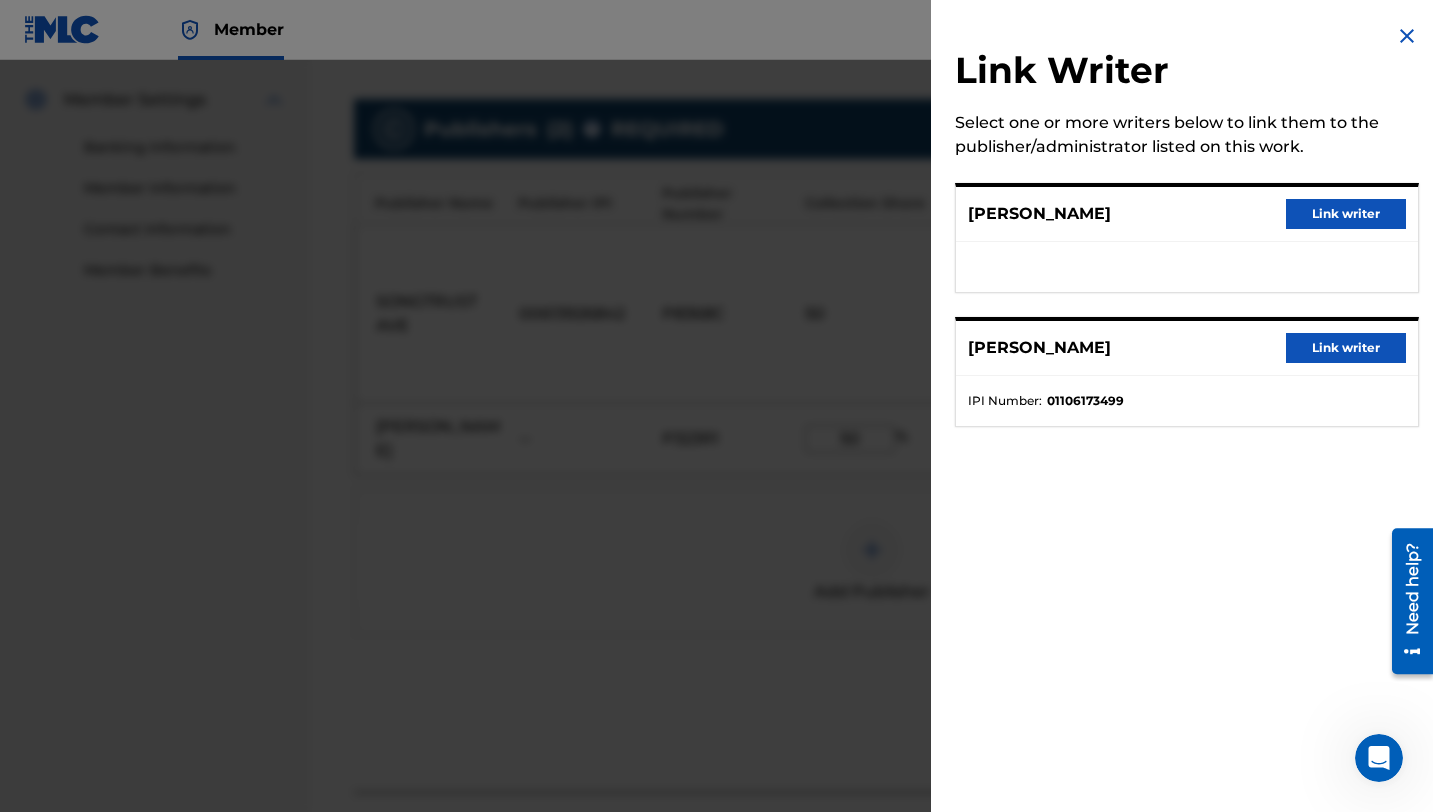 click on "Link writer" at bounding box center (1346, 214) 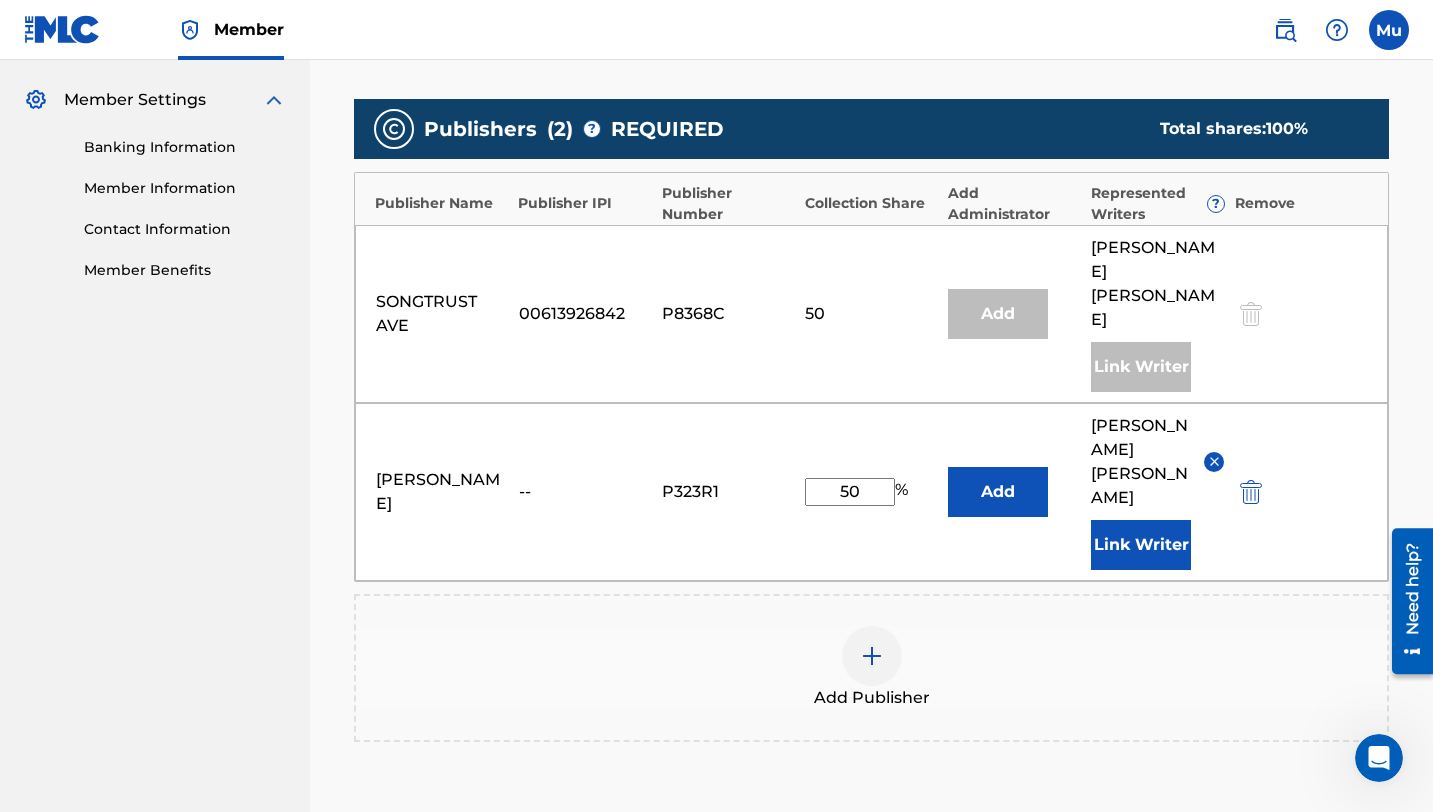 click on "Add Publisher" at bounding box center [871, 668] 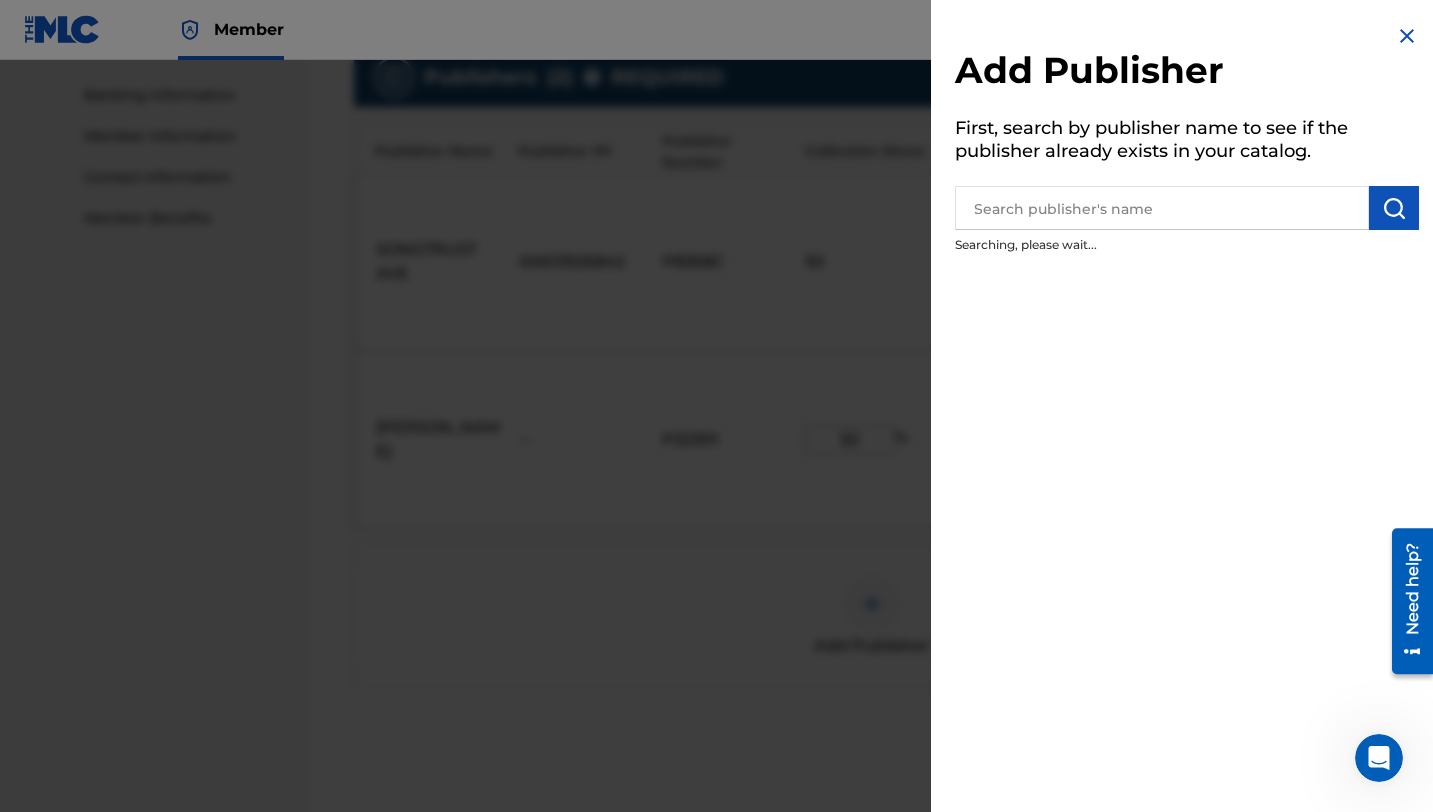 scroll, scrollTop: 724, scrollLeft: 0, axis: vertical 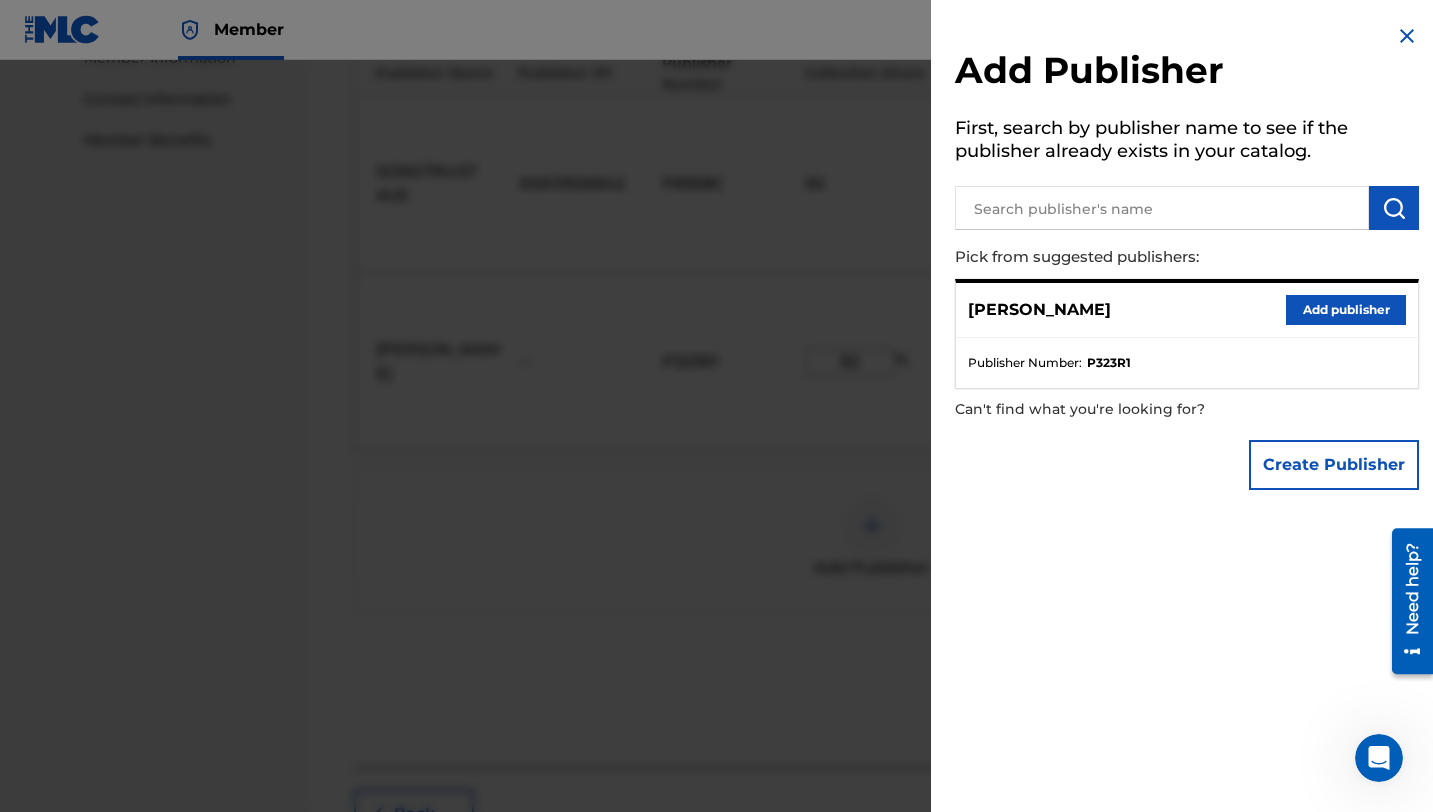 click at bounding box center [1407, 36] 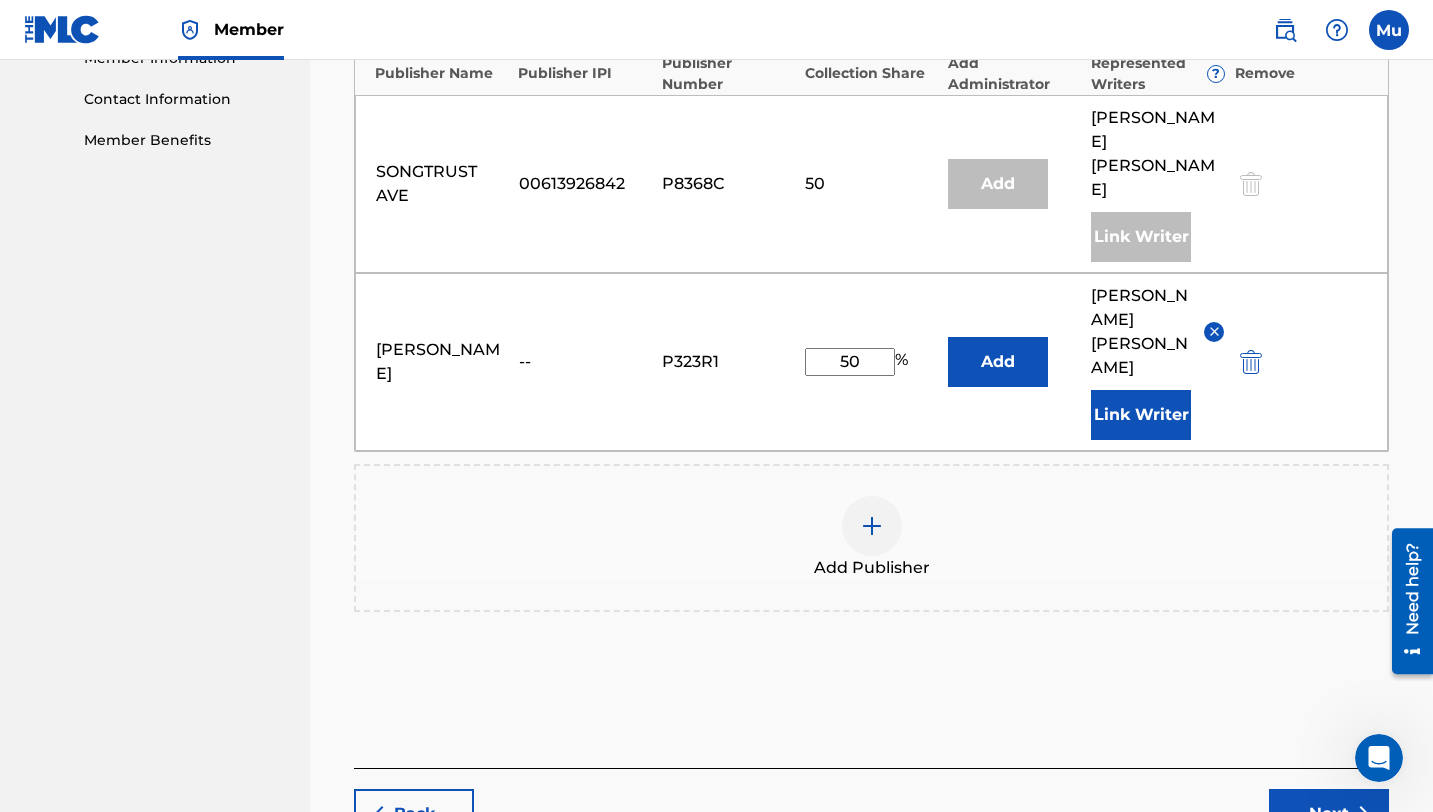 click on "Next" at bounding box center [1329, 814] 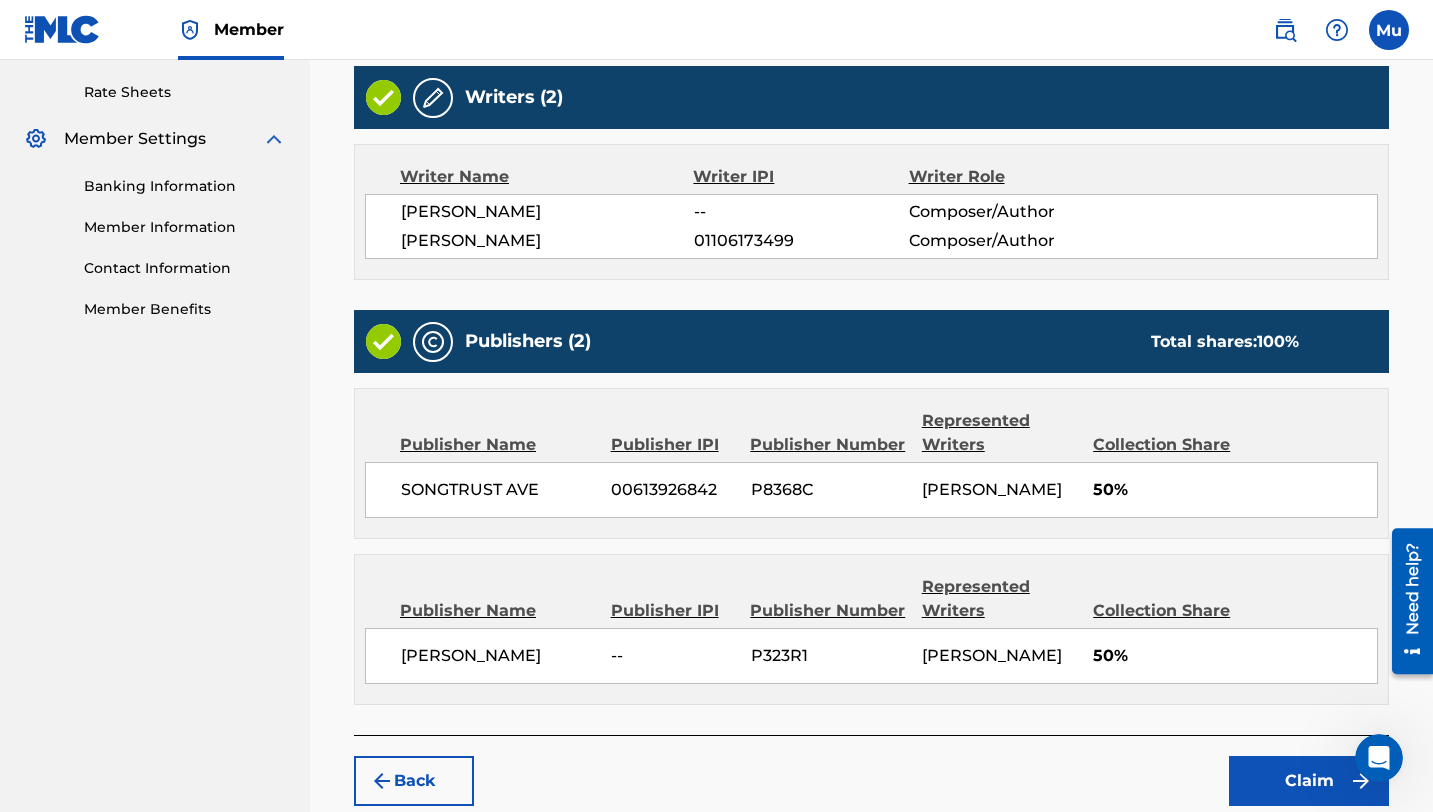 scroll, scrollTop: 615, scrollLeft: 0, axis: vertical 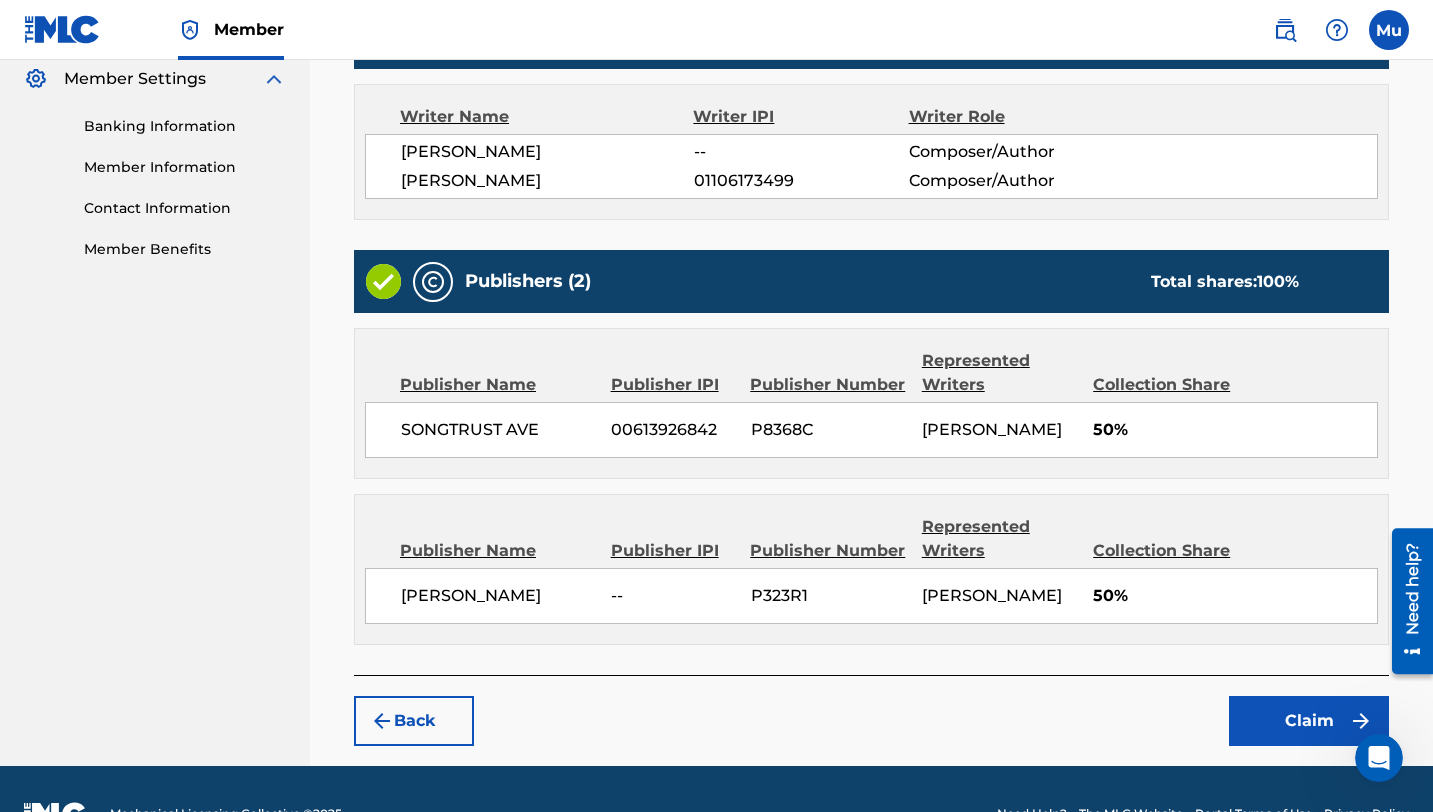 click on "Claim" at bounding box center [1309, 721] 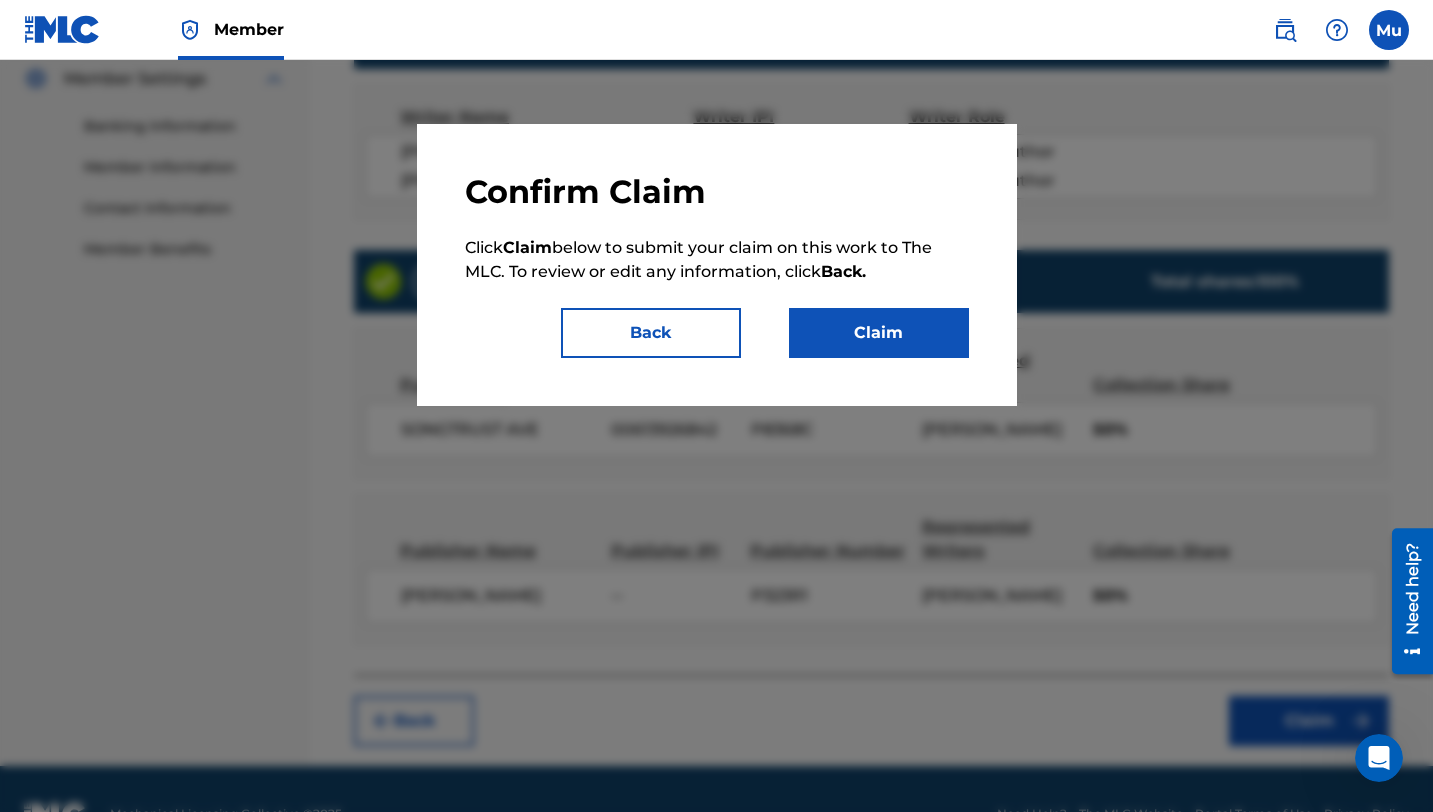 click on "Claim" at bounding box center (879, 333) 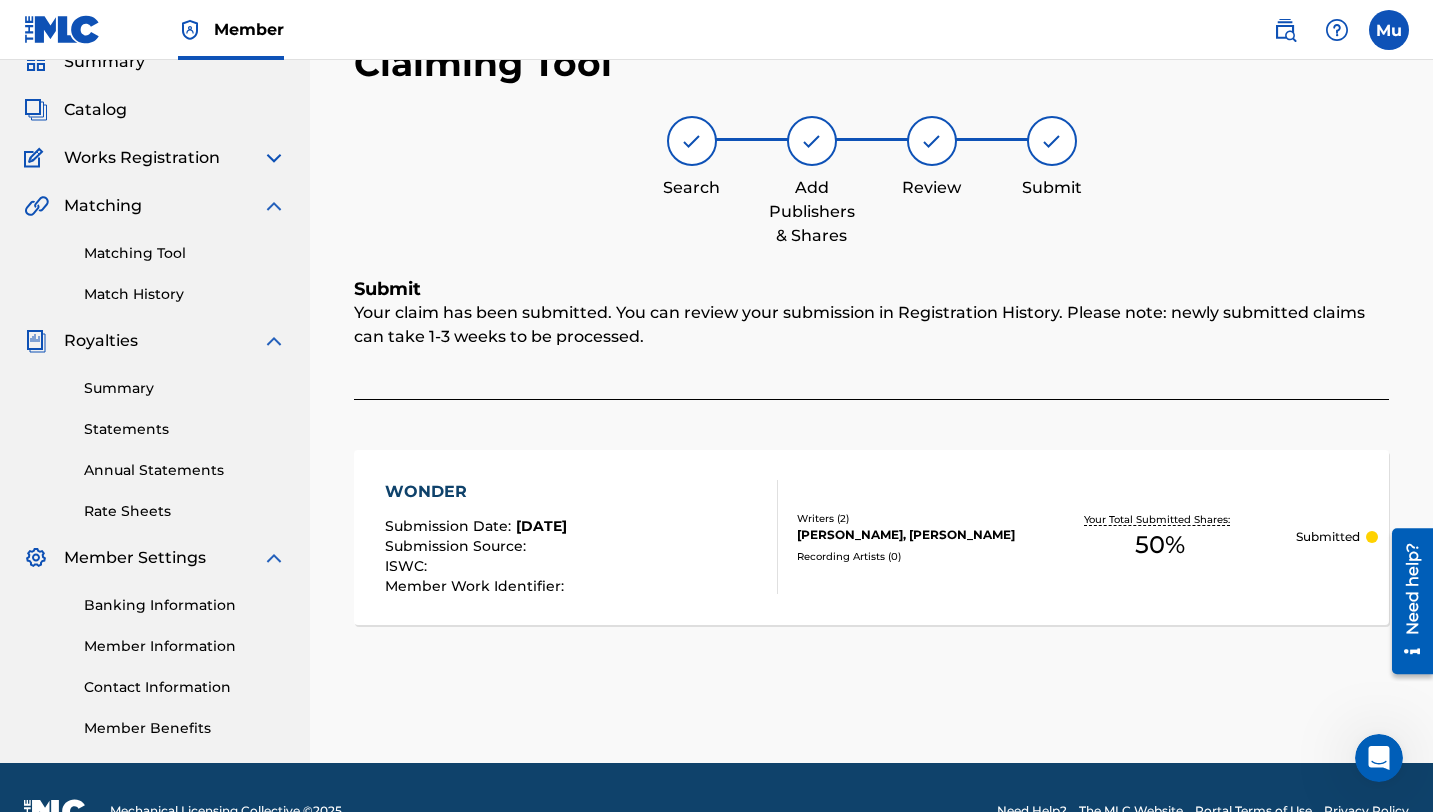 scroll, scrollTop: 0, scrollLeft: 0, axis: both 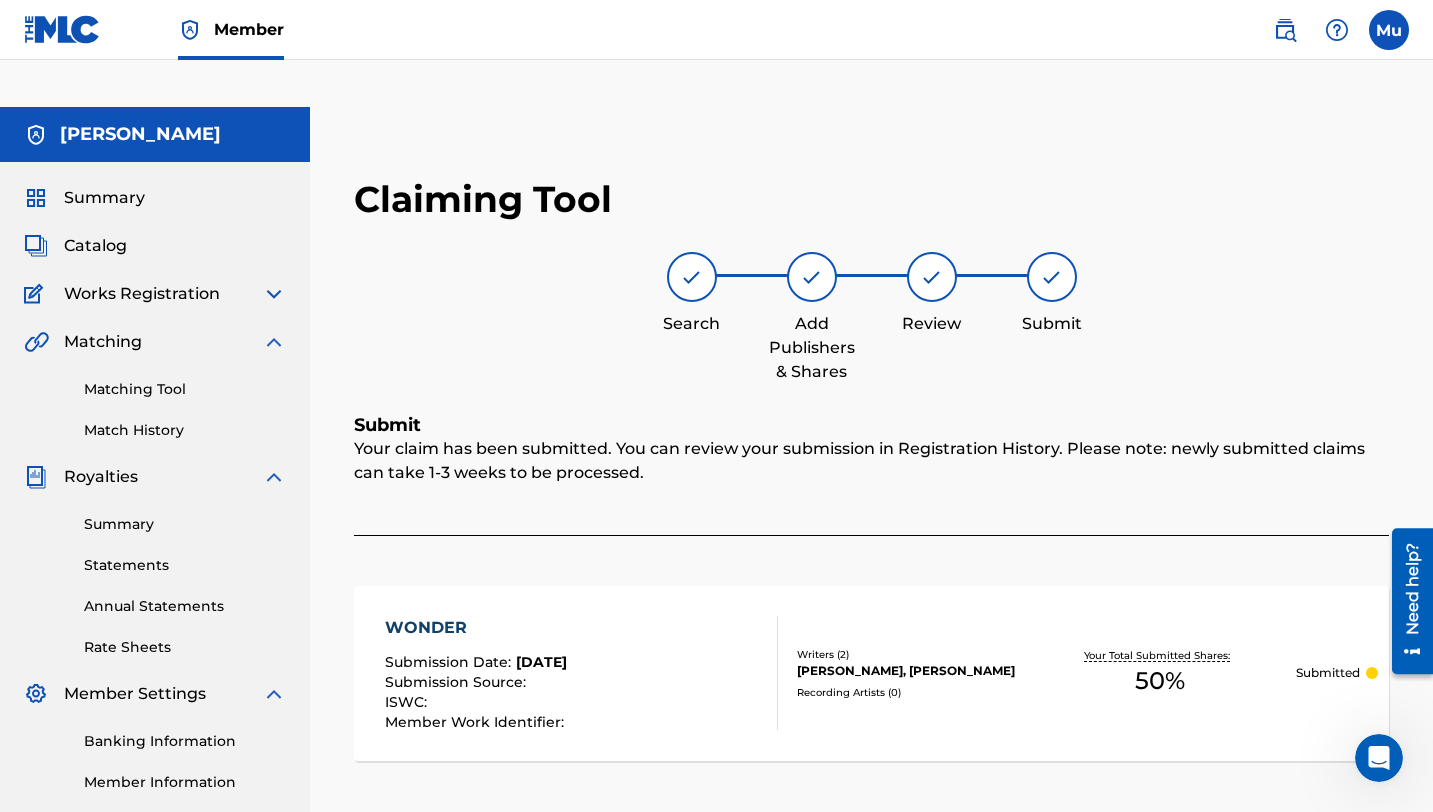 click on "Works Registration" at bounding box center [142, 294] 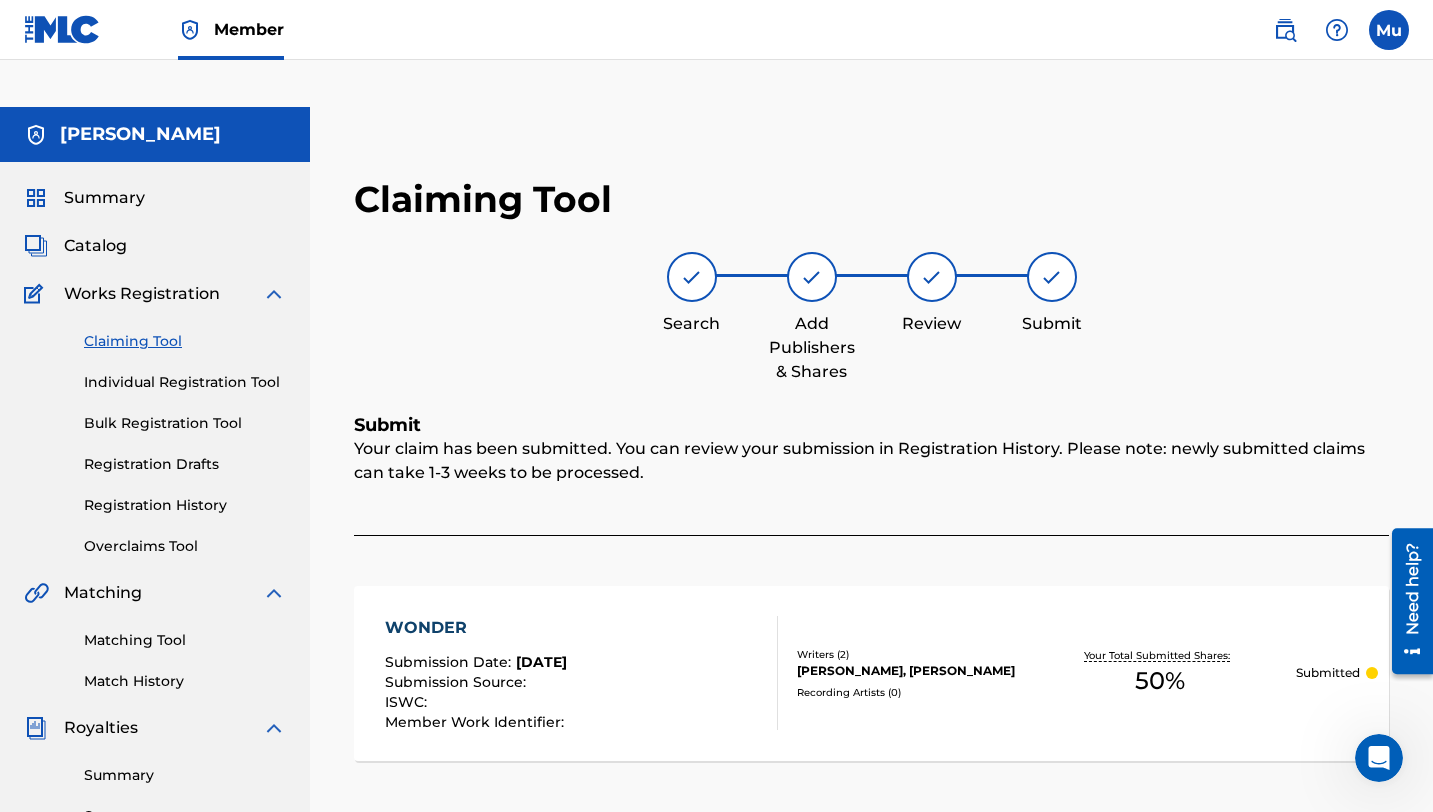 click on "Claiming Tool" at bounding box center (185, 341) 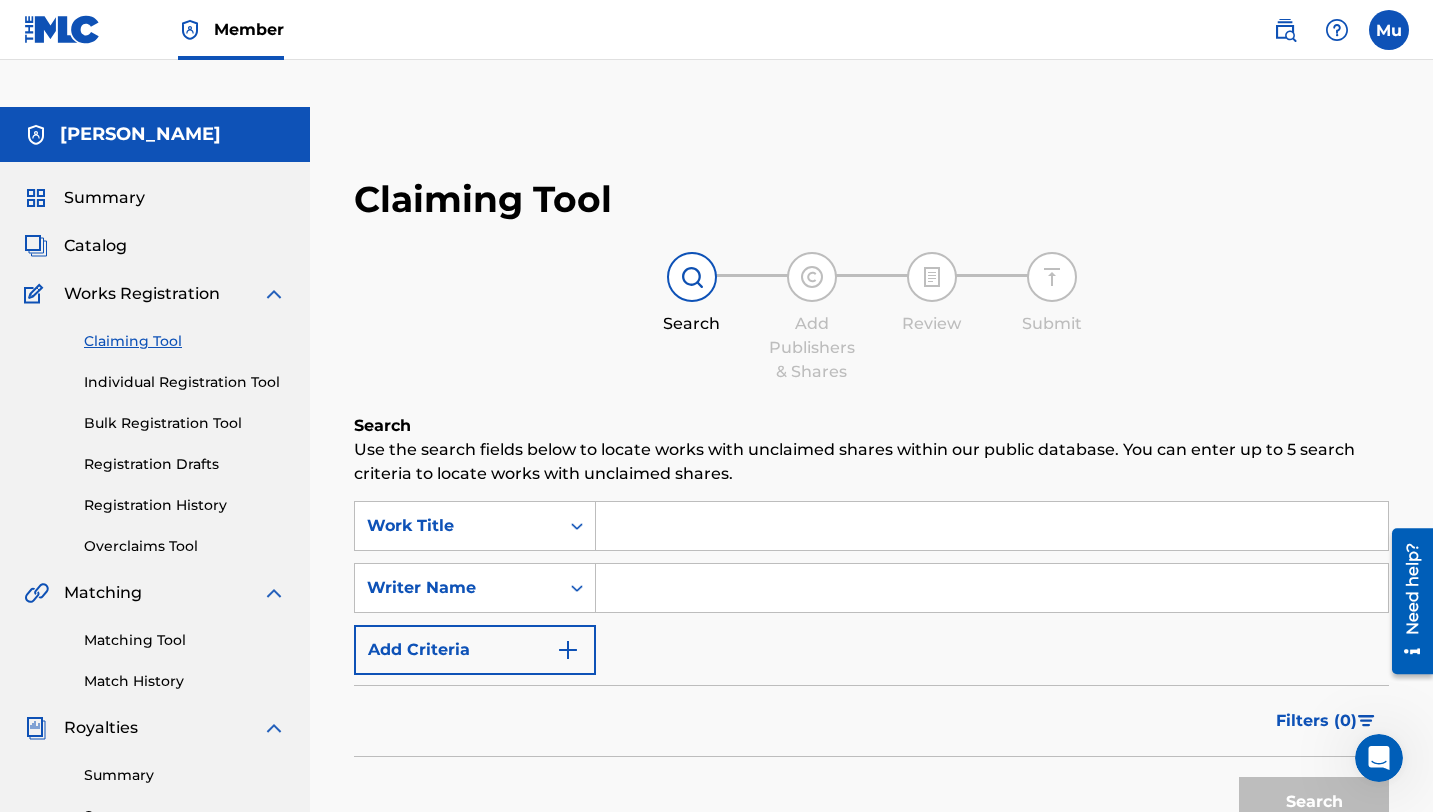 click at bounding box center [992, 526] 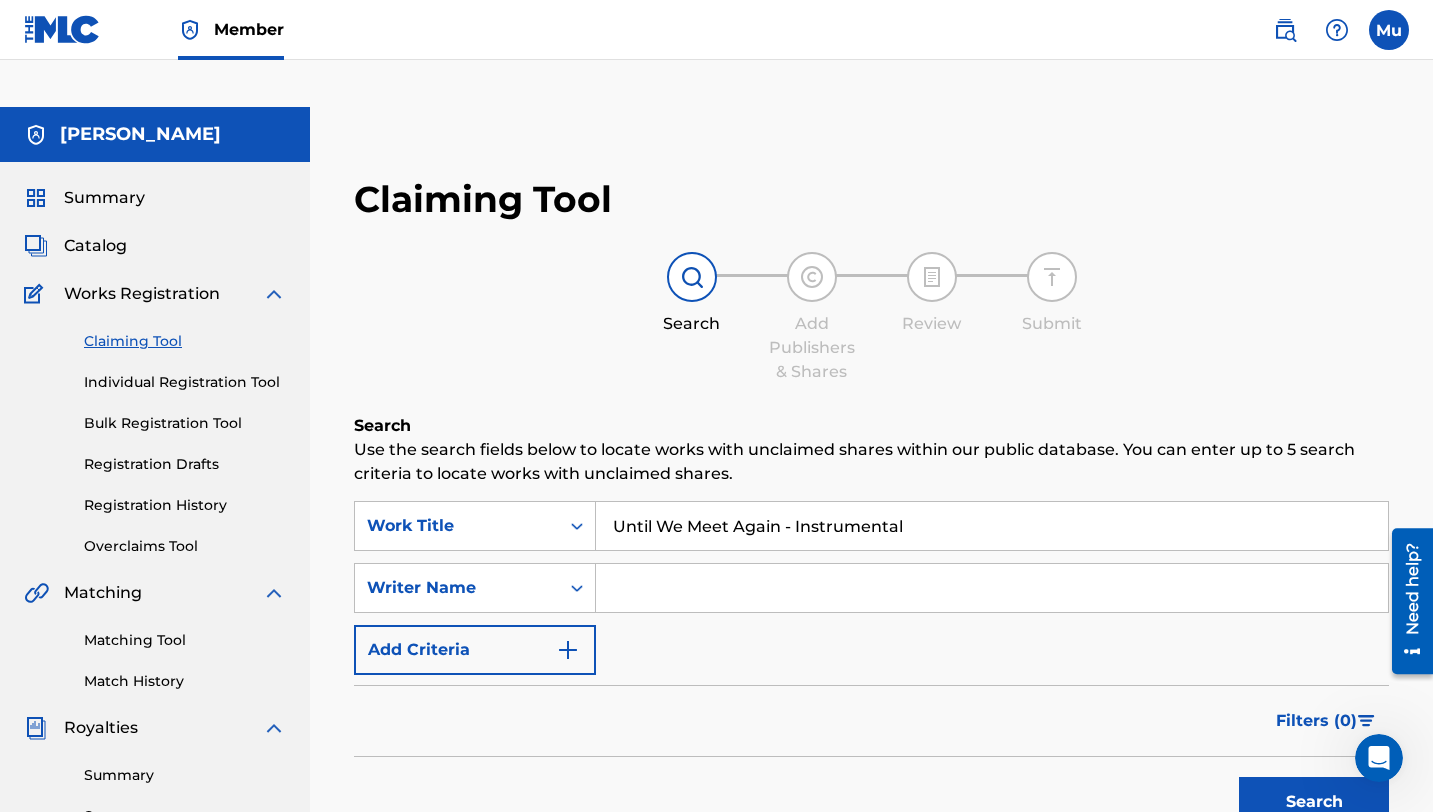 type on "Until We Meet Again - Instrumental" 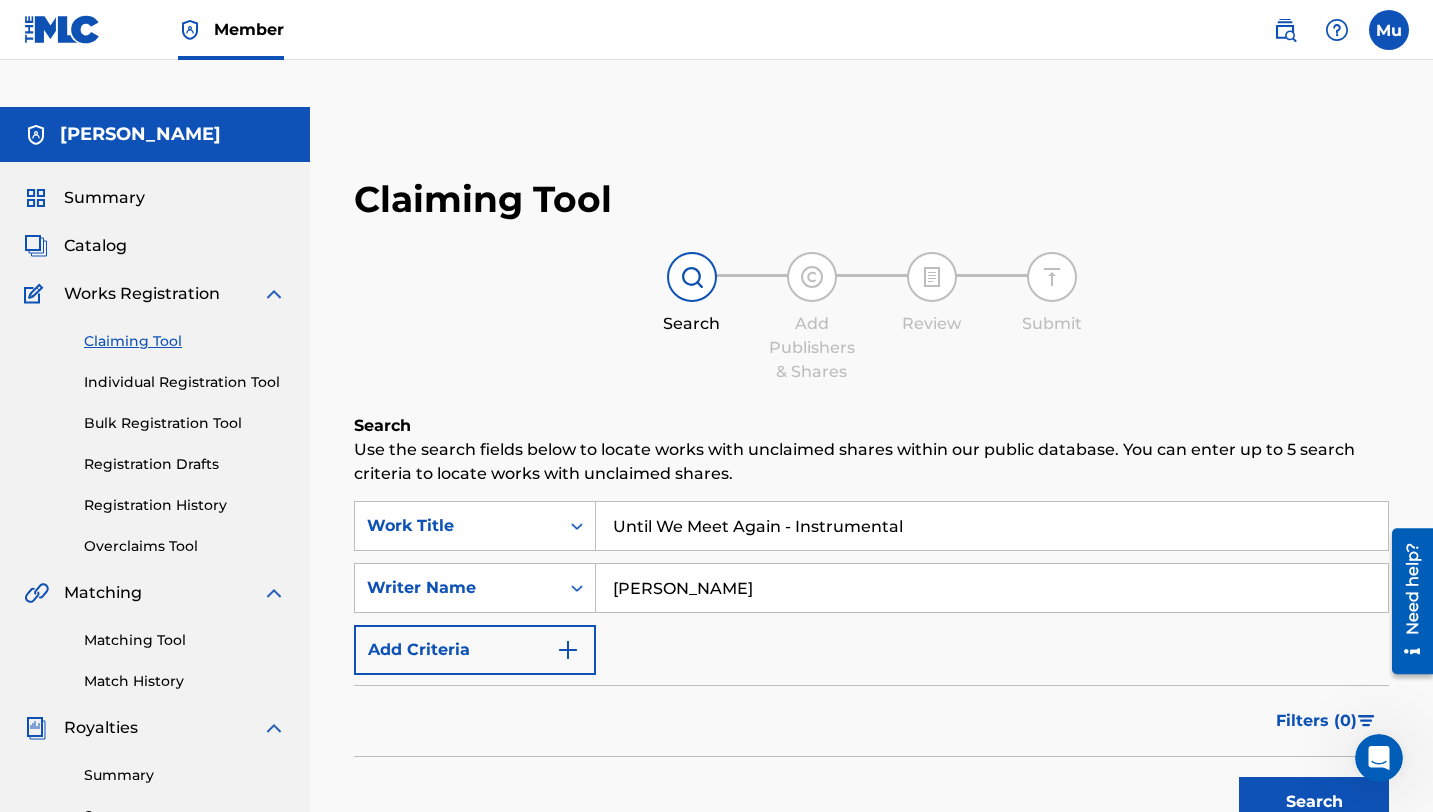 scroll, scrollTop: 95, scrollLeft: 0, axis: vertical 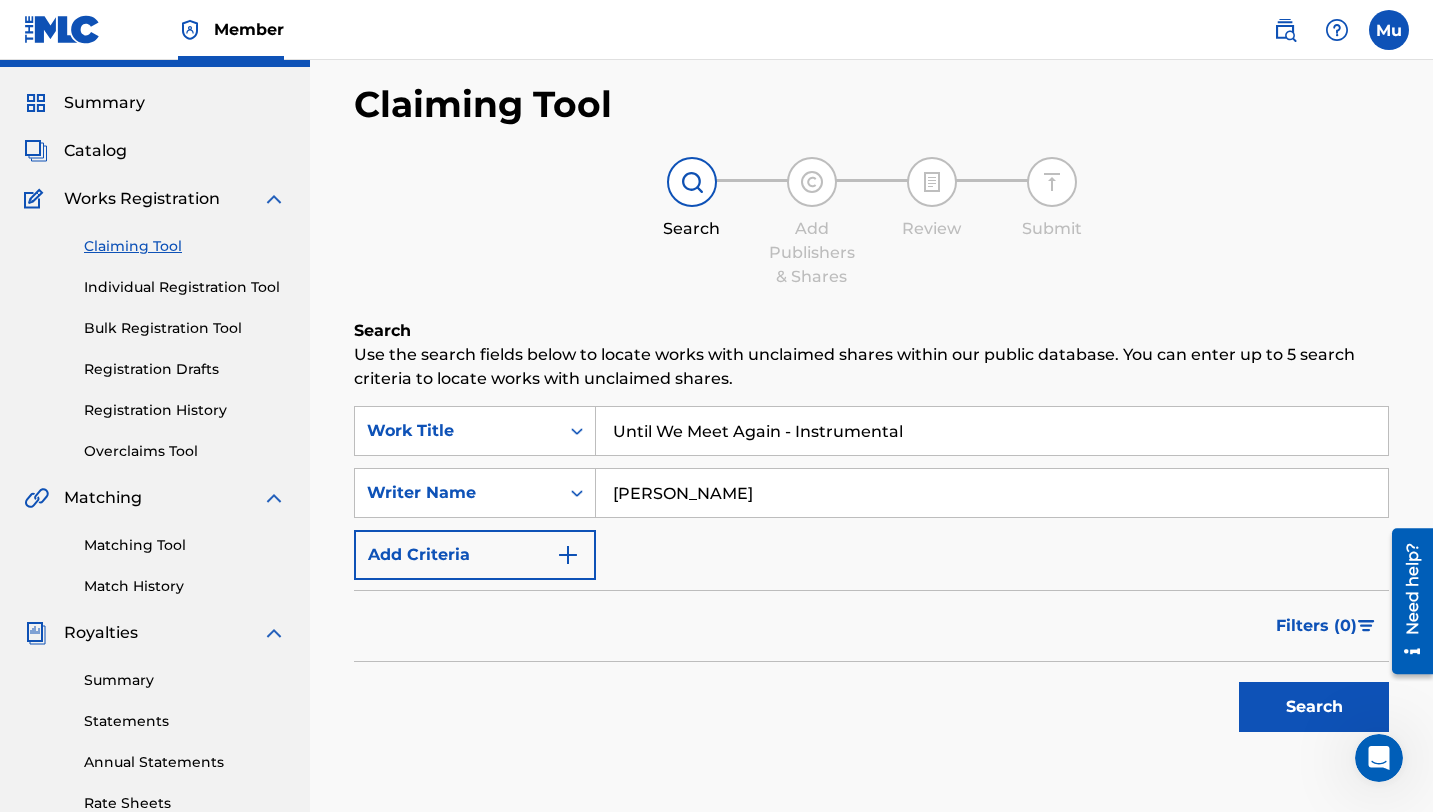 type on "[PERSON_NAME]" 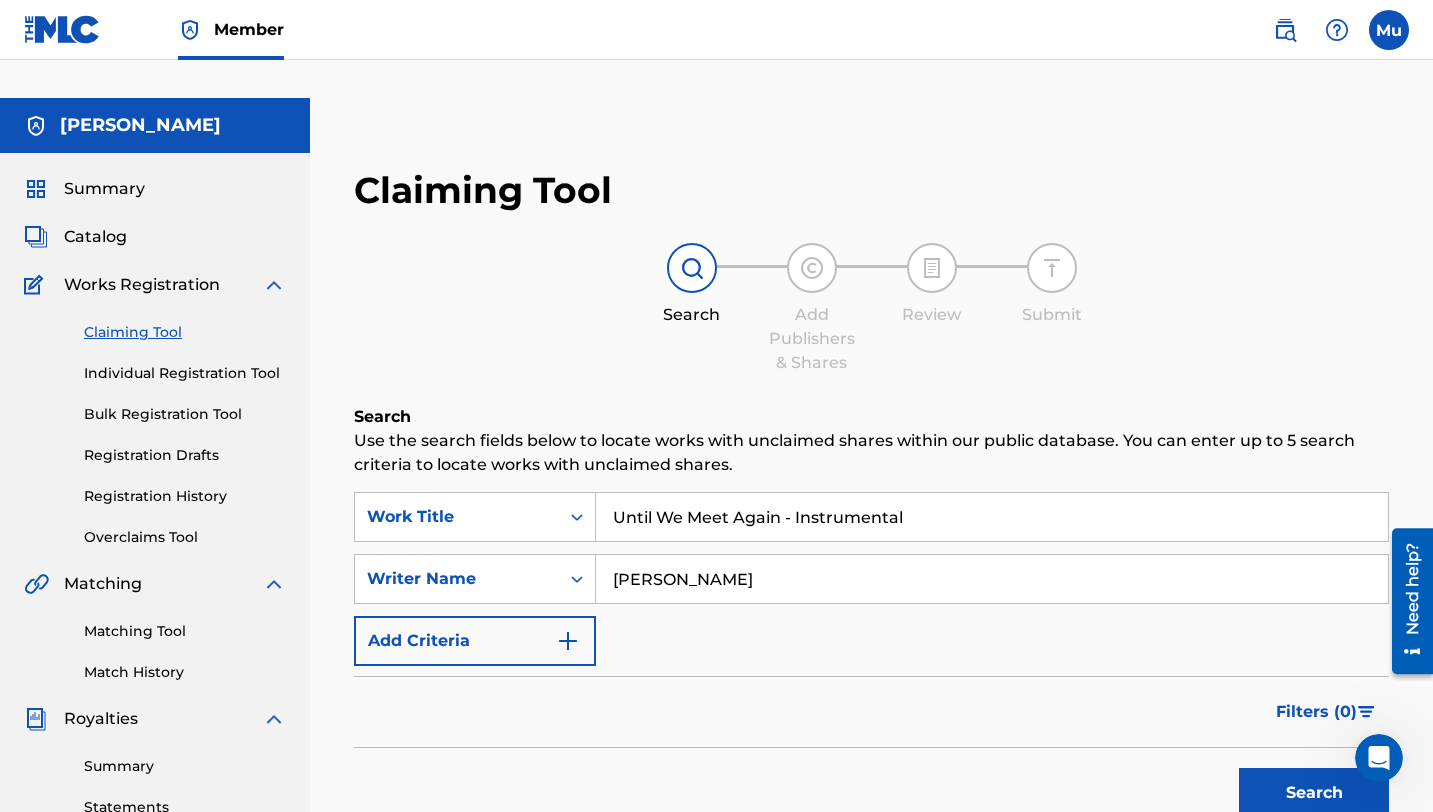 scroll, scrollTop: 0, scrollLeft: 0, axis: both 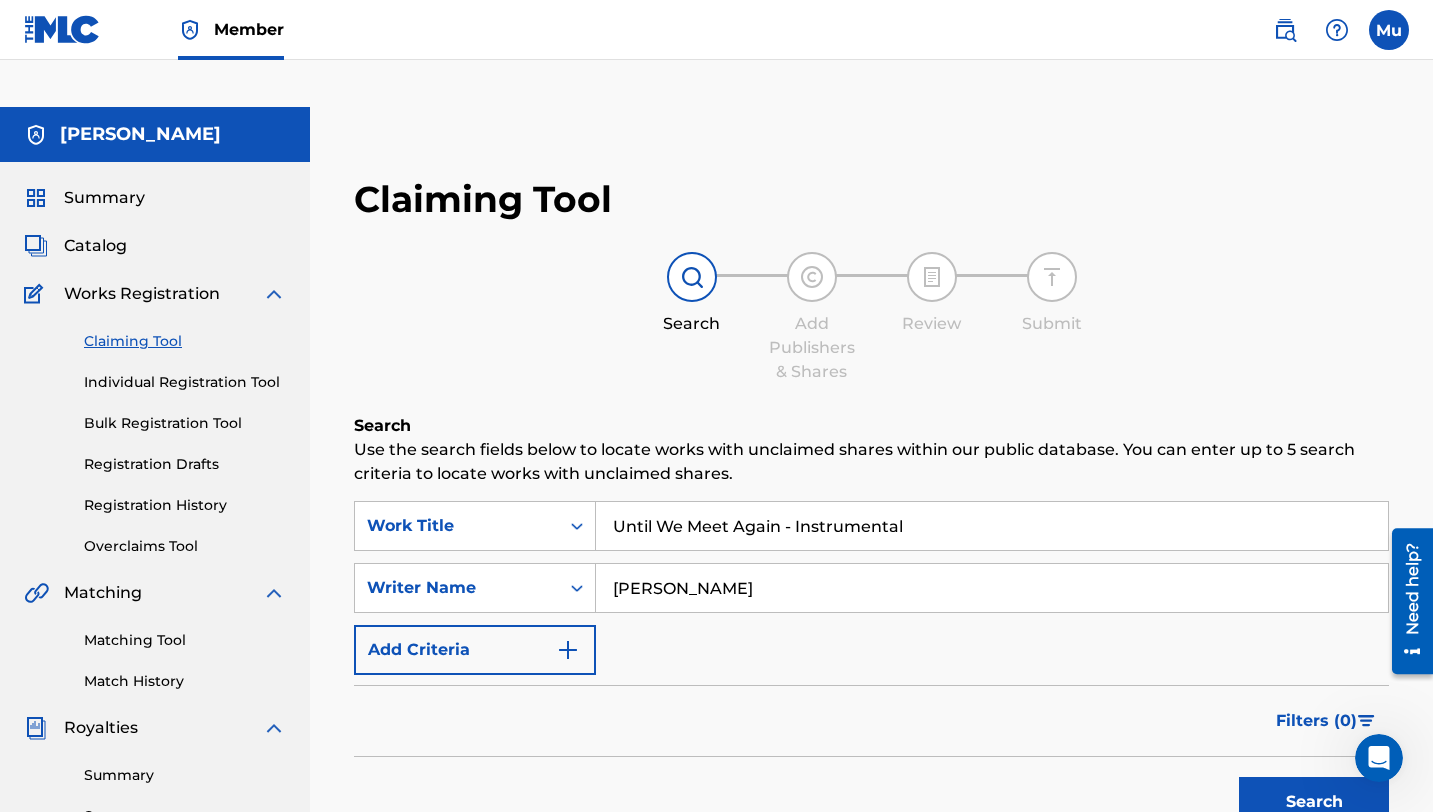 click on "Add Criteria" at bounding box center (475, 650) 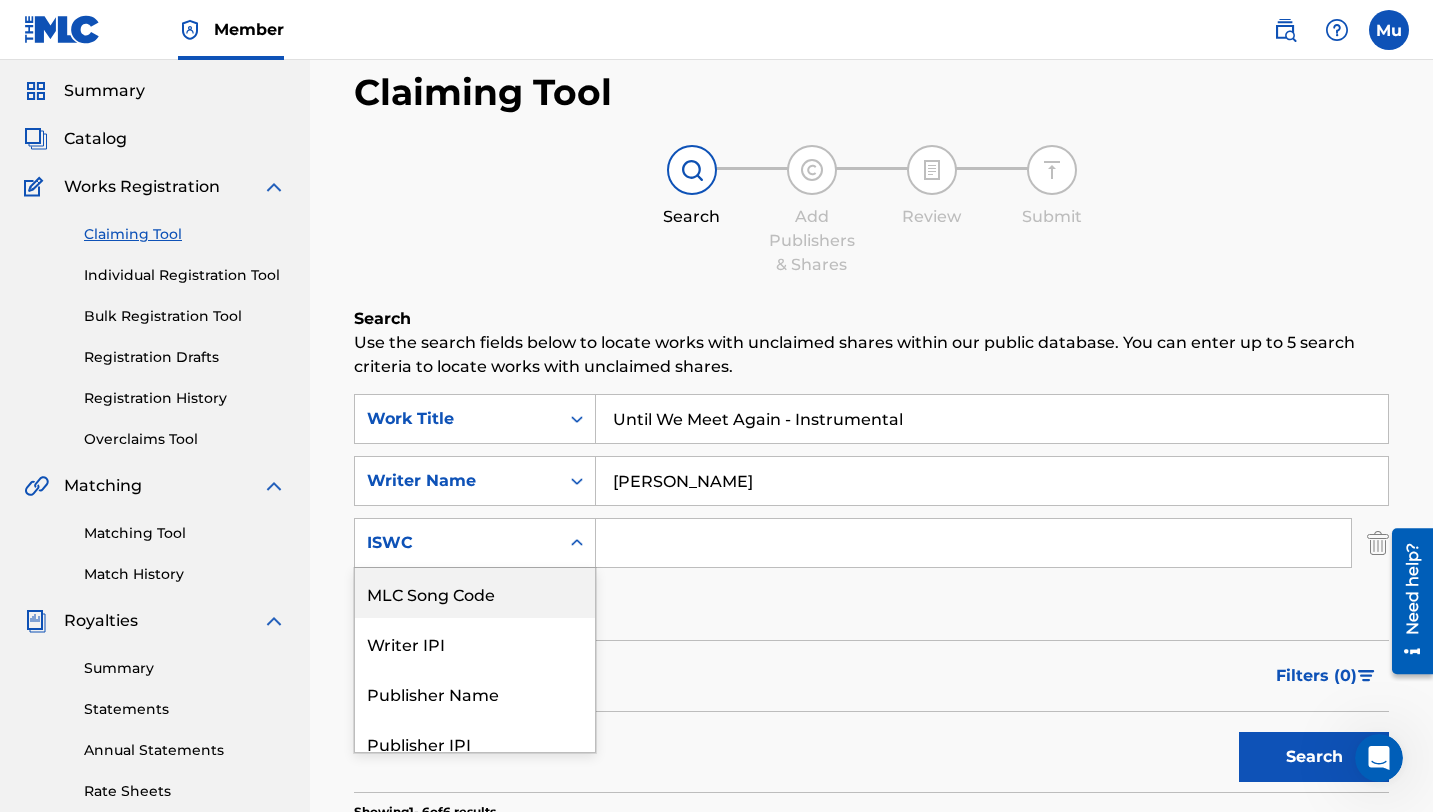 click on "MLC Song Code, 1 of 6. 6 results available. Use Up and Down to choose options, press Enter to select the currently focused option, press Escape to exit the menu, press Tab to select the option and exit the menu. ISWC MLC Song Code Writer IPI Publisher Name Publisher IPI MLC Publisher Number ISWC" at bounding box center [475, 543] 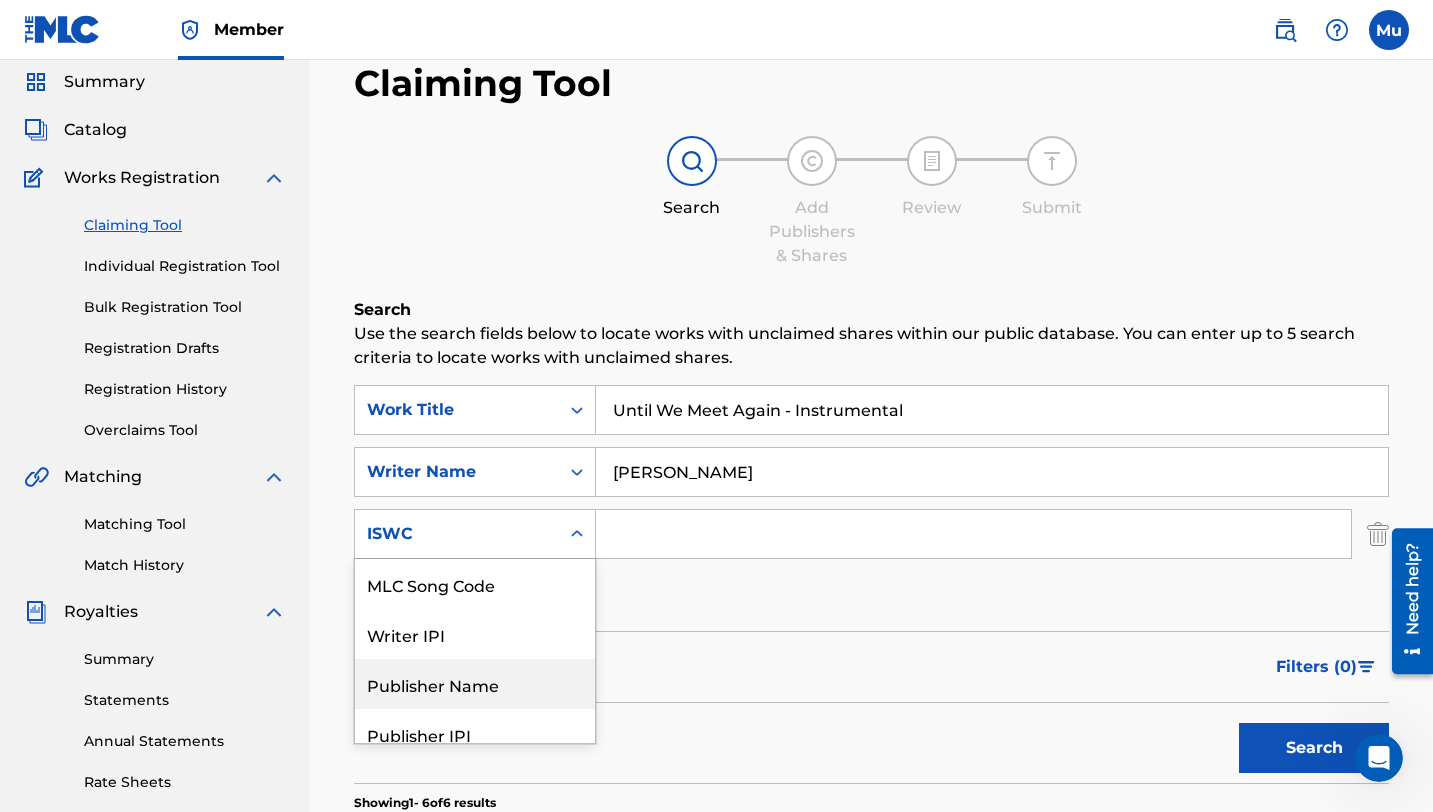 scroll, scrollTop: 117, scrollLeft: 0, axis: vertical 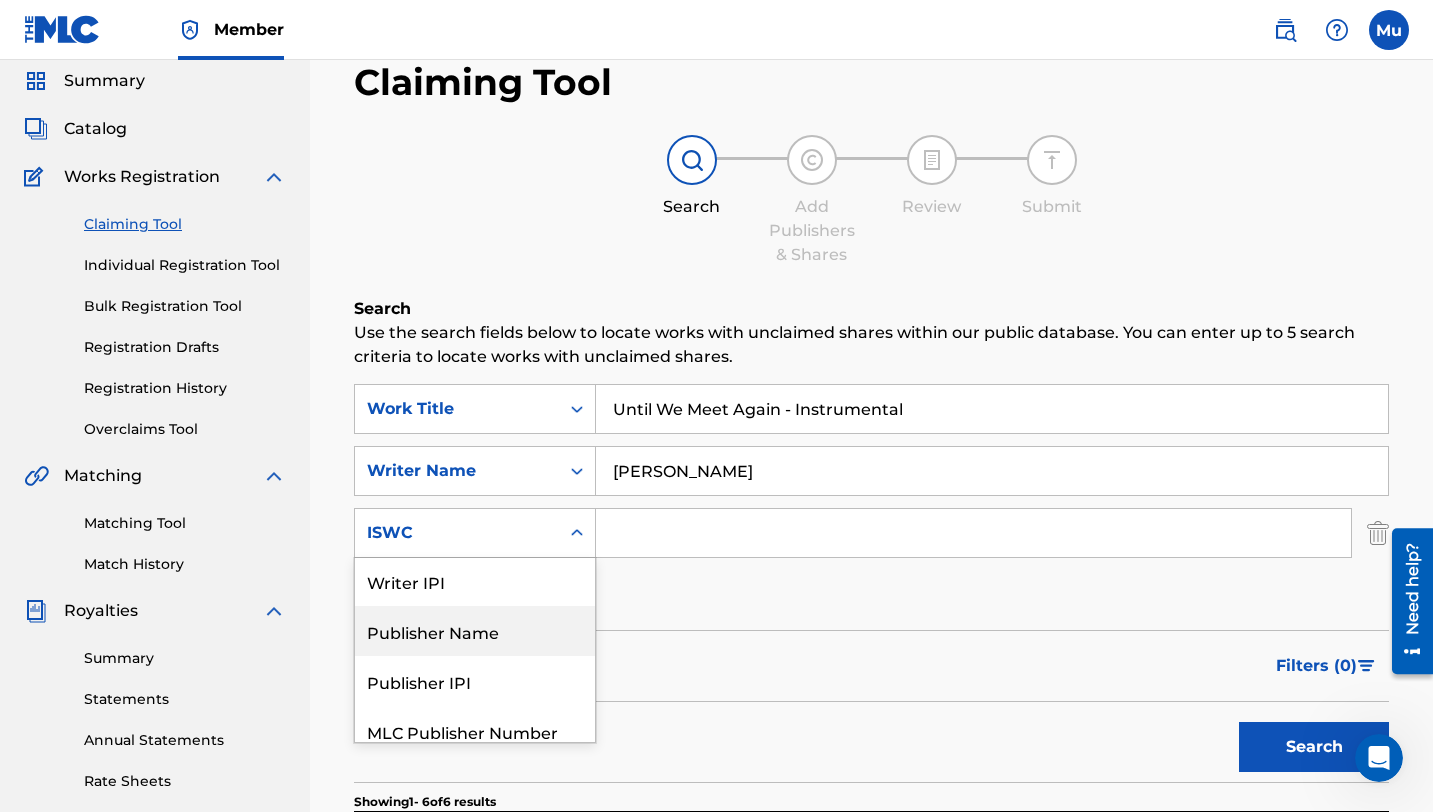 click on "Publisher Name" at bounding box center (475, 631) 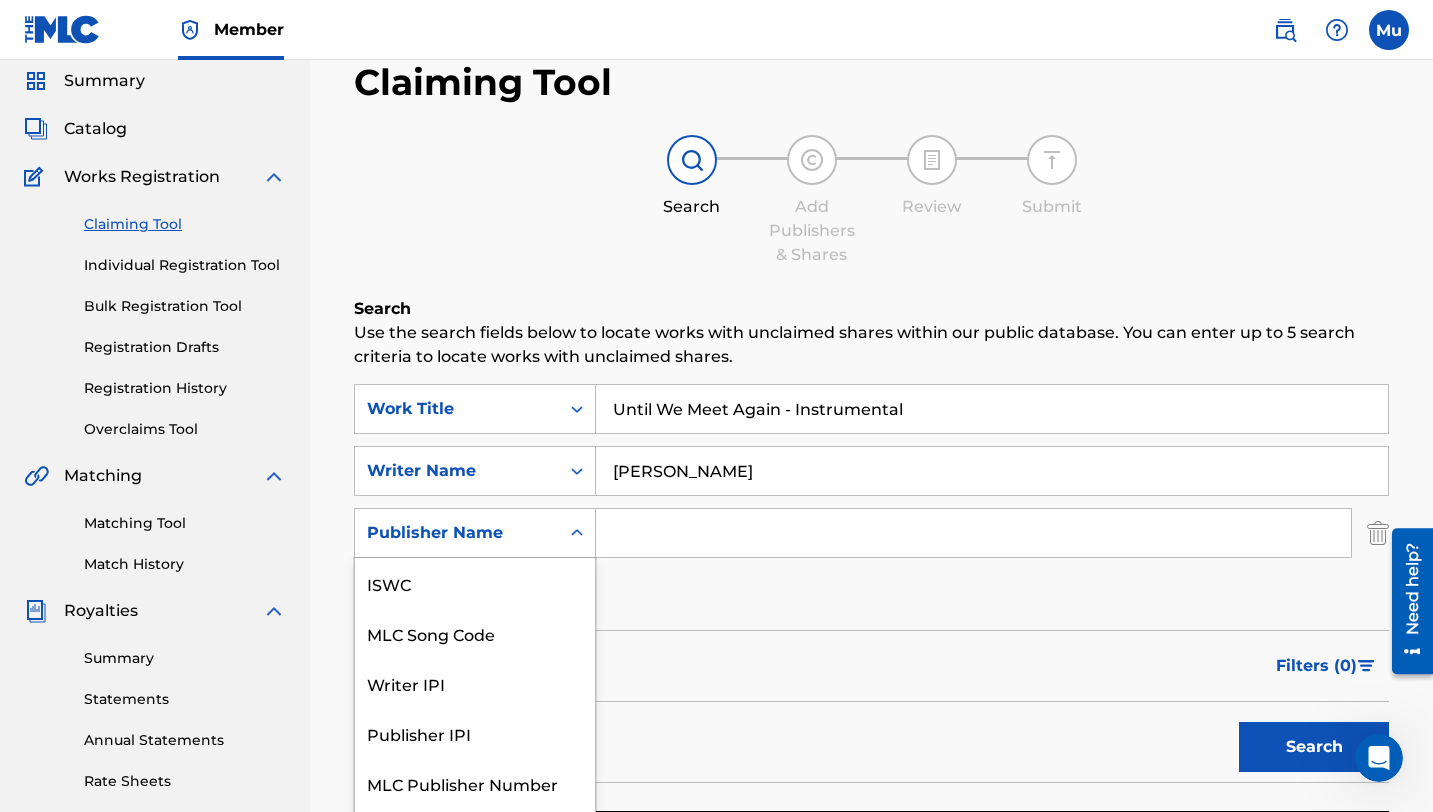 click on "Publisher Name" at bounding box center [457, 533] 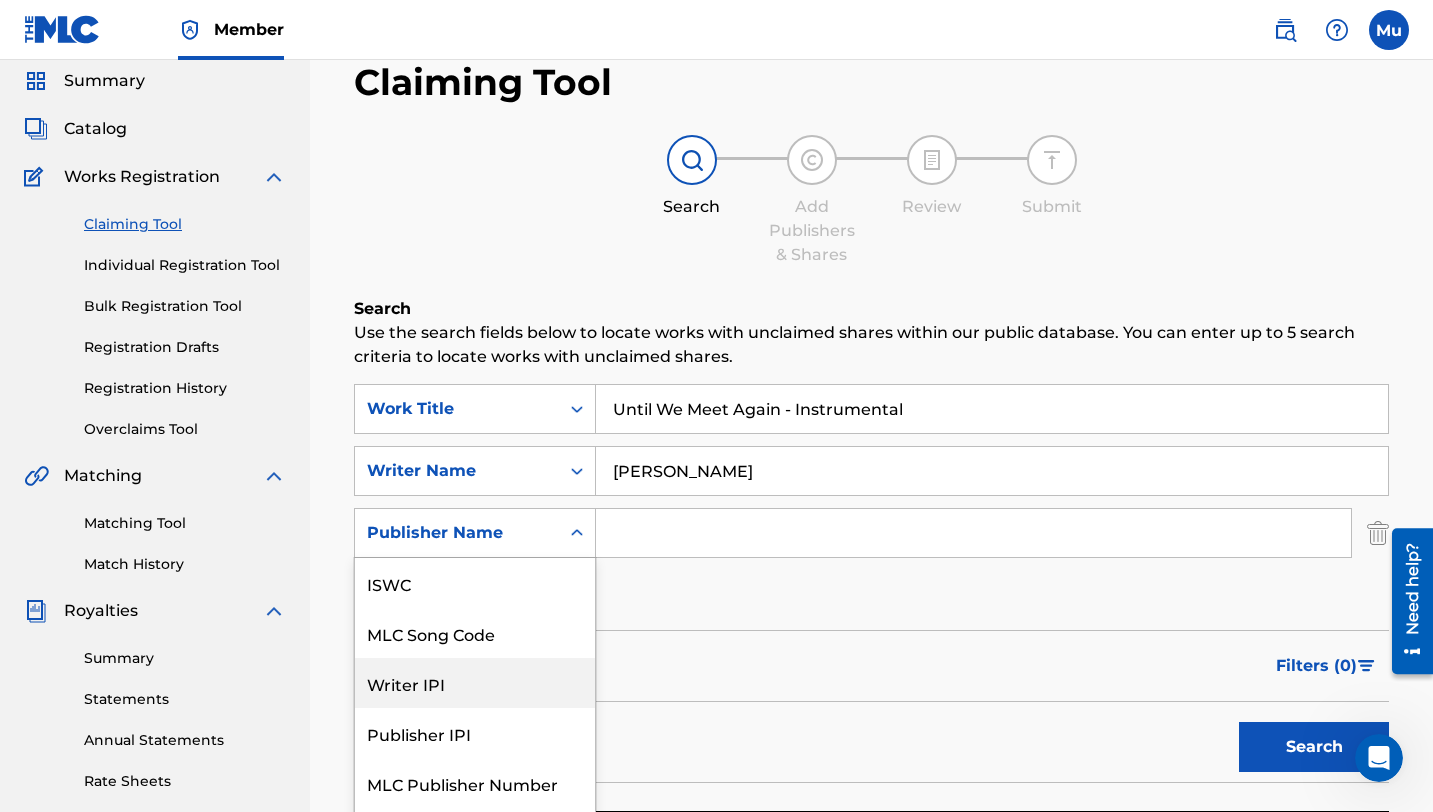 click on "Writer IPI" at bounding box center (475, 683) 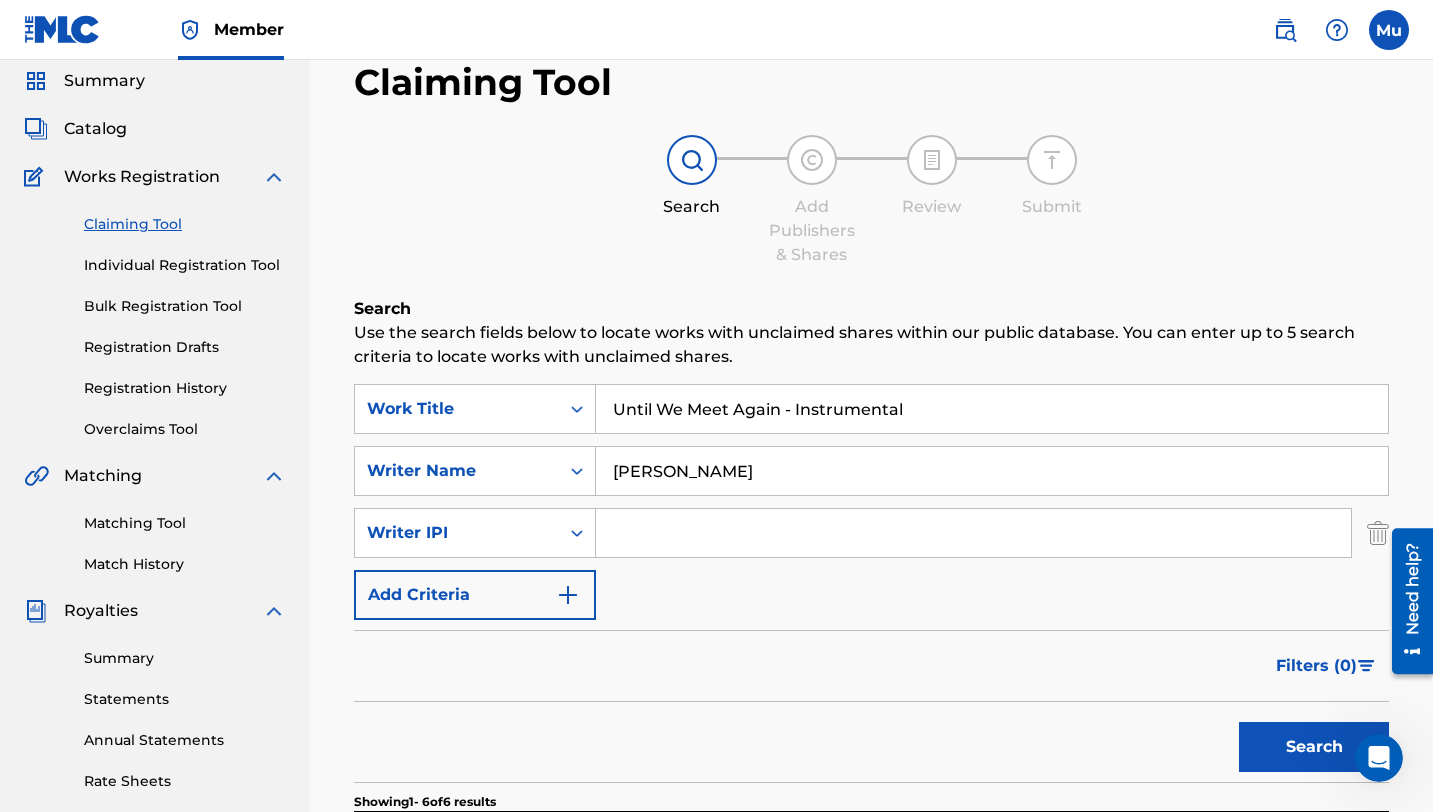 click at bounding box center (973, 533) 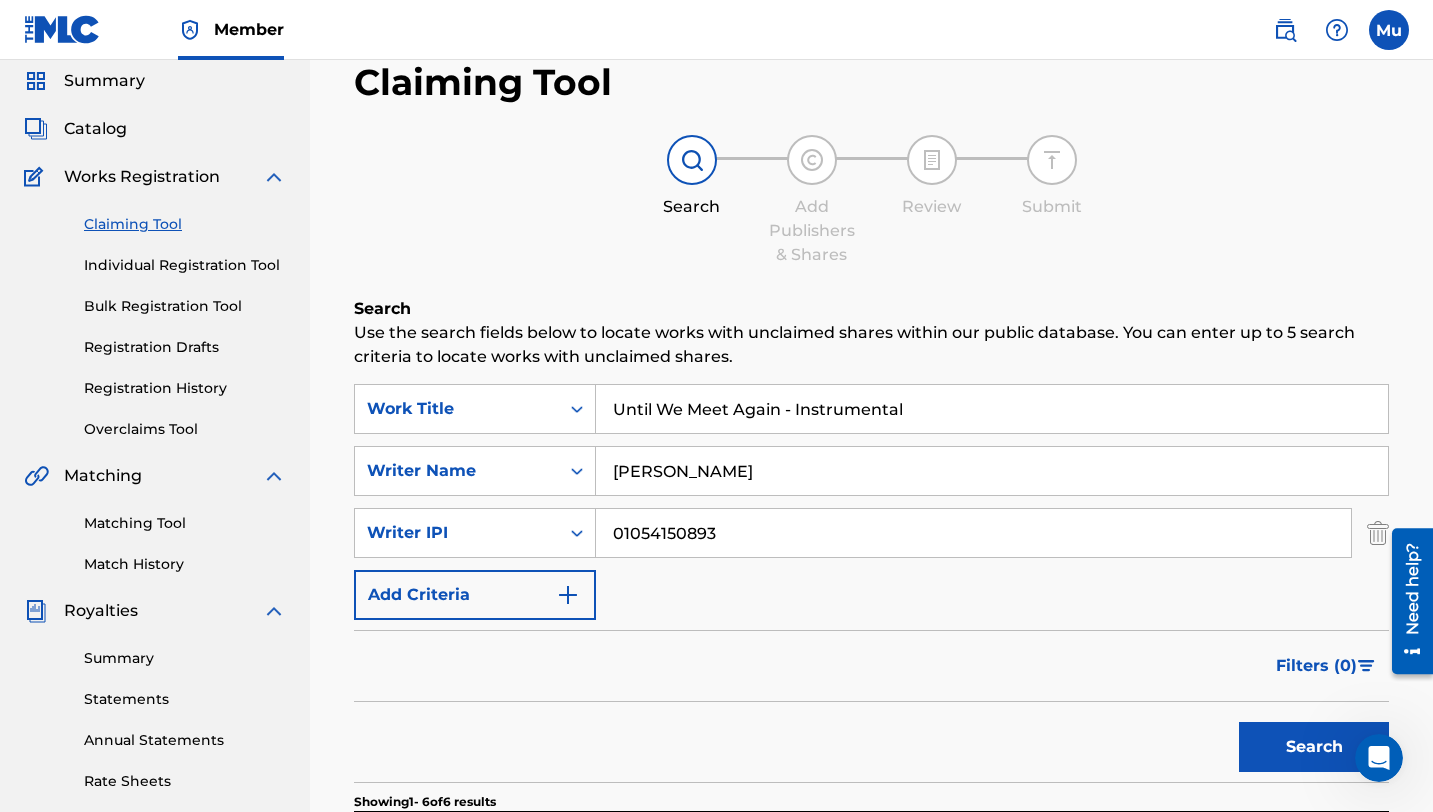 type on "01054150893" 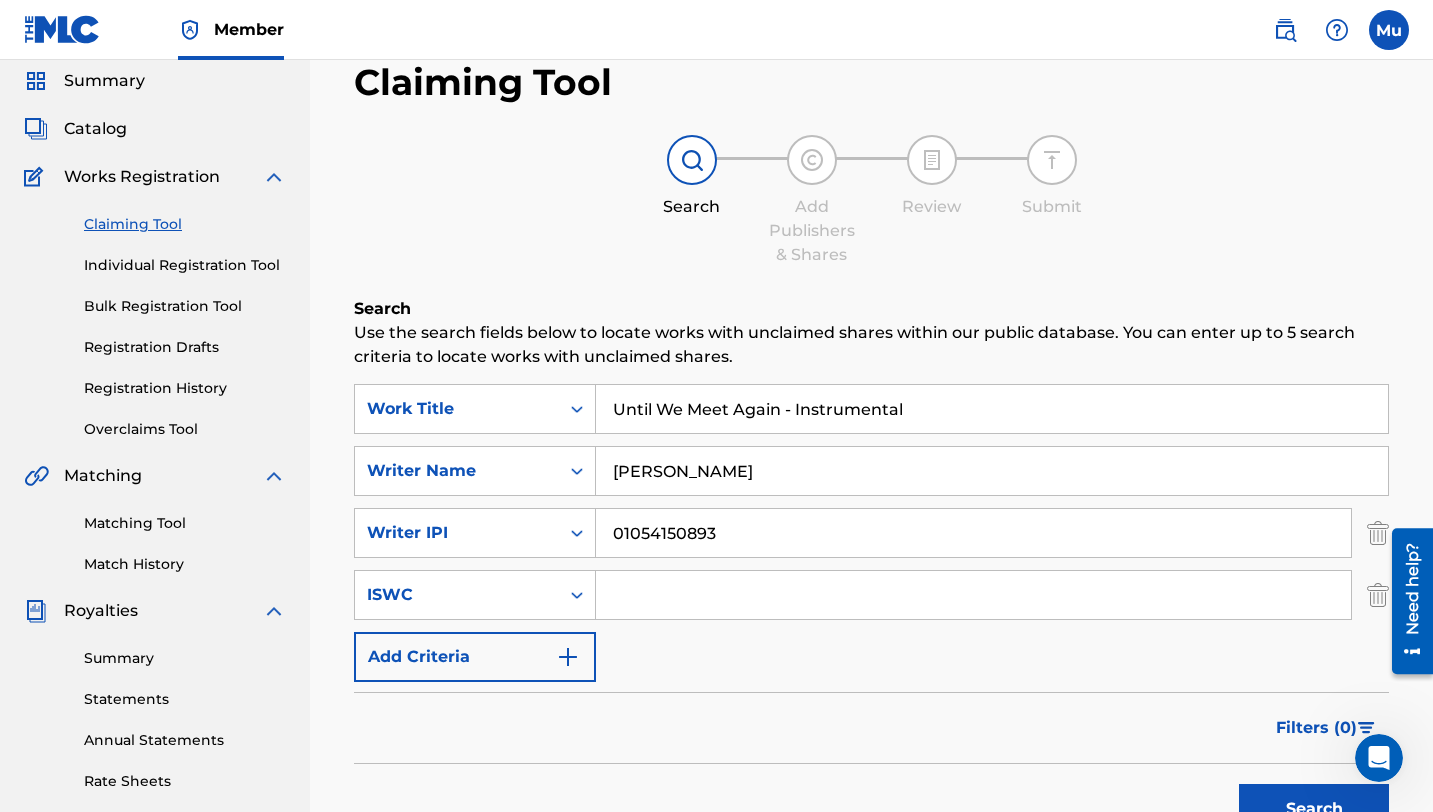 click on "Search" at bounding box center [1314, 809] 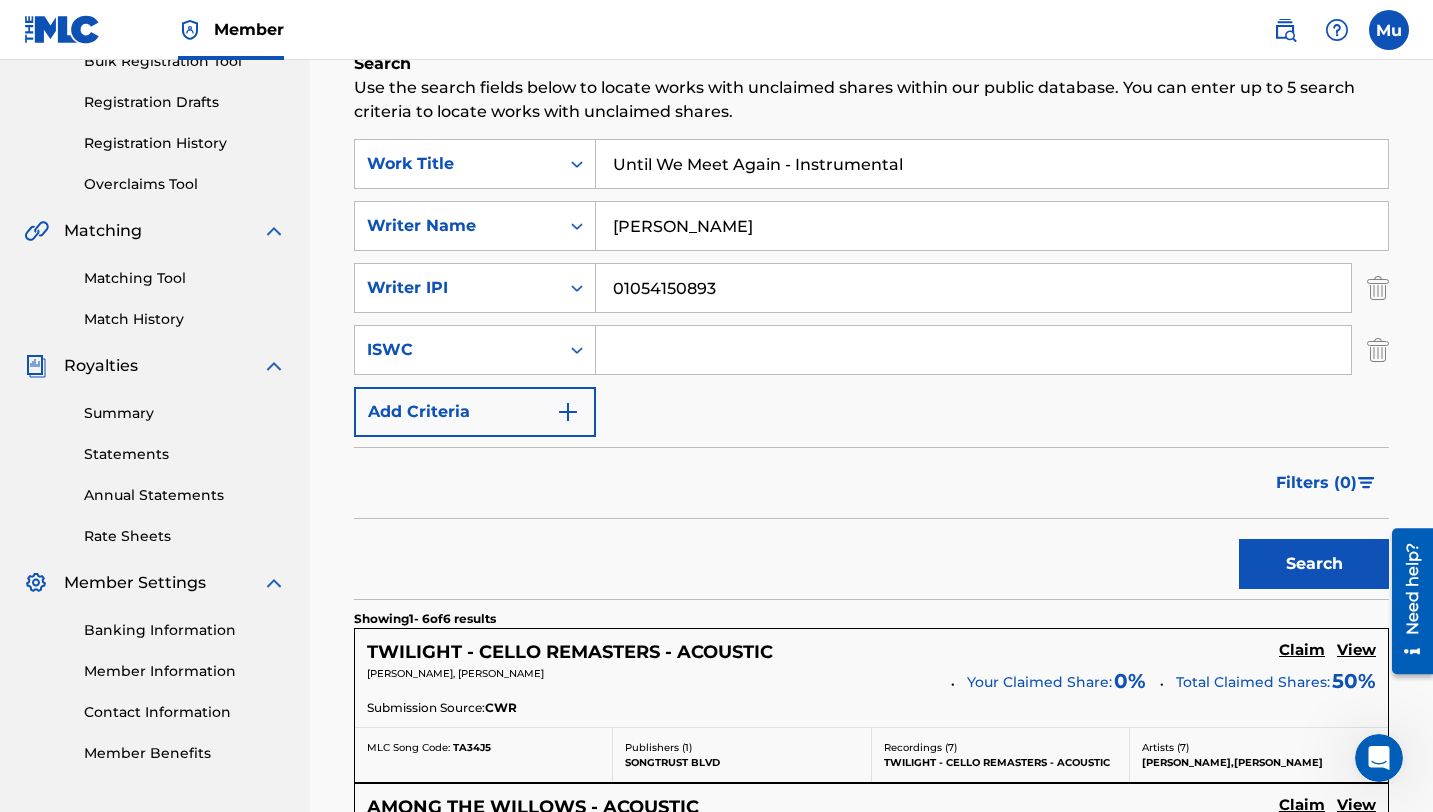 scroll, scrollTop: 290, scrollLeft: 0, axis: vertical 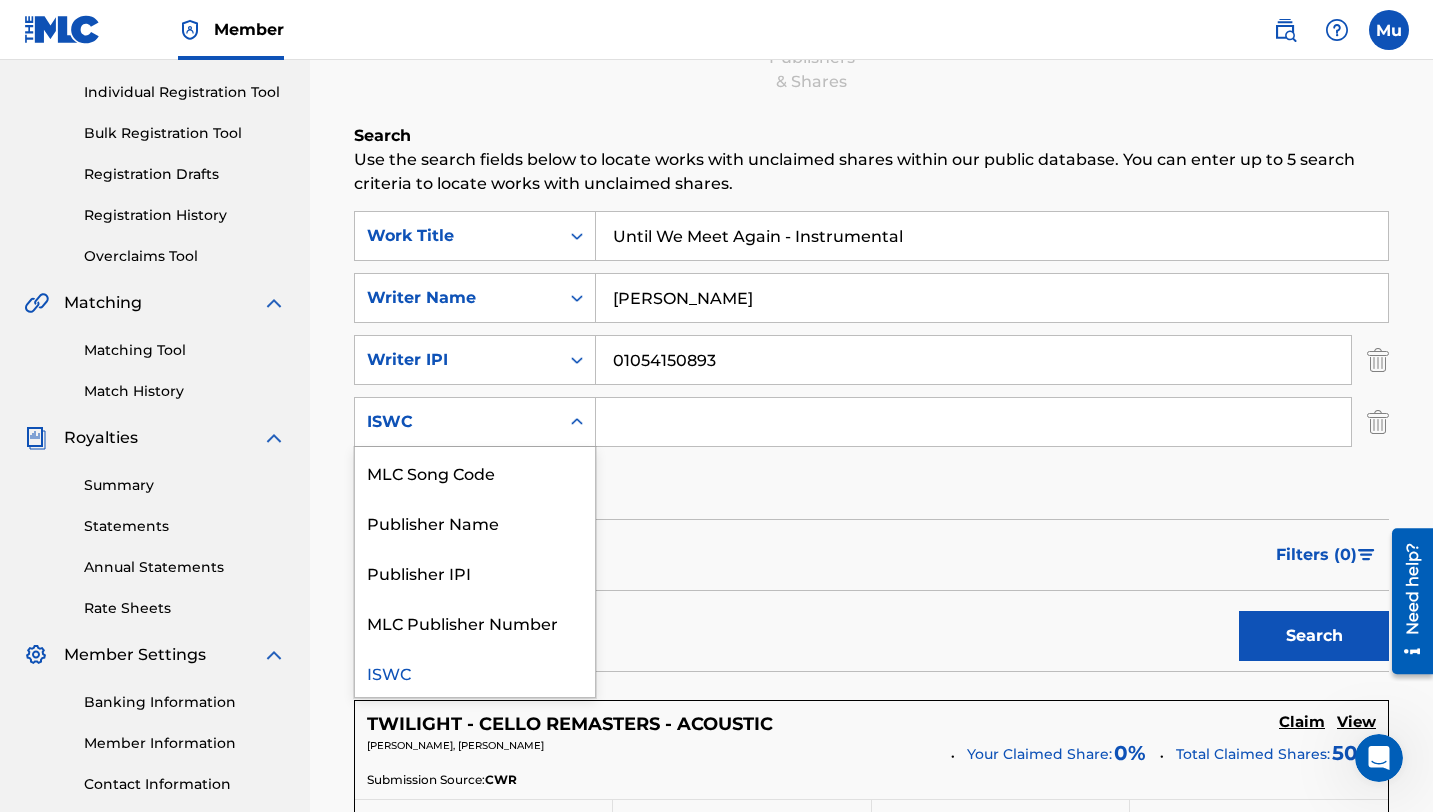 click on "ISWC" at bounding box center (457, 422) 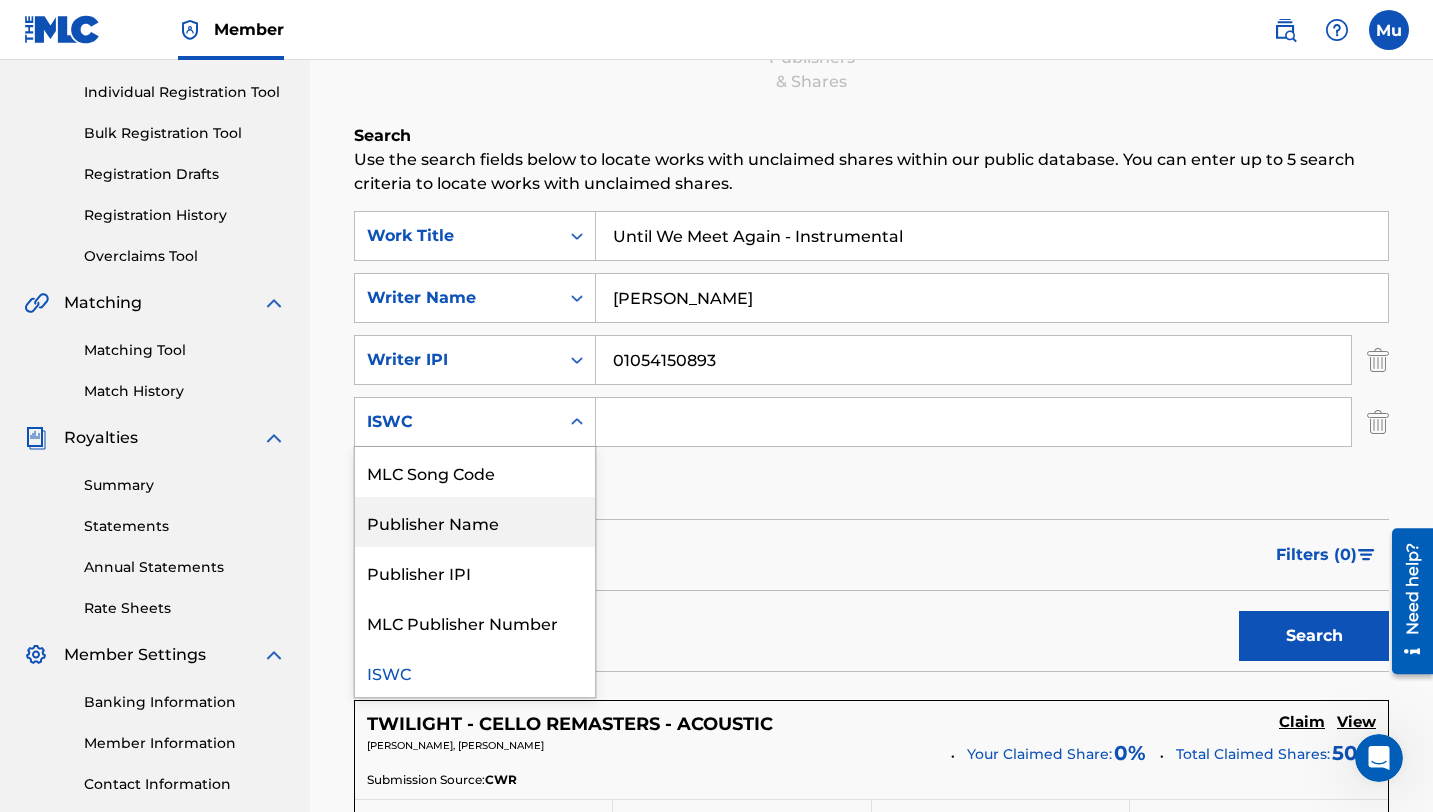 click on "Publisher Name" at bounding box center (475, 522) 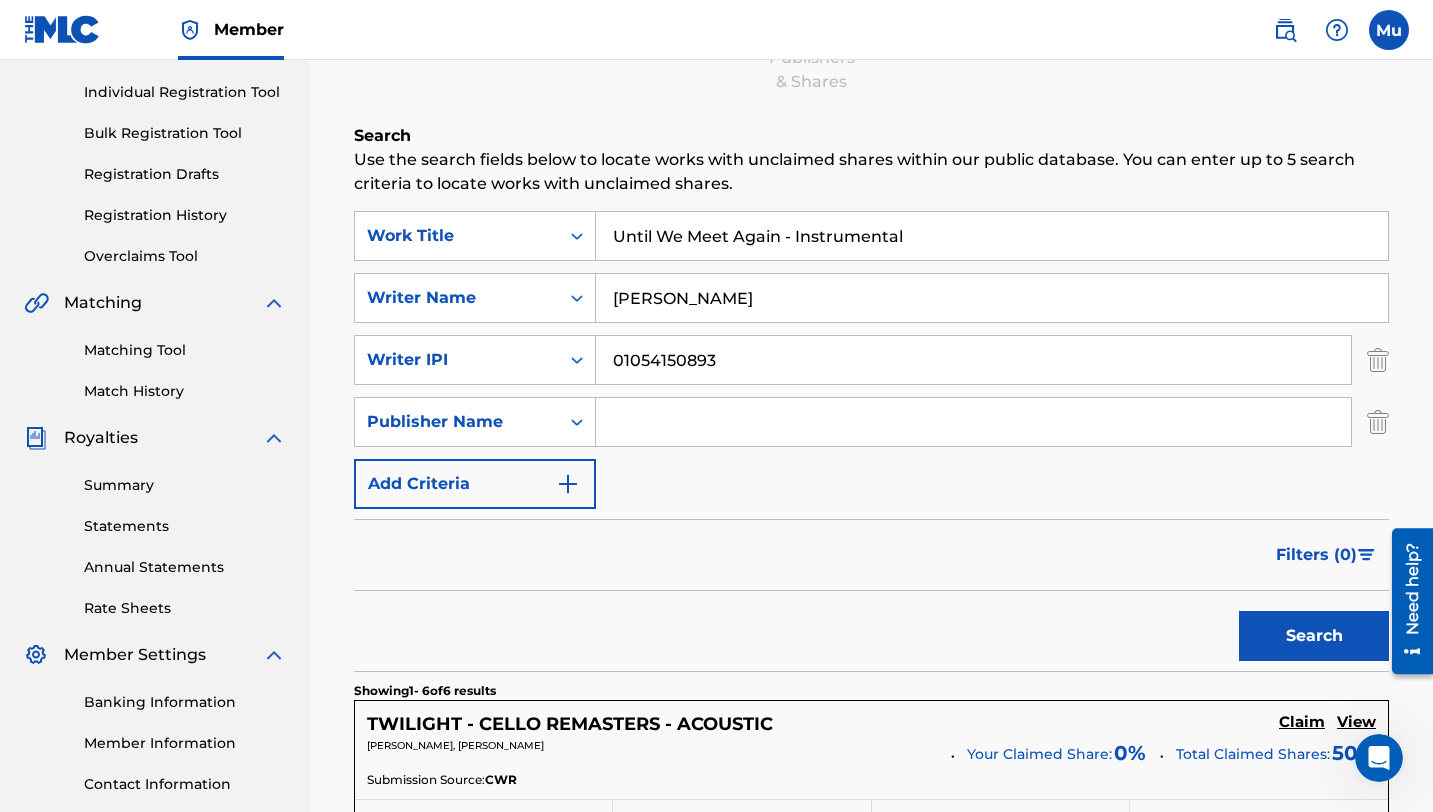 click on "[PERSON_NAME]" at bounding box center (992, 298) 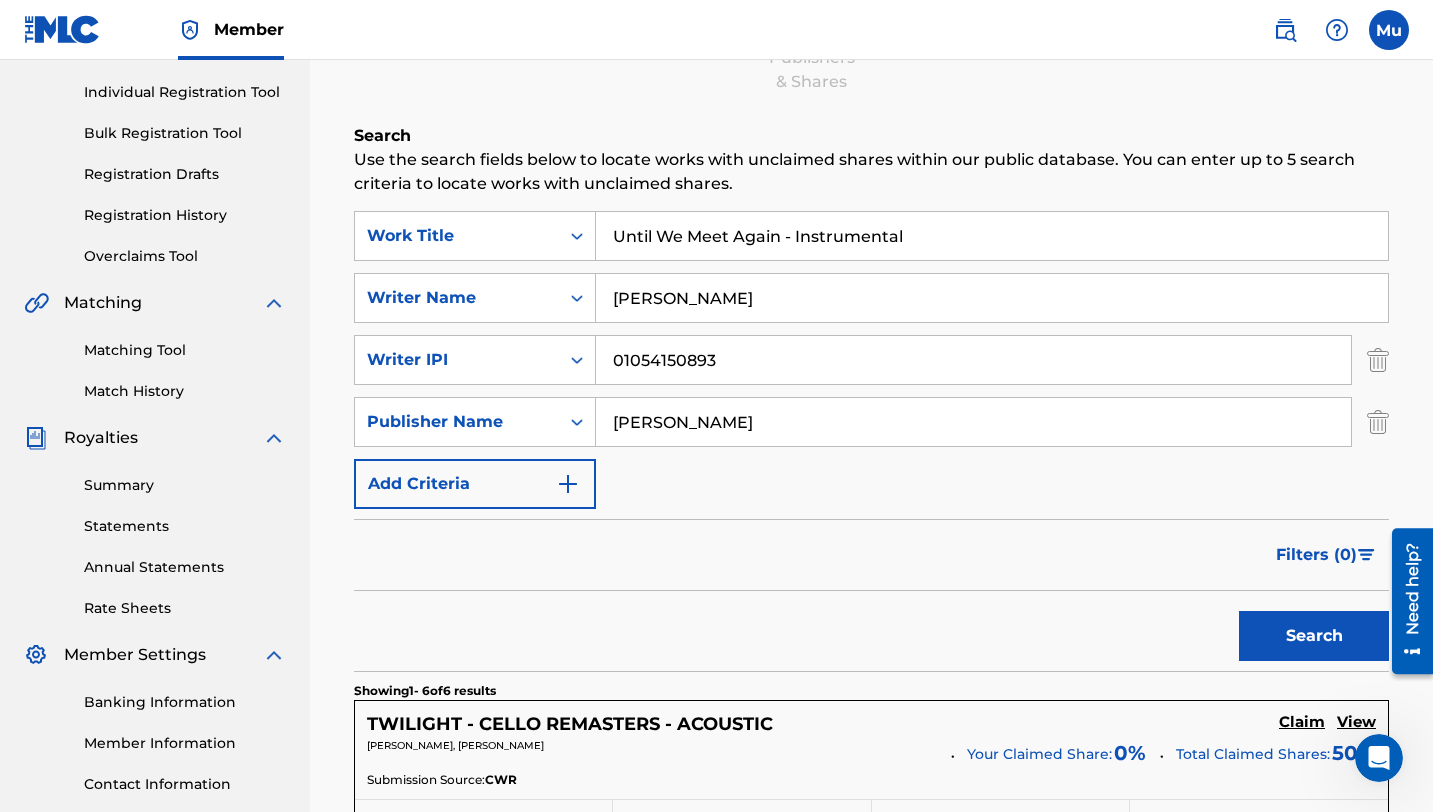type on "[PERSON_NAME]" 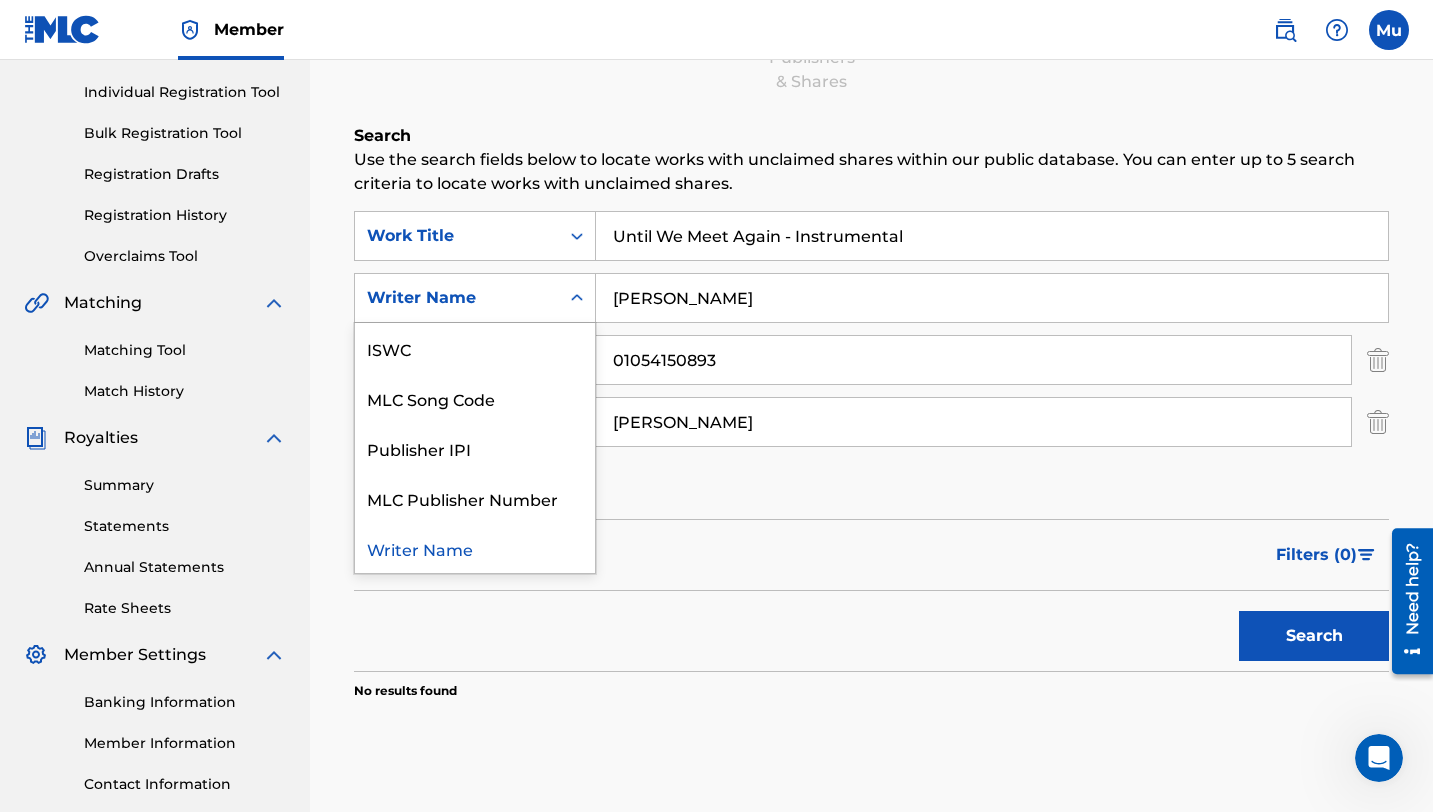 click on "Writer Name" at bounding box center [457, 298] 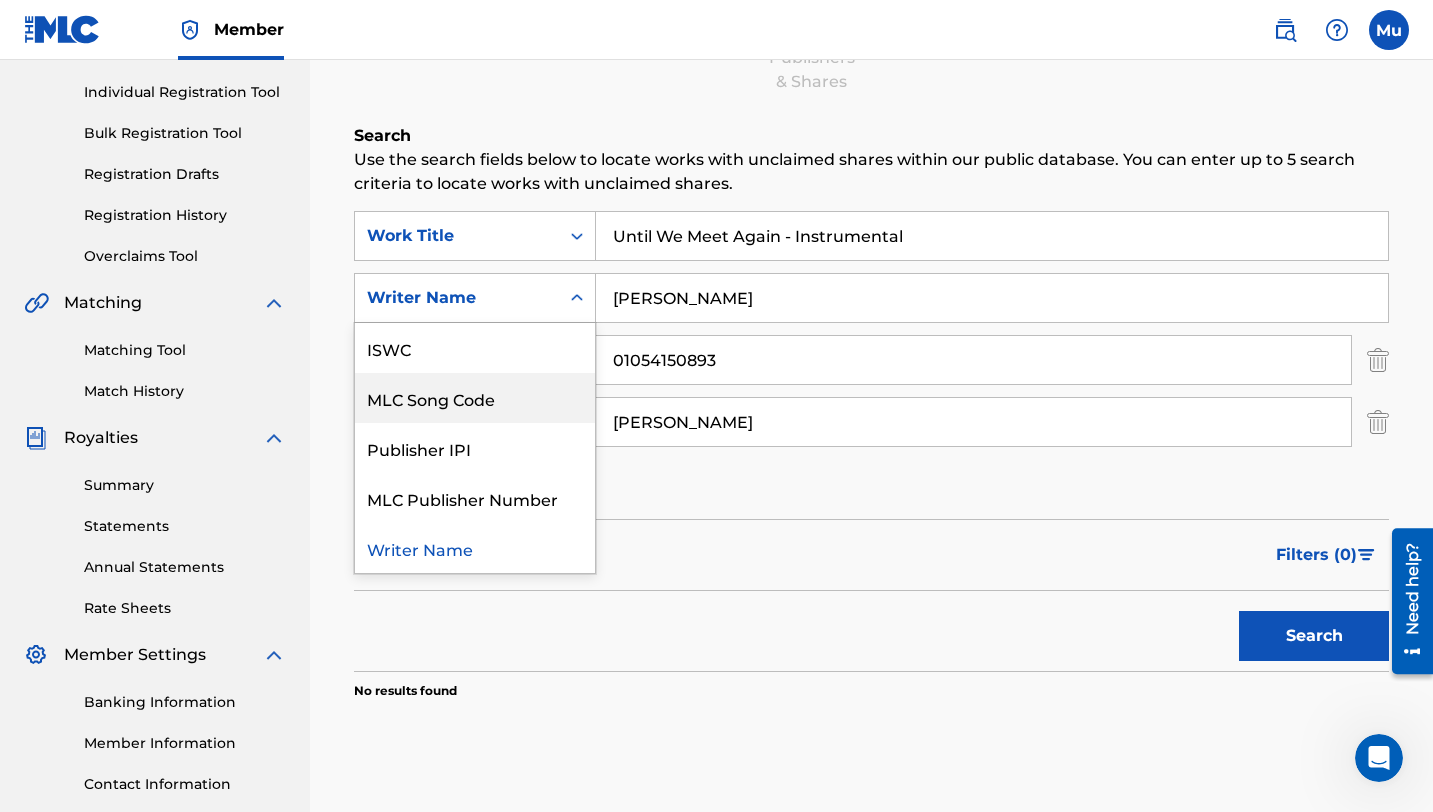 click on "01054150893" at bounding box center (973, 360) 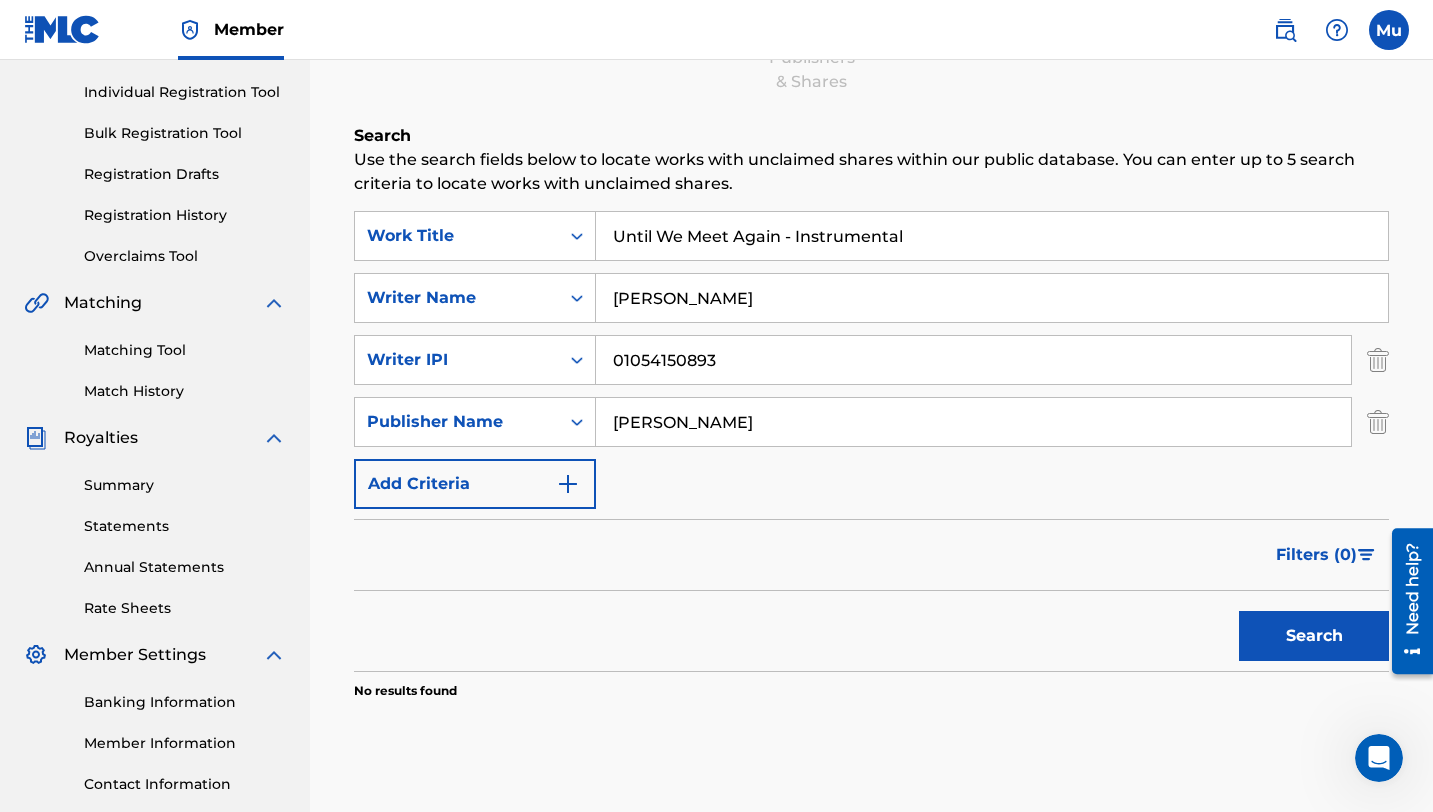 scroll, scrollTop: 0, scrollLeft: 0, axis: both 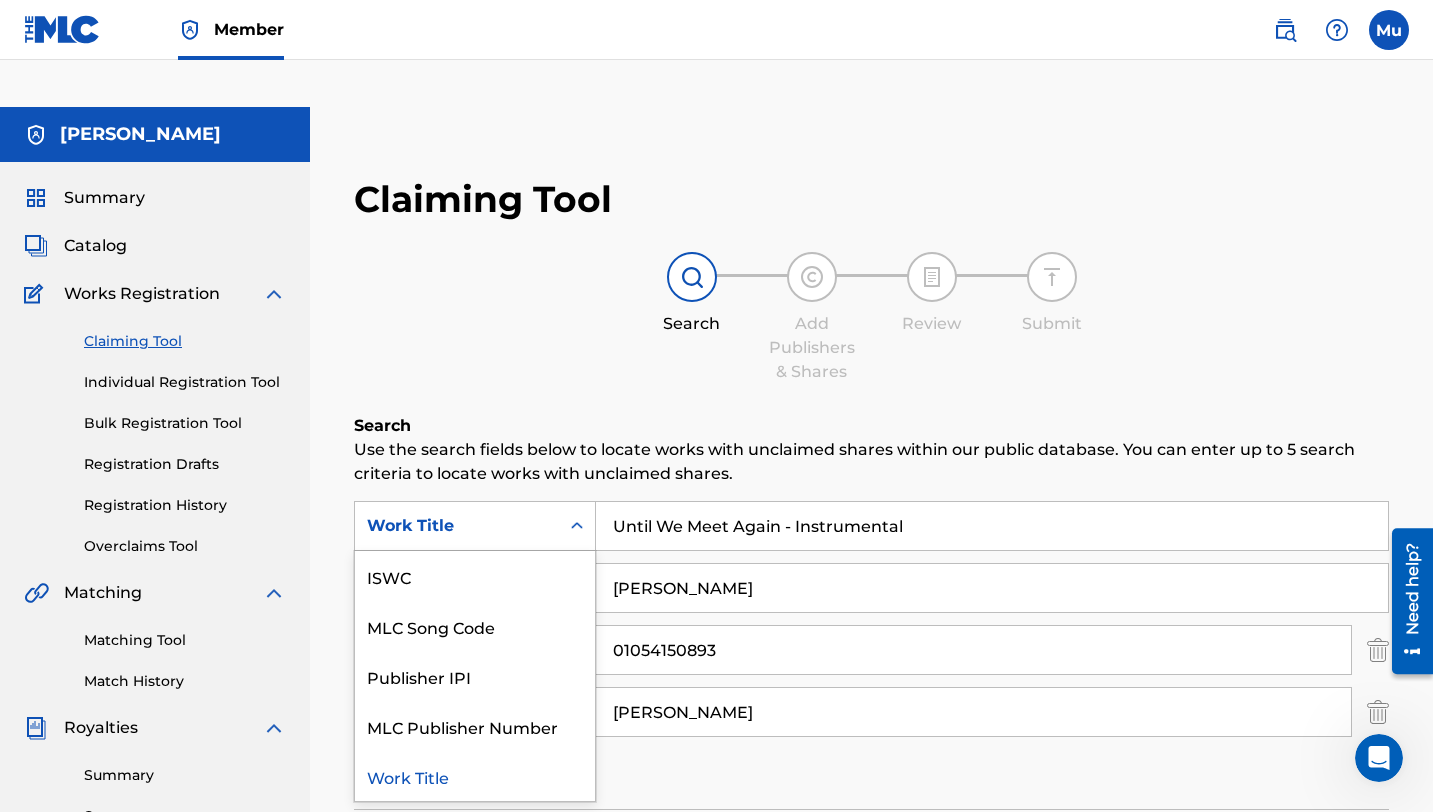 click on "Work Title" at bounding box center [457, 526] 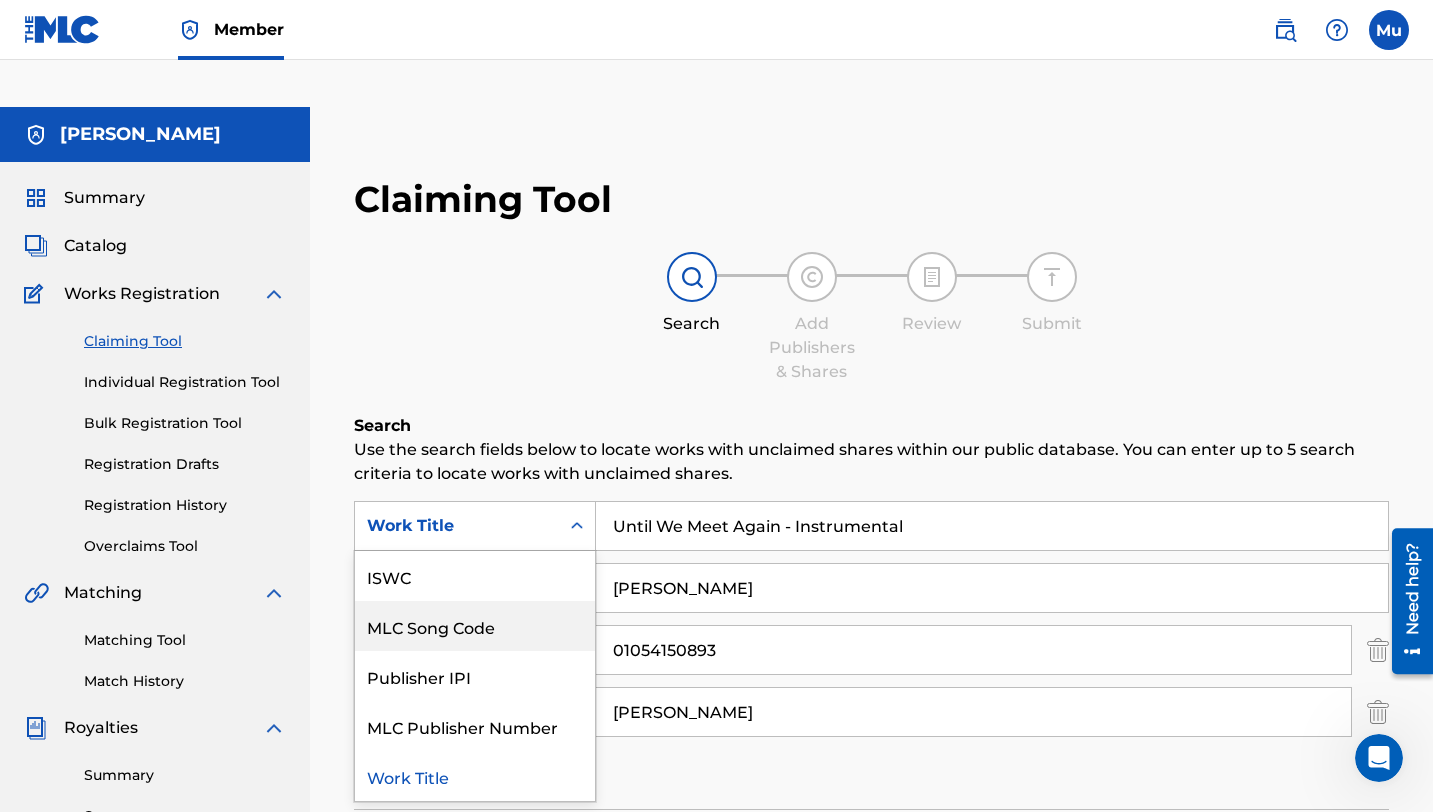 click on "Search Add Publishers & Shares Review Submit" at bounding box center (871, 318) 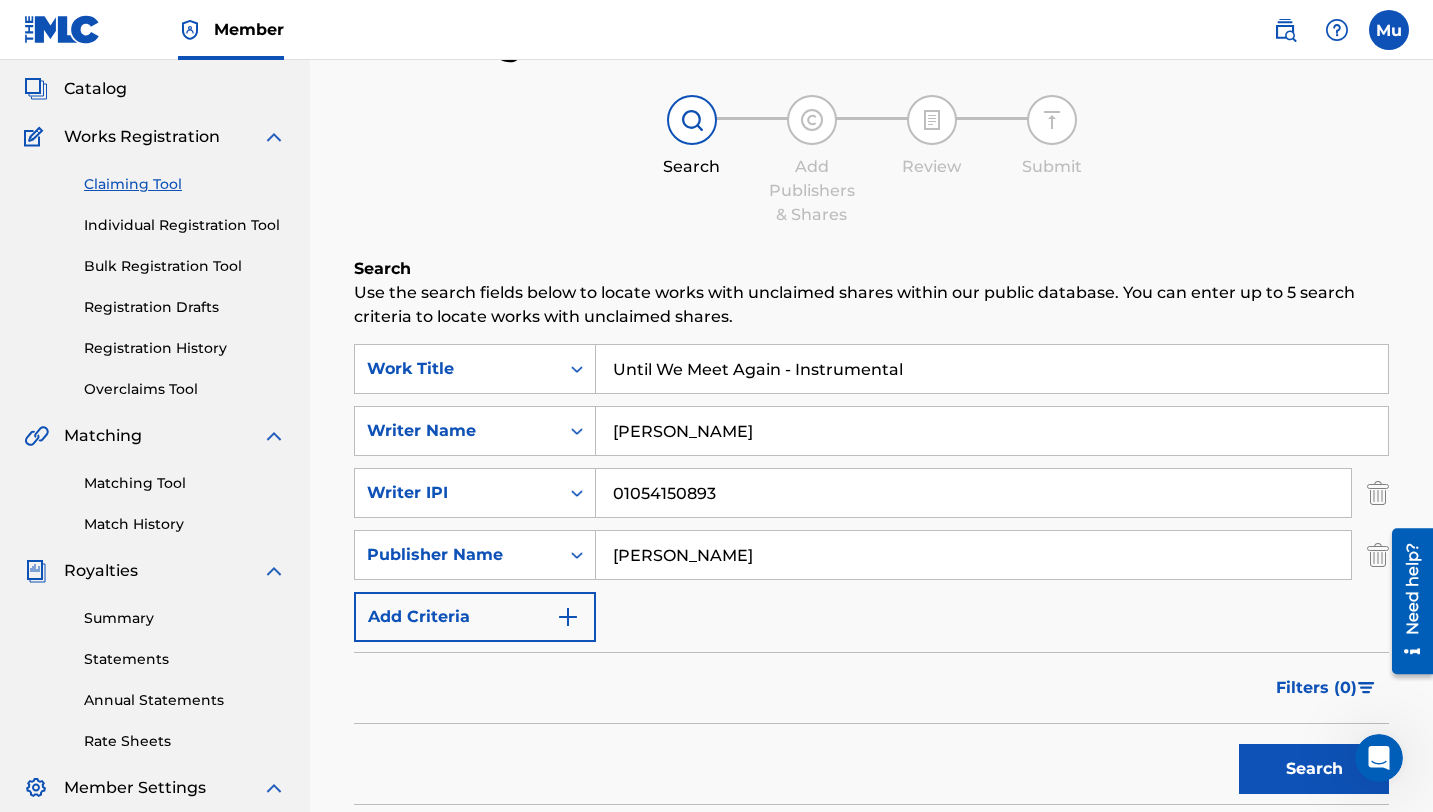 scroll, scrollTop: 387, scrollLeft: 0, axis: vertical 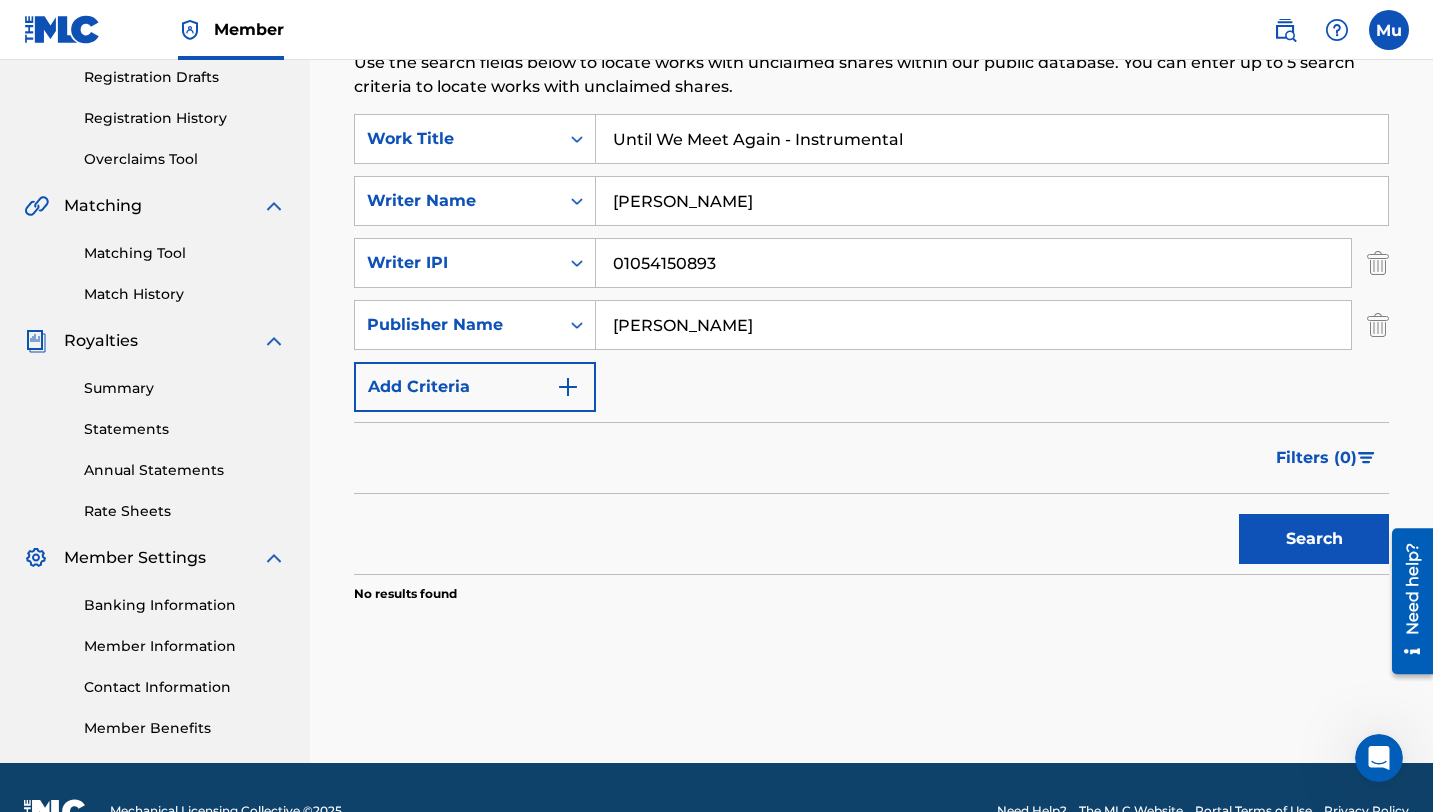 click at bounding box center [1378, 325] 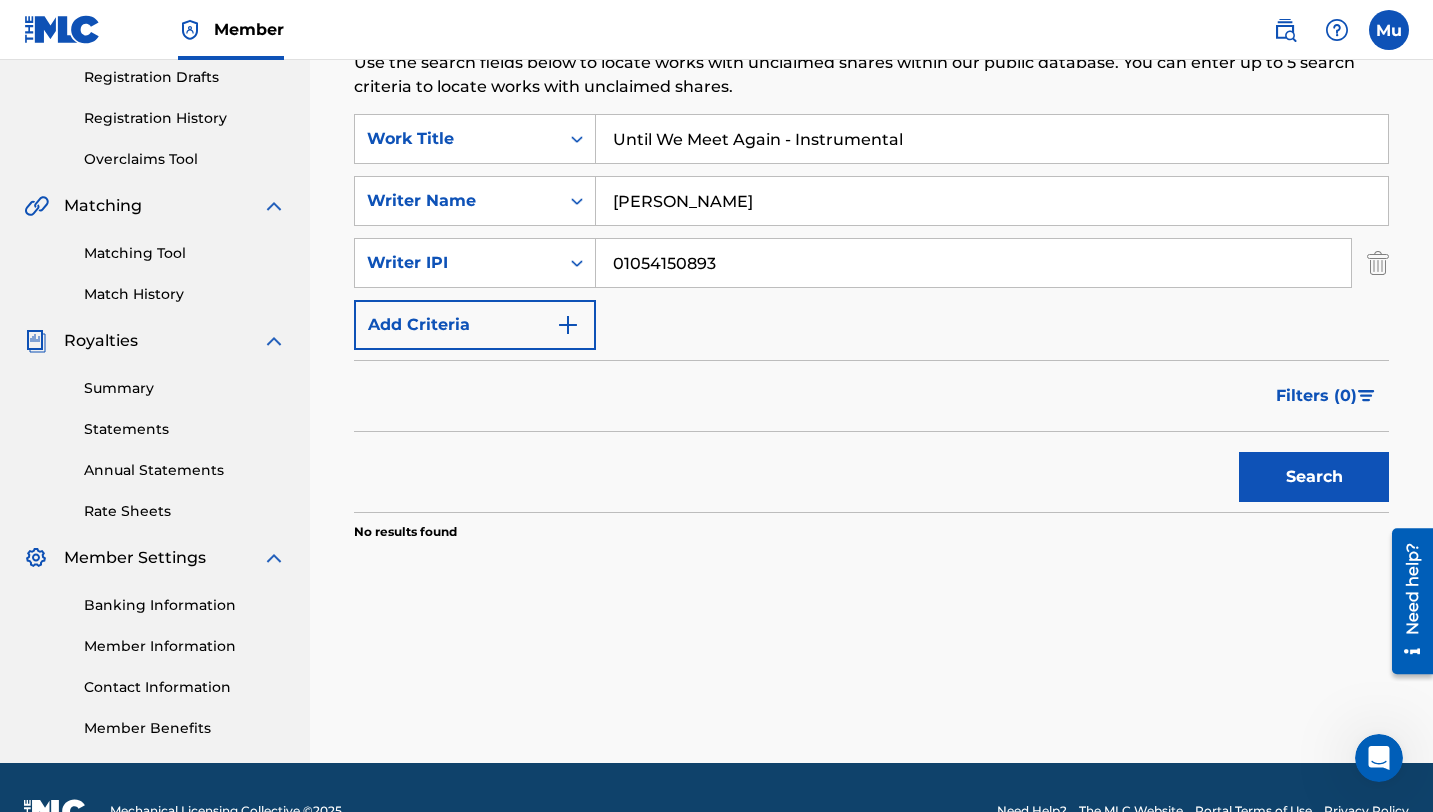 click at bounding box center (1378, 263) 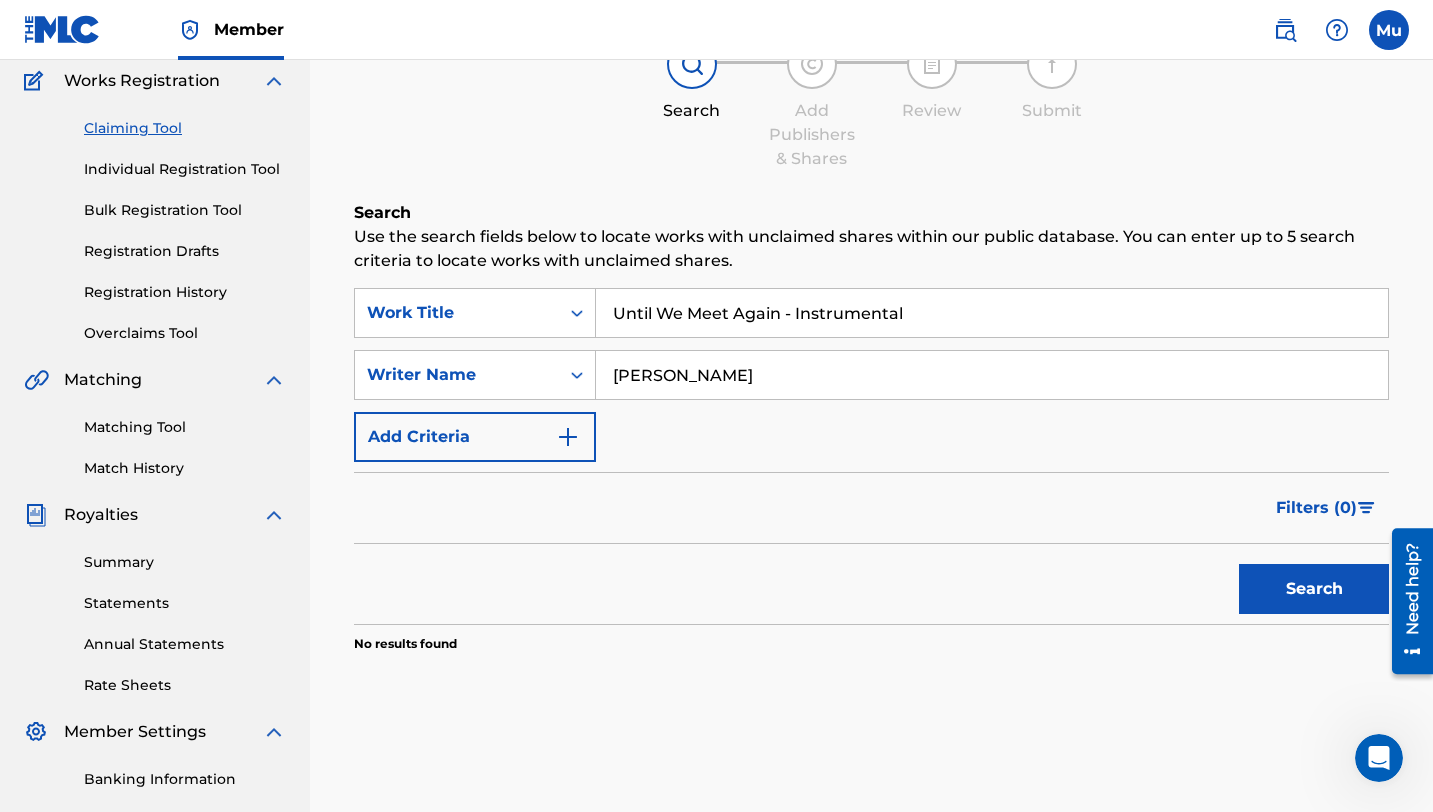 scroll, scrollTop: 137, scrollLeft: 0, axis: vertical 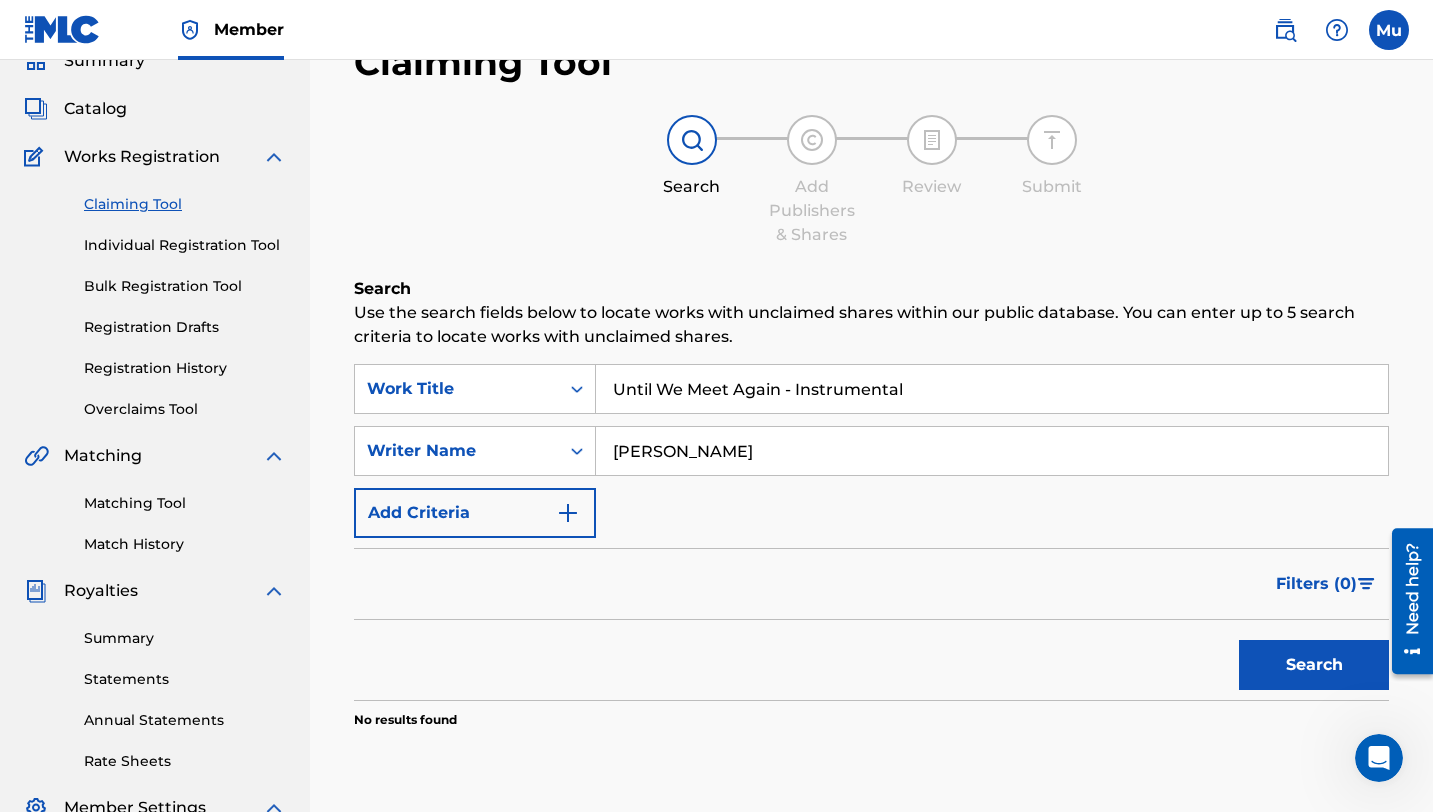 click on "Claiming Tool" at bounding box center [185, 204] 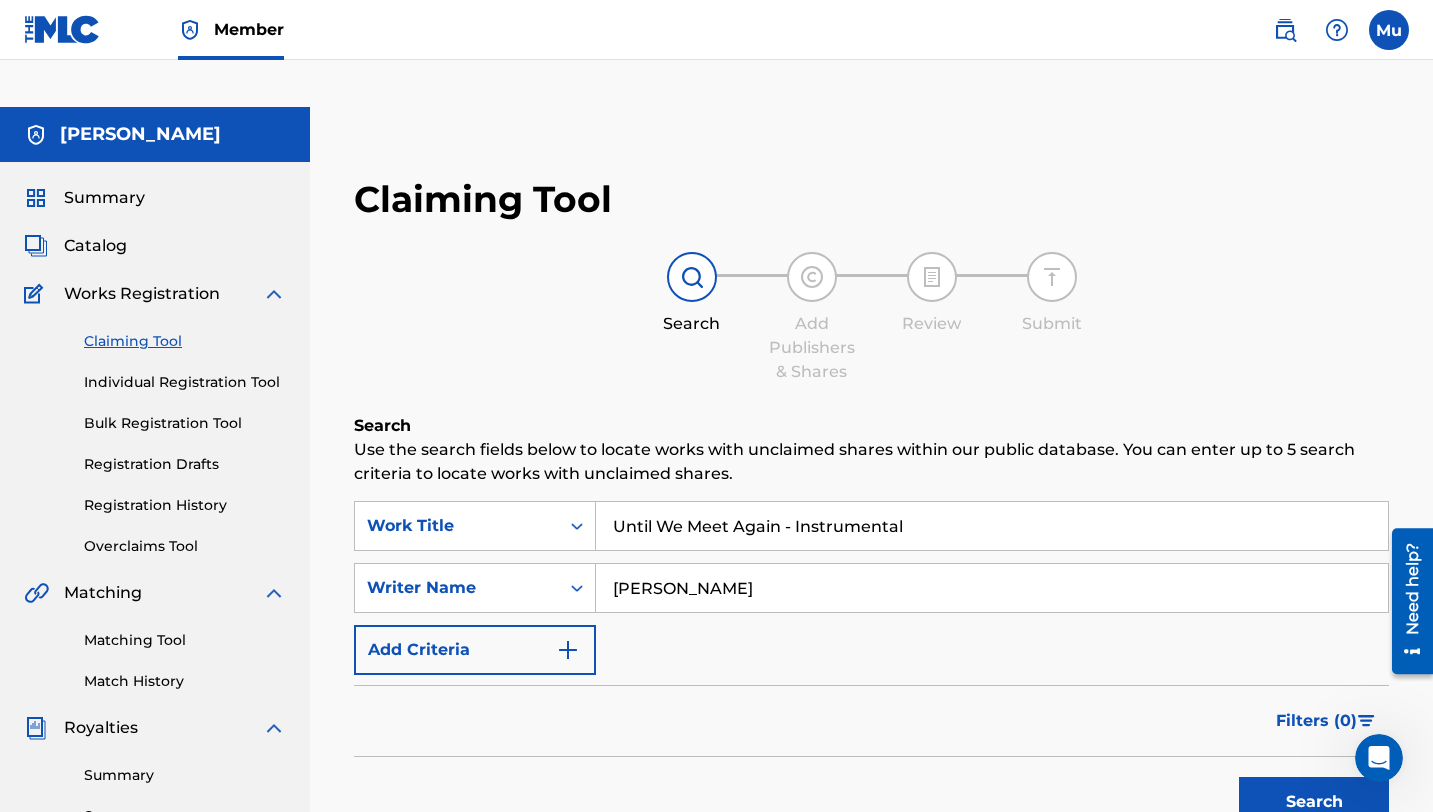 click on "Until We Meet Again - Instrumental" at bounding box center [992, 526] 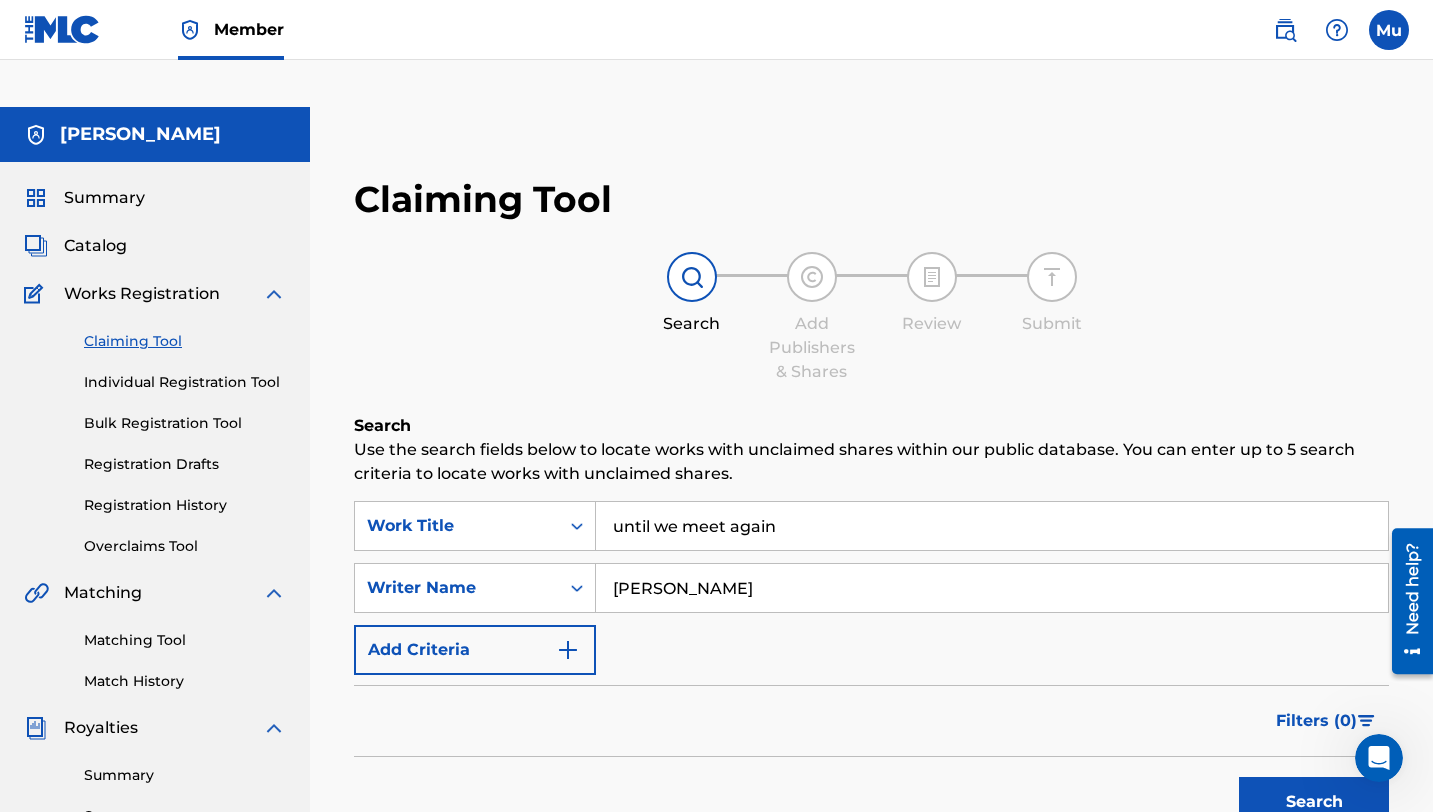 click on "Search" at bounding box center [1314, 802] 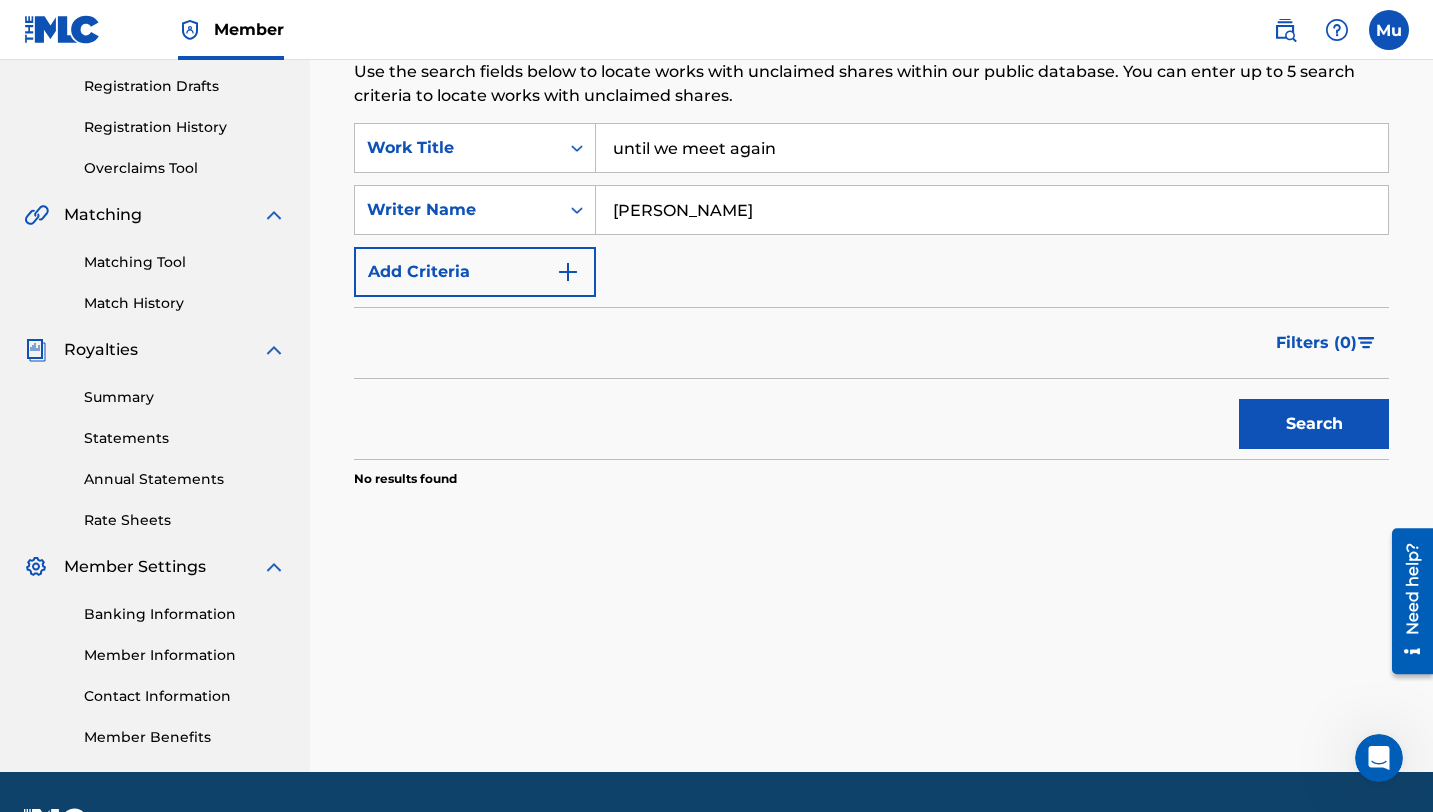 scroll, scrollTop: 387, scrollLeft: 0, axis: vertical 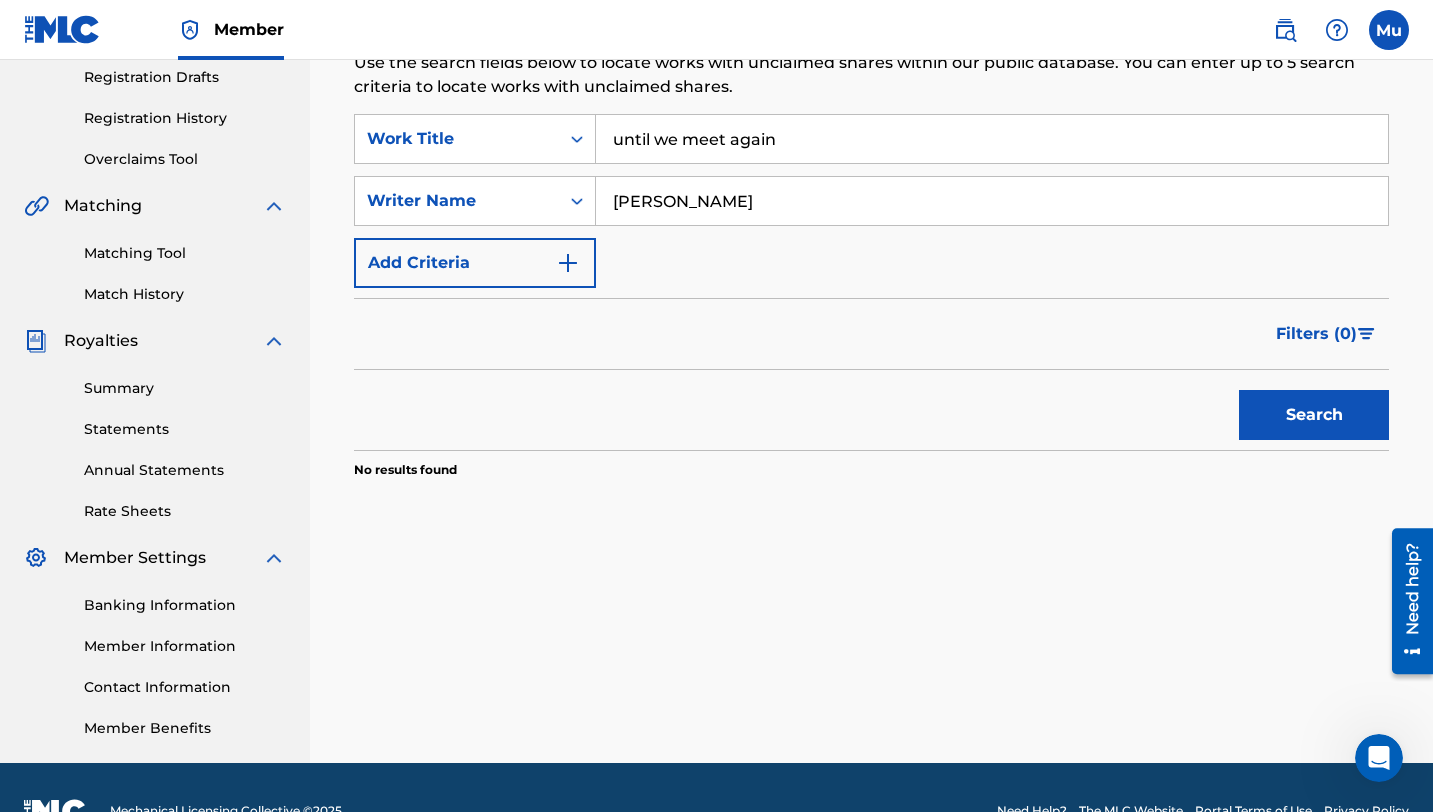 click on "[PERSON_NAME]" at bounding box center [992, 201] 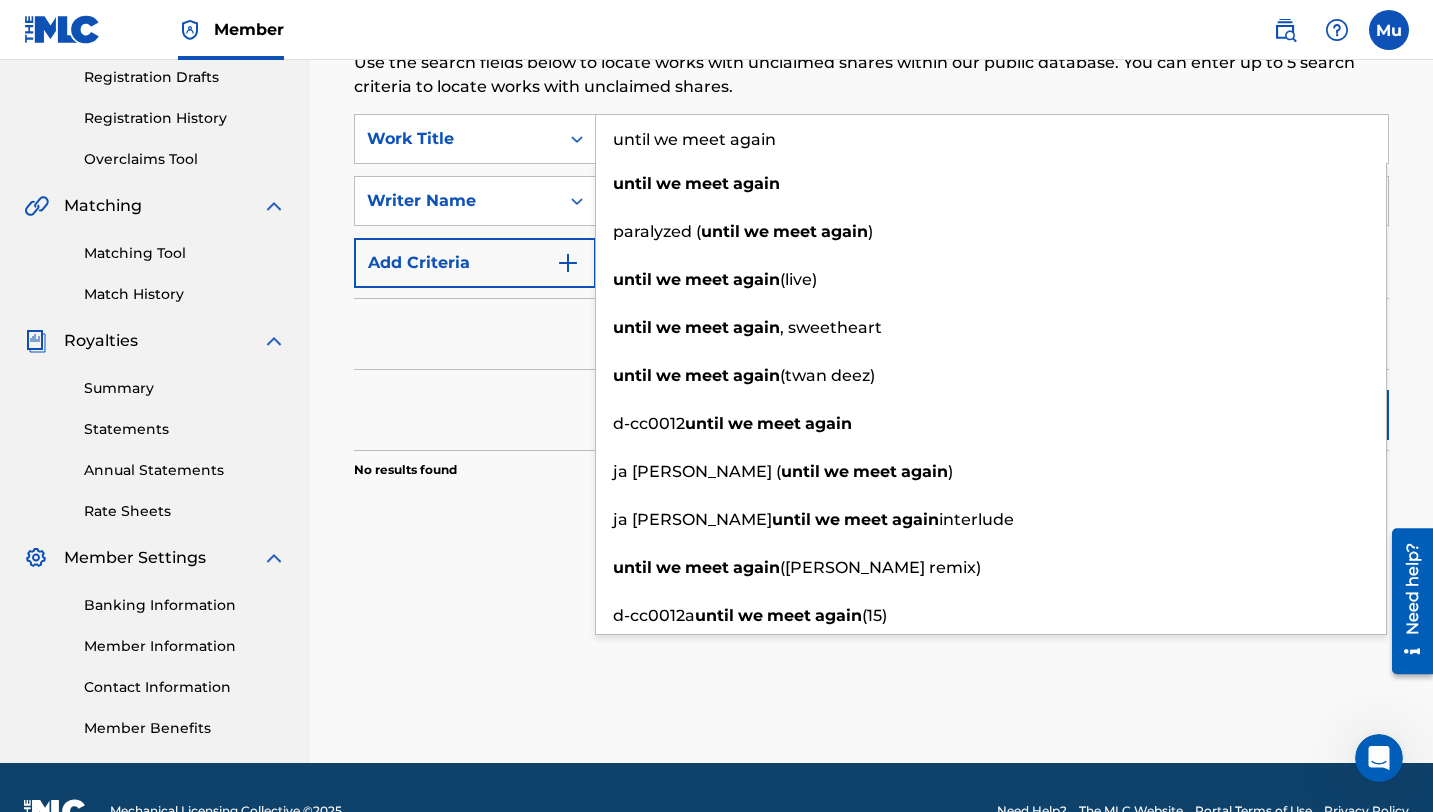 paste on "Until We Meet Again - Instrumental" 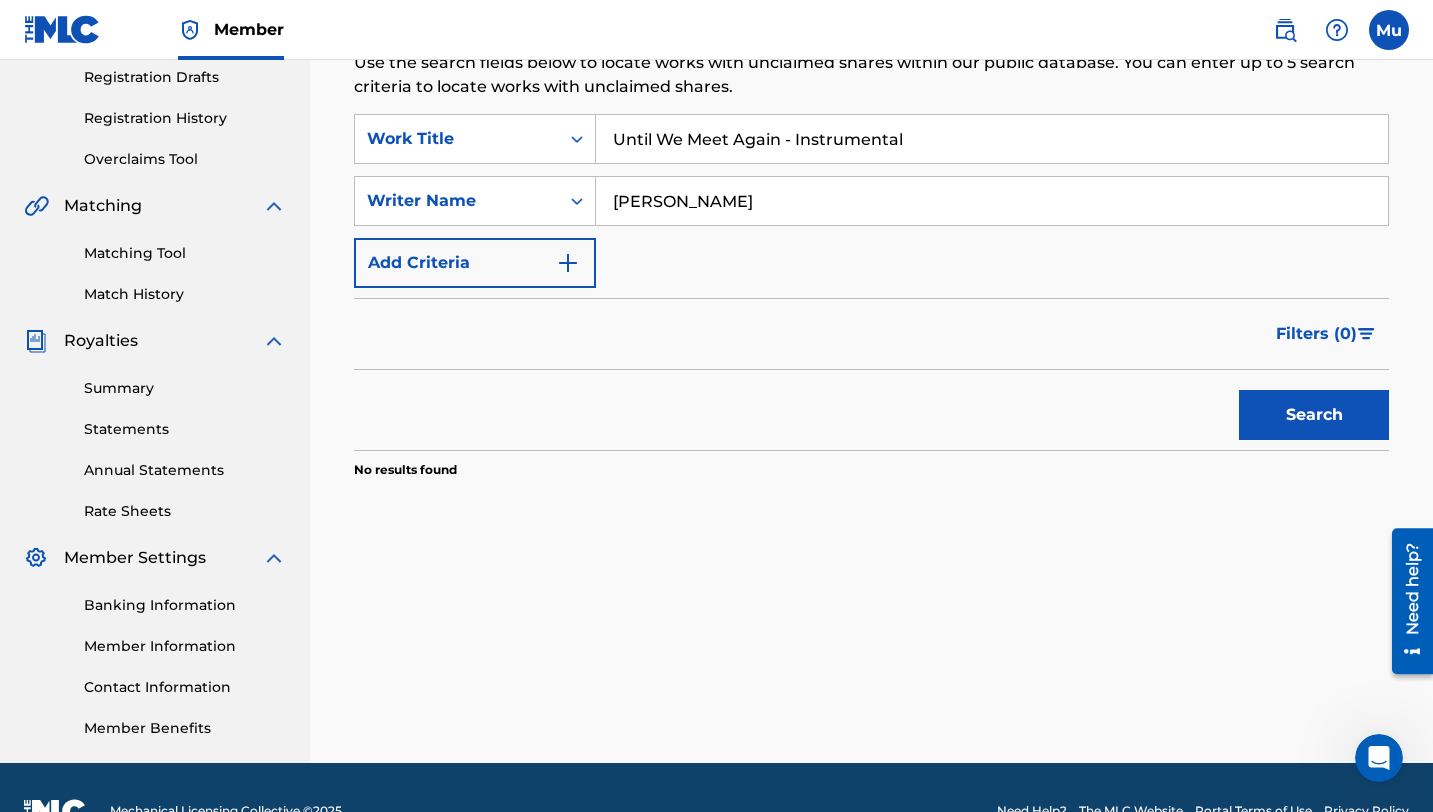 type on "Until We Meet Again - Instrumental" 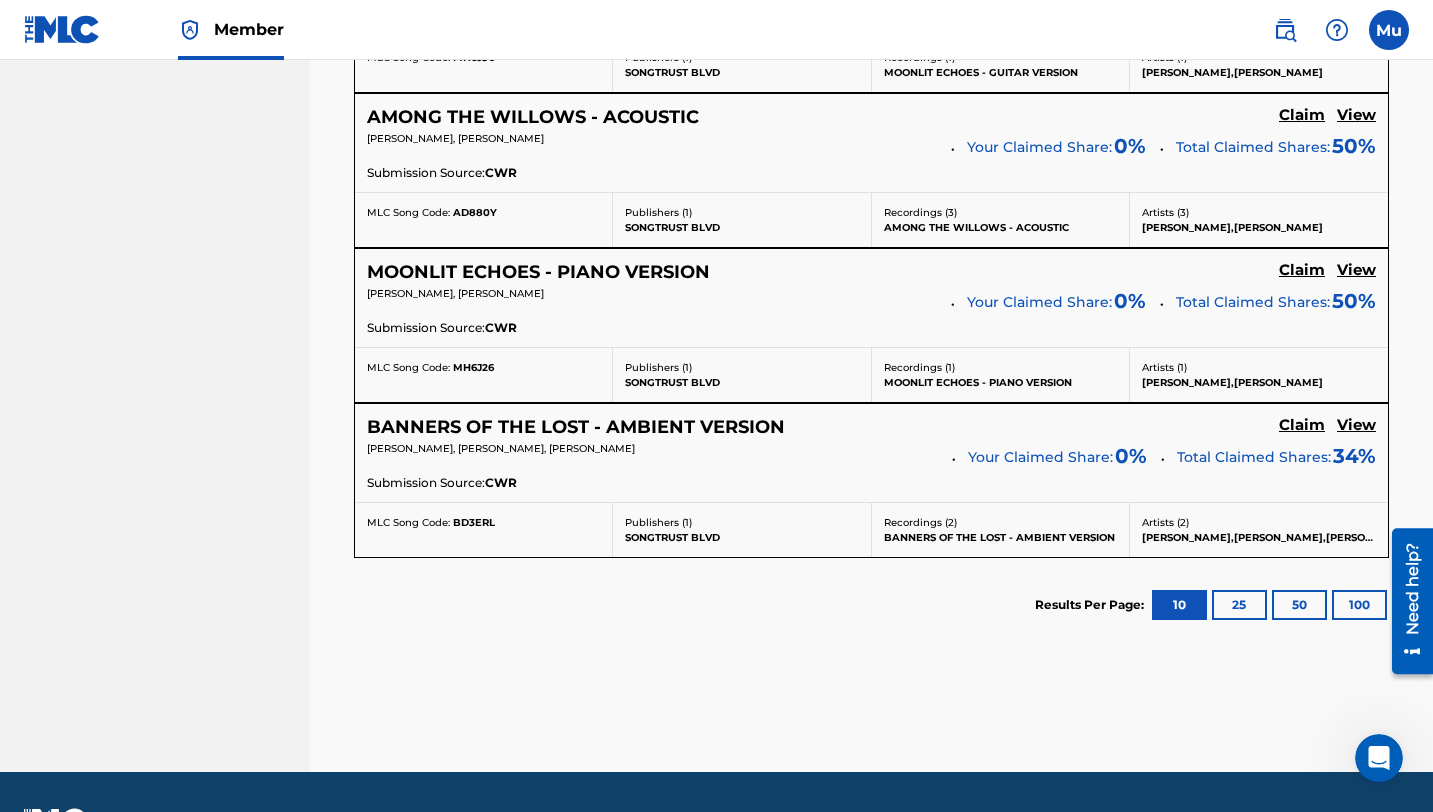 scroll, scrollTop: 1244, scrollLeft: 0, axis: vertical 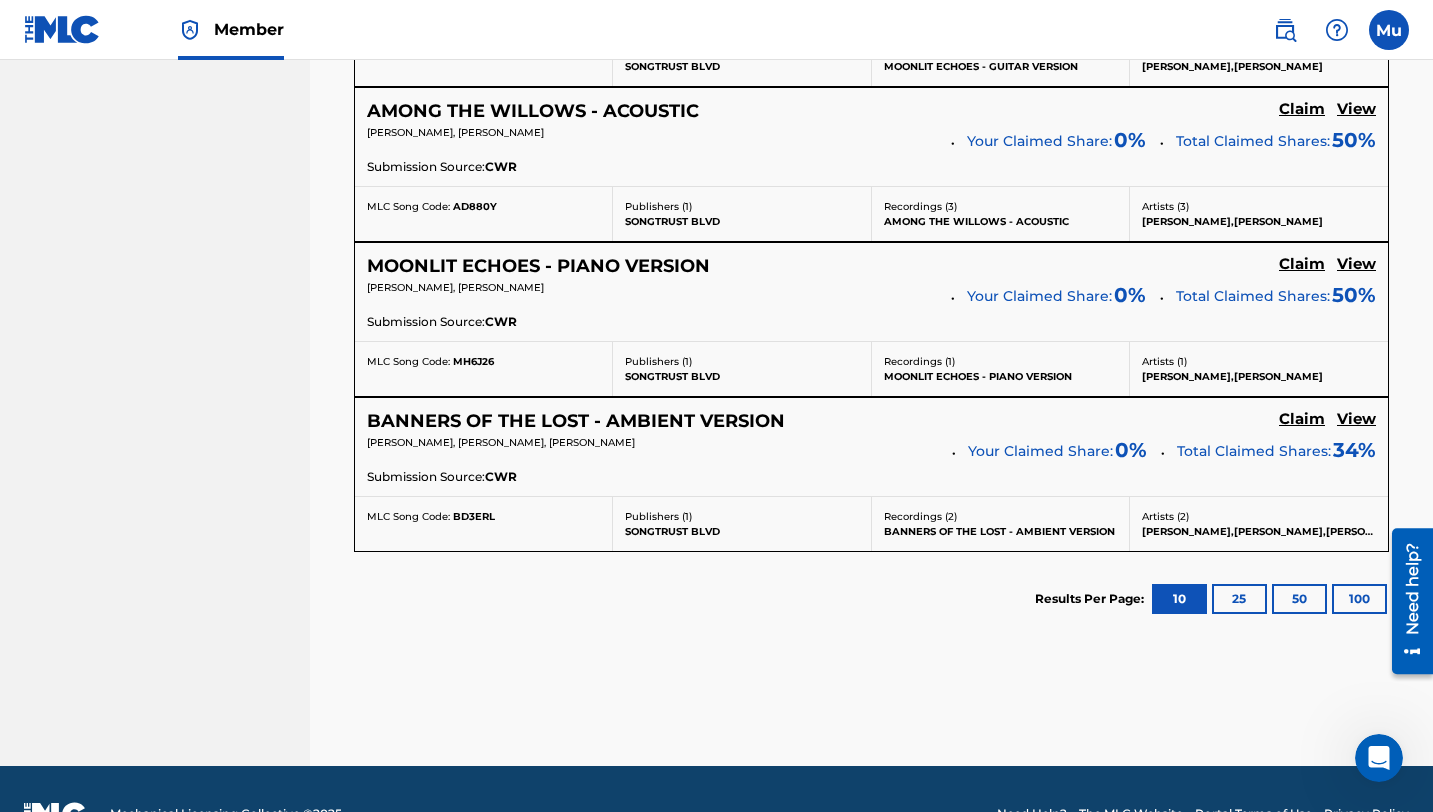 click on "100" at bounding box center [1359, 599] 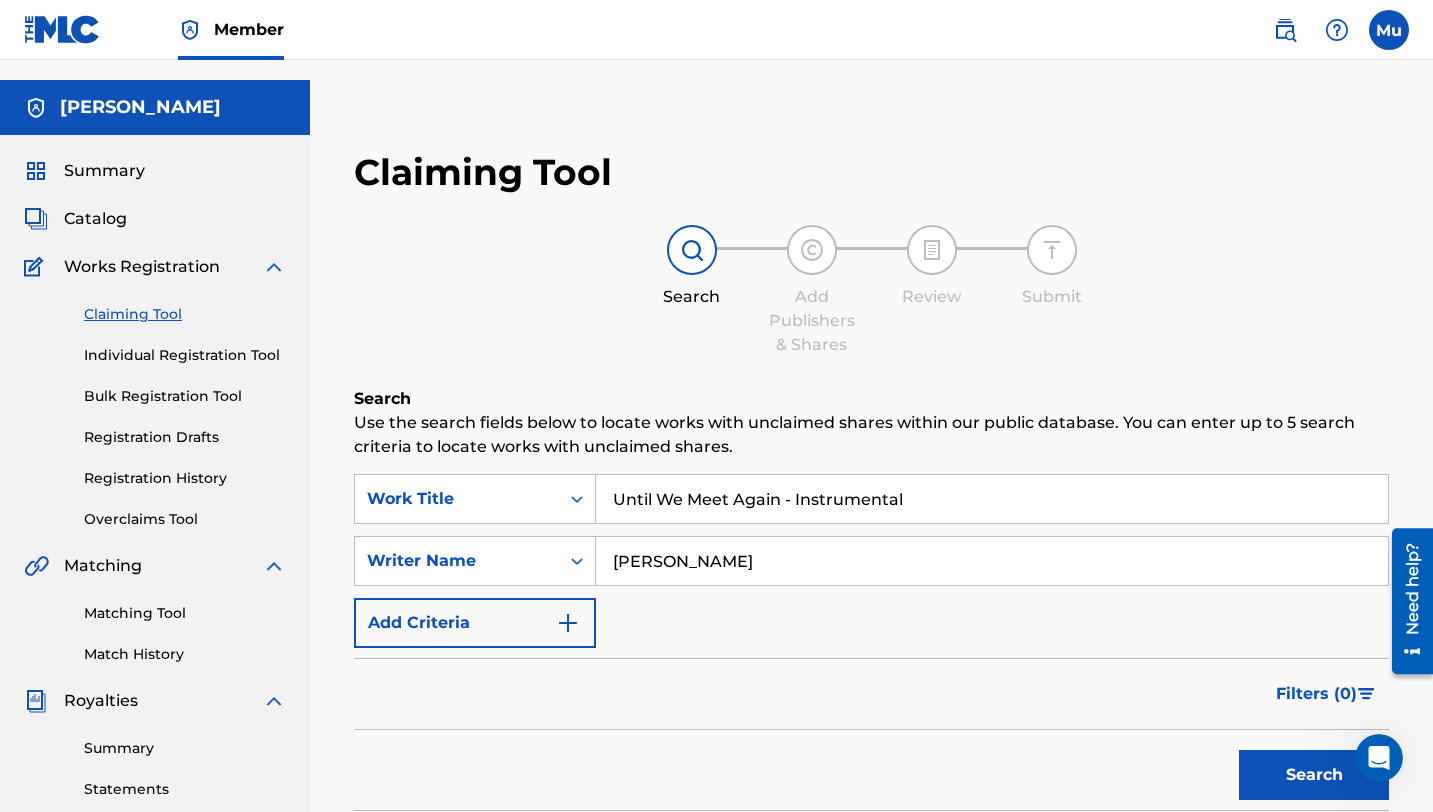 scroll, scrollTop: 0, scrollLeft: 0, axis: both 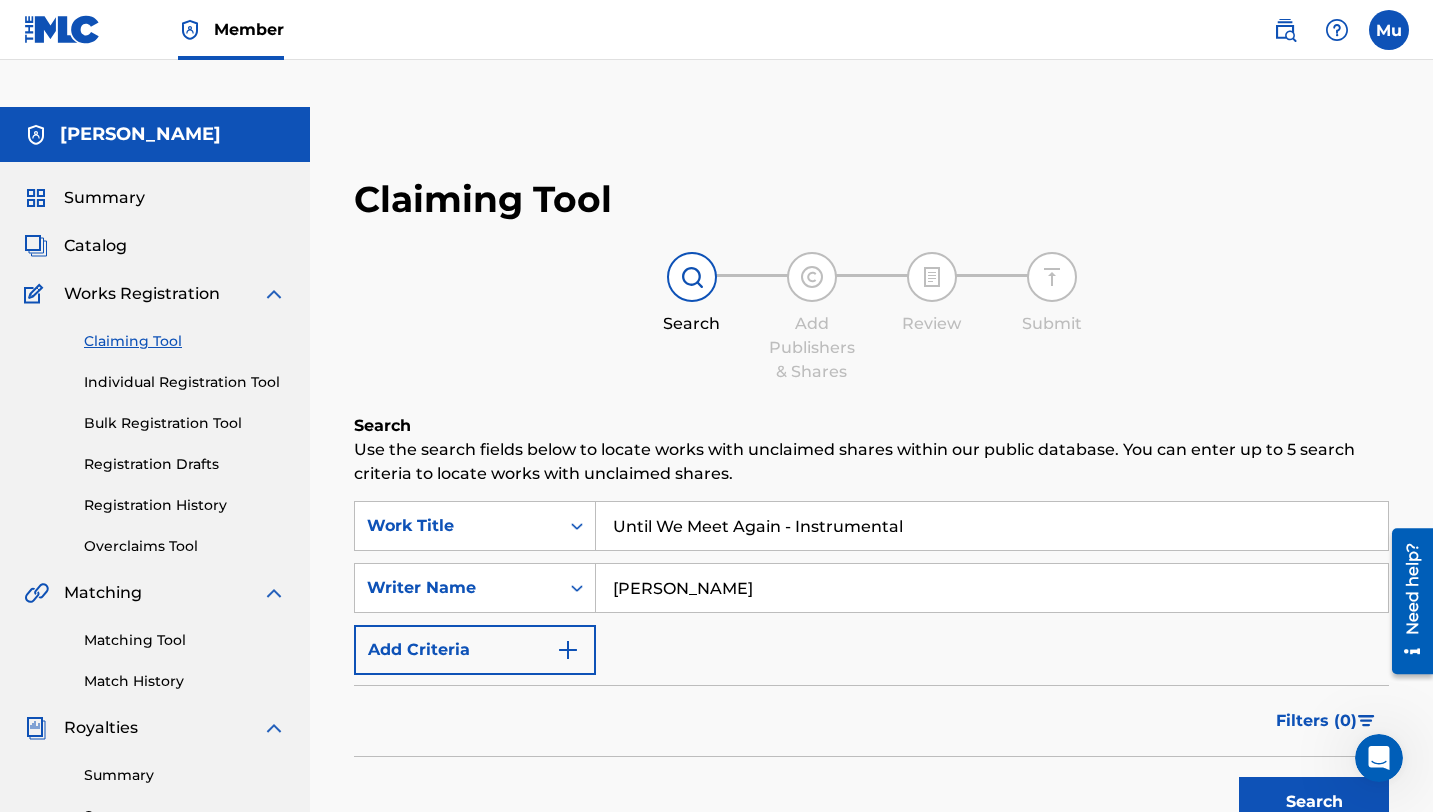 click on "Individual Registration Tool" at bounding box center [185, 382] 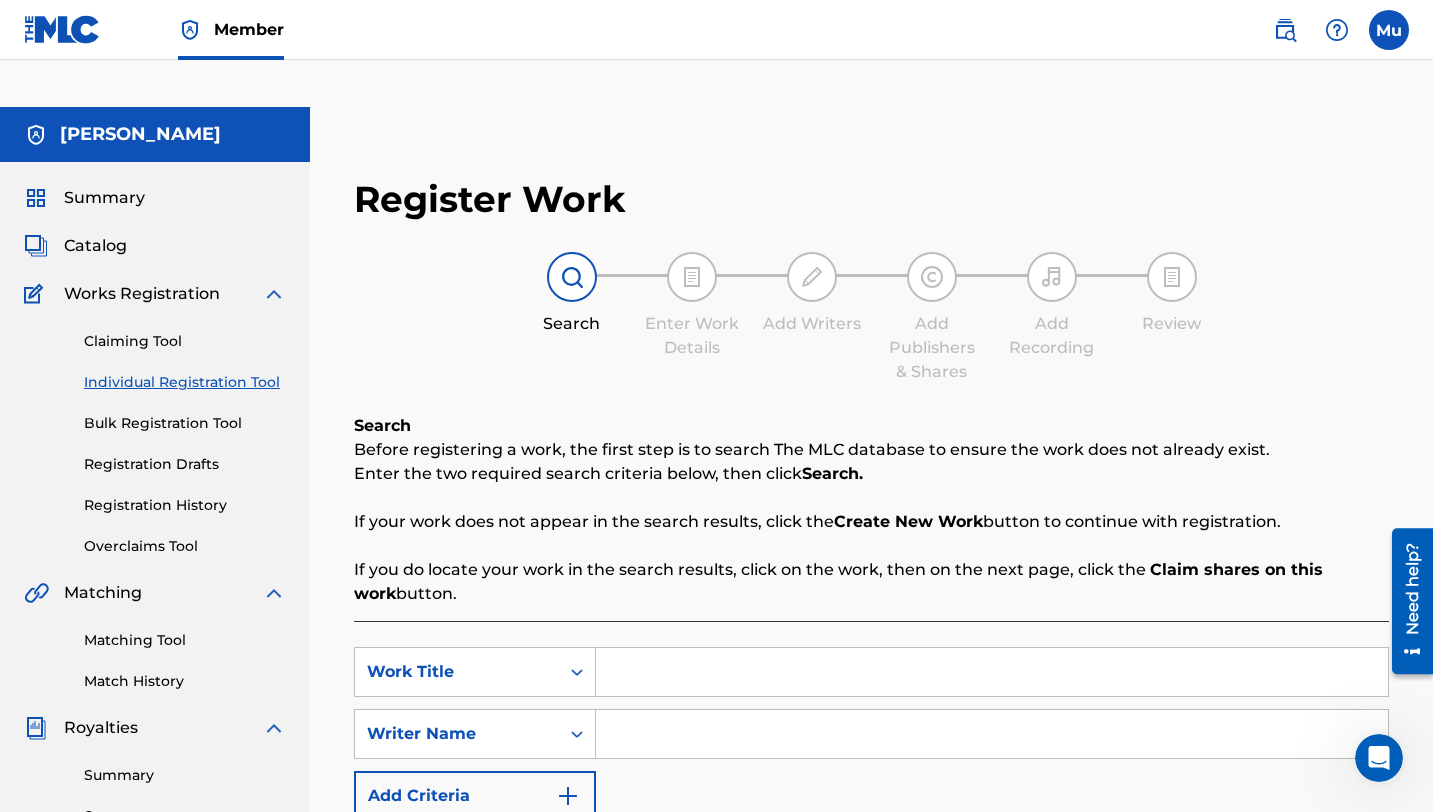 click at bounding box center [992, 672] 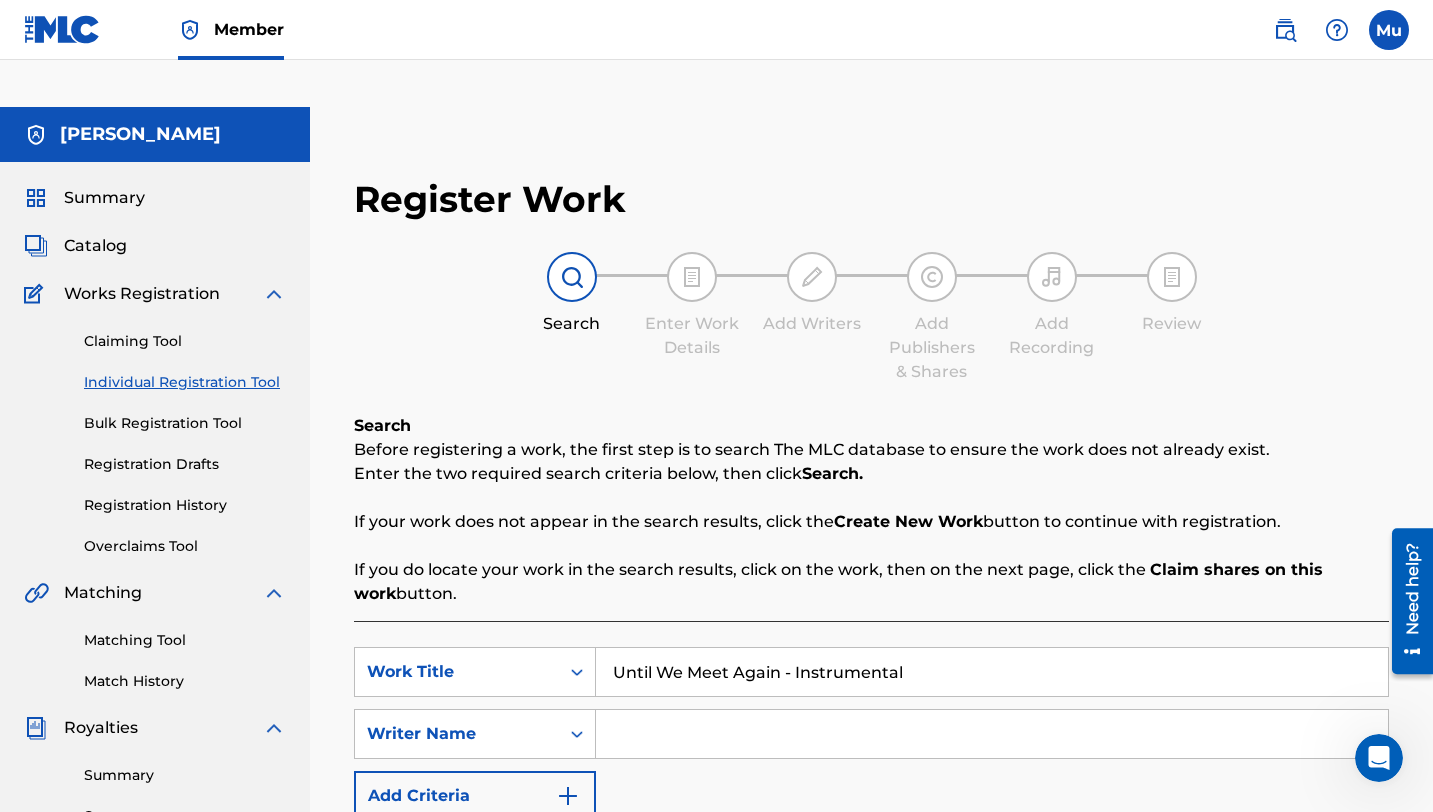 type on "Until We Meet Again - Instrumental" 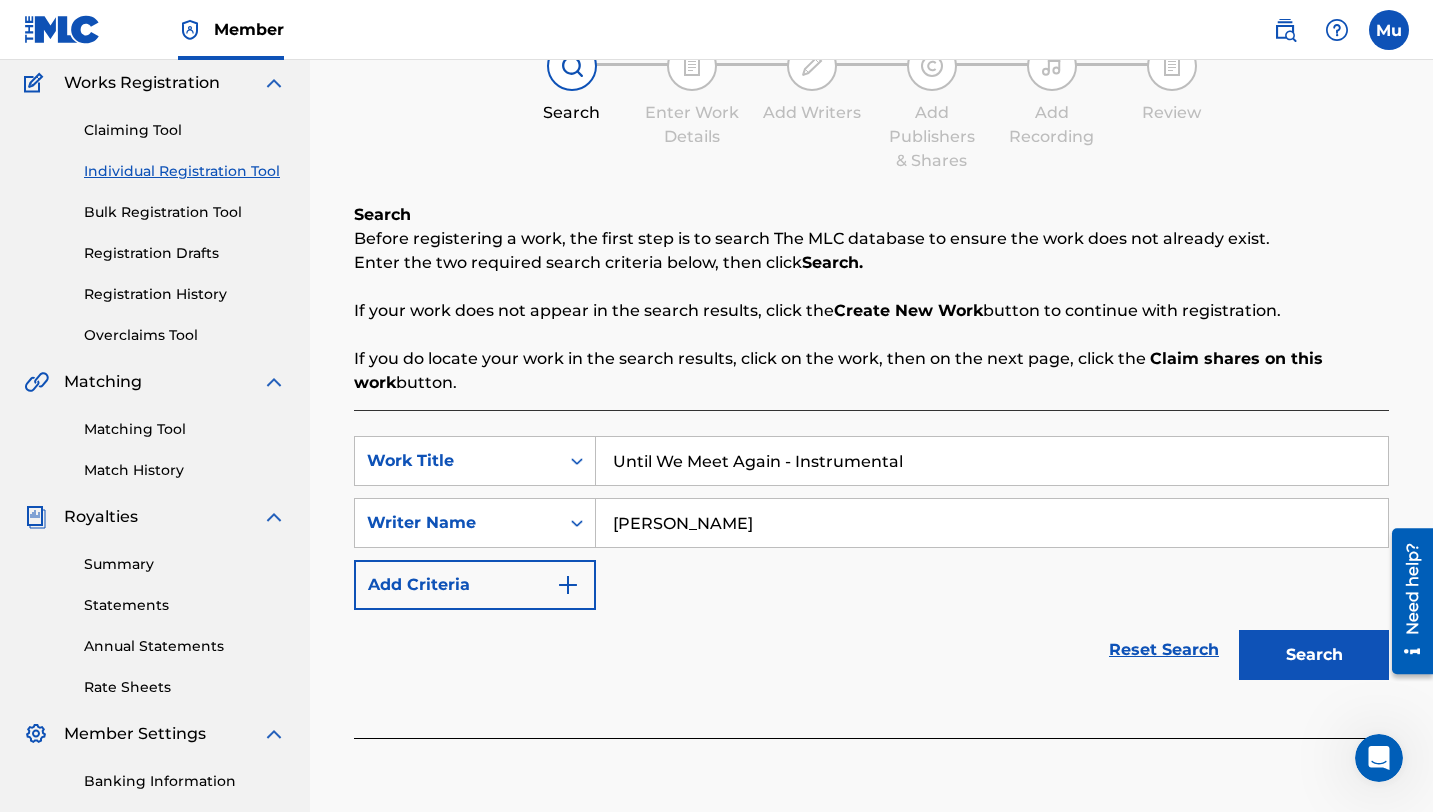scroll, scrollTop: 332, scrollLeft: 0, axis: vertical 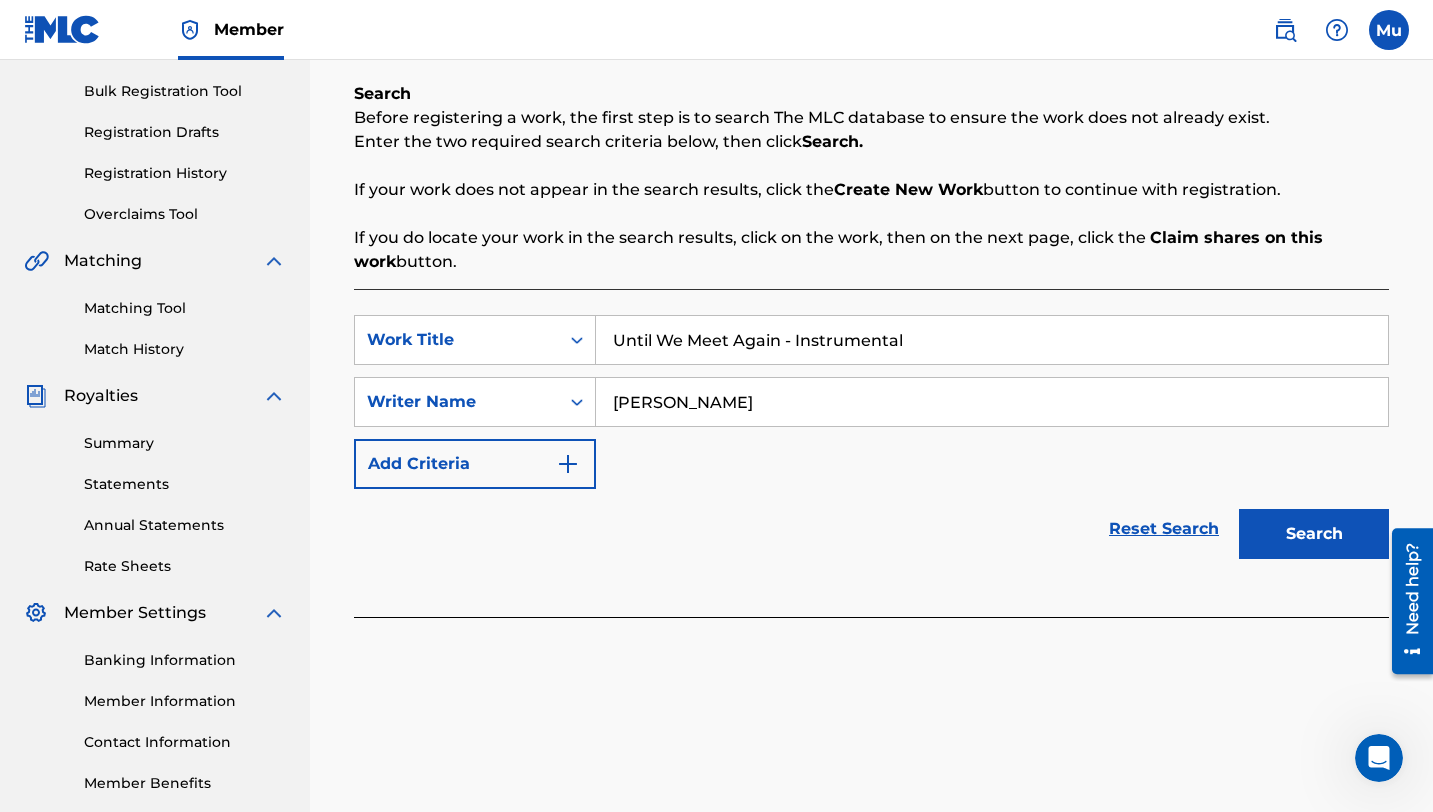 click on "Search" at bounding box center (1314, 534) 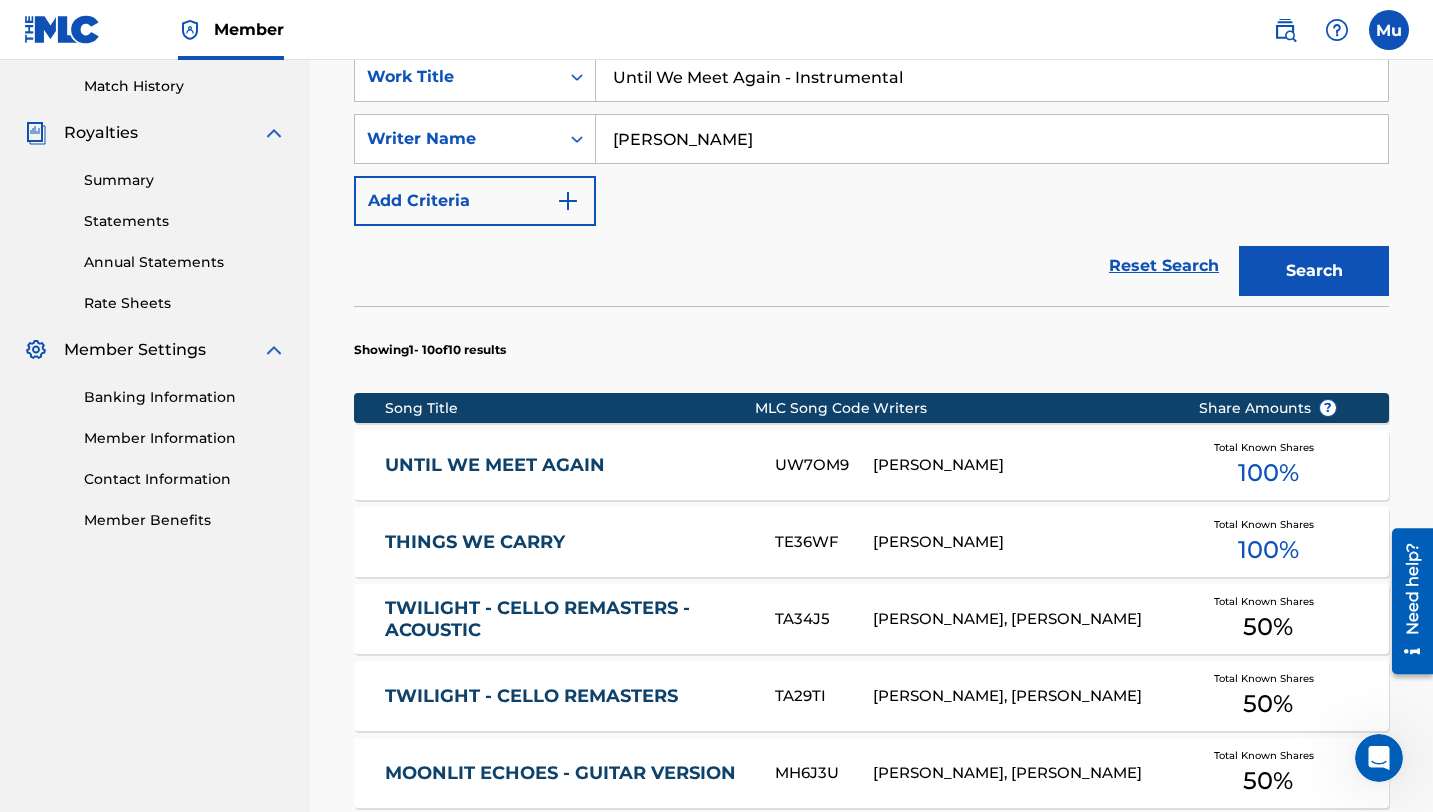 scroll, scrollTop: 425, scrollLeft: 0, axis: vertical 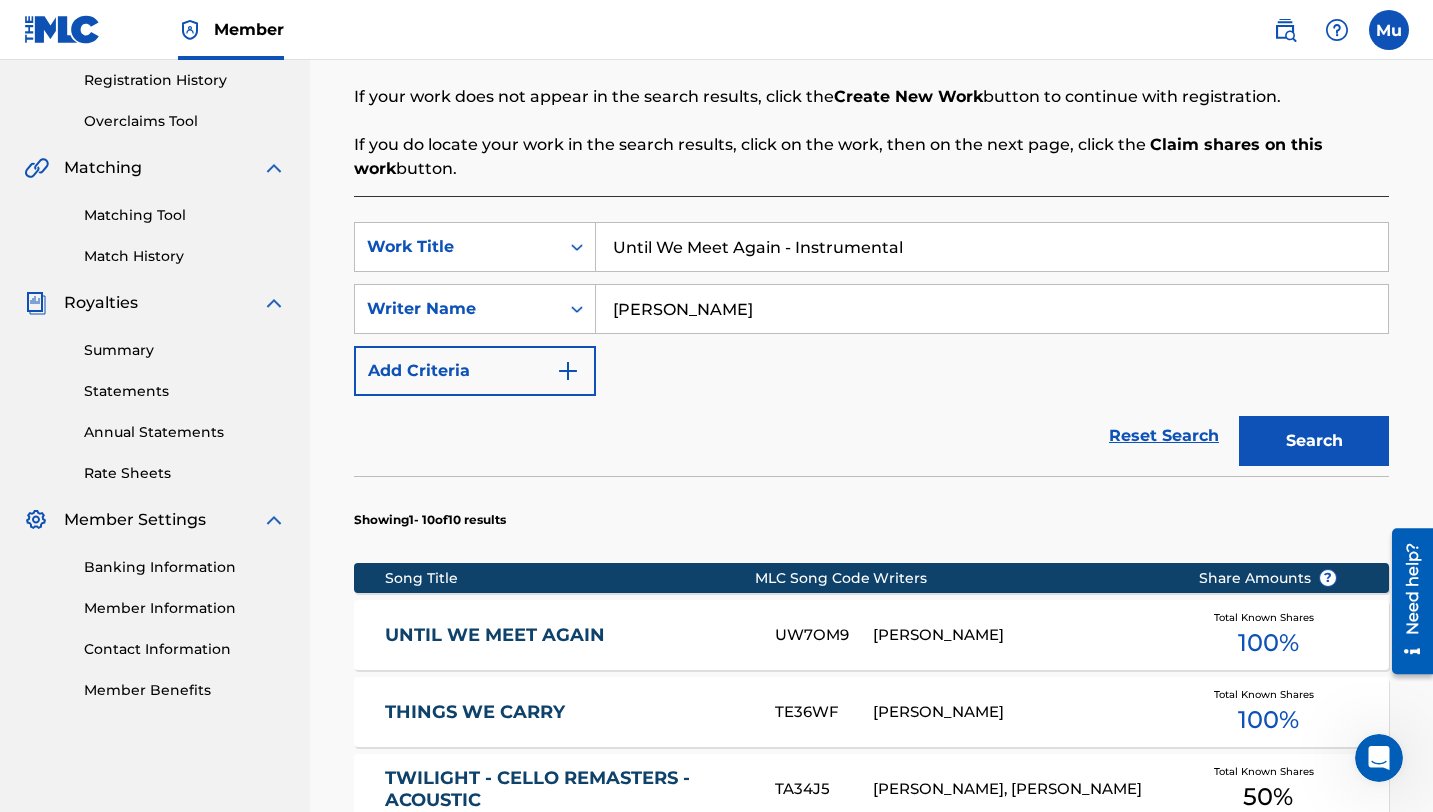click on "UNTIL WE MEET AGAIN" at bounding box center (566, 635) 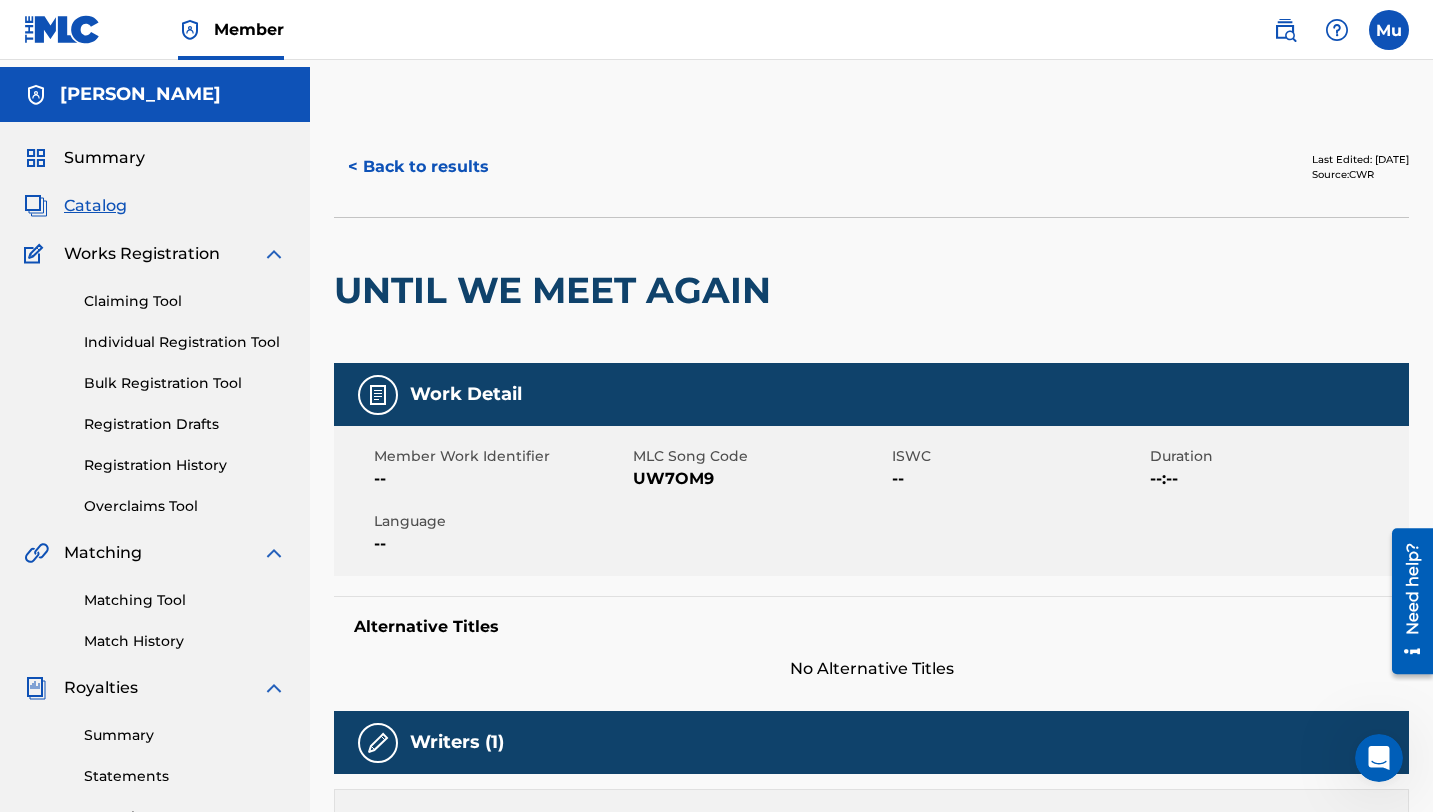 scroll, scrollTop: 0, scrollLeft: 0, axis: both 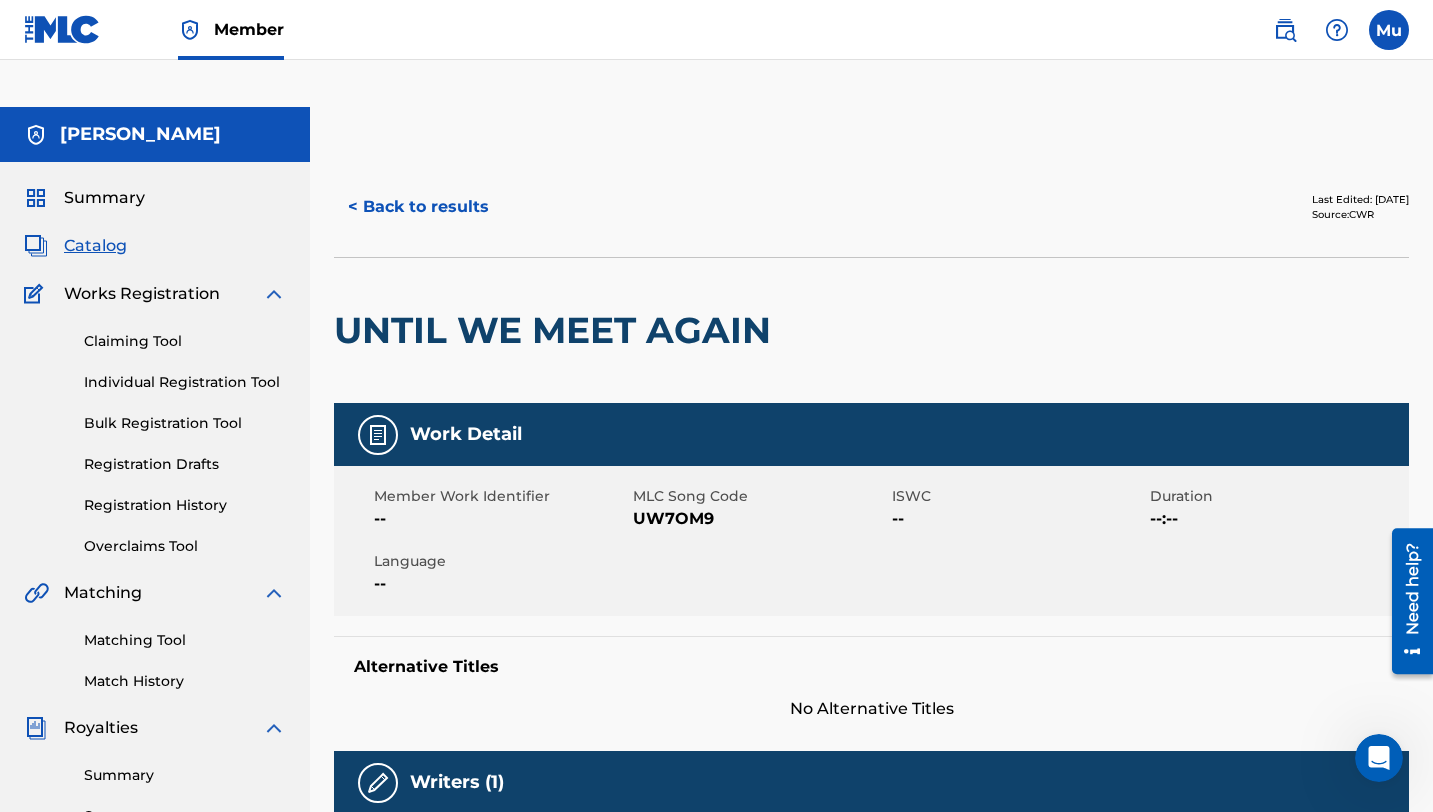 click on "< Back to results" at bounding box center (418, 207) 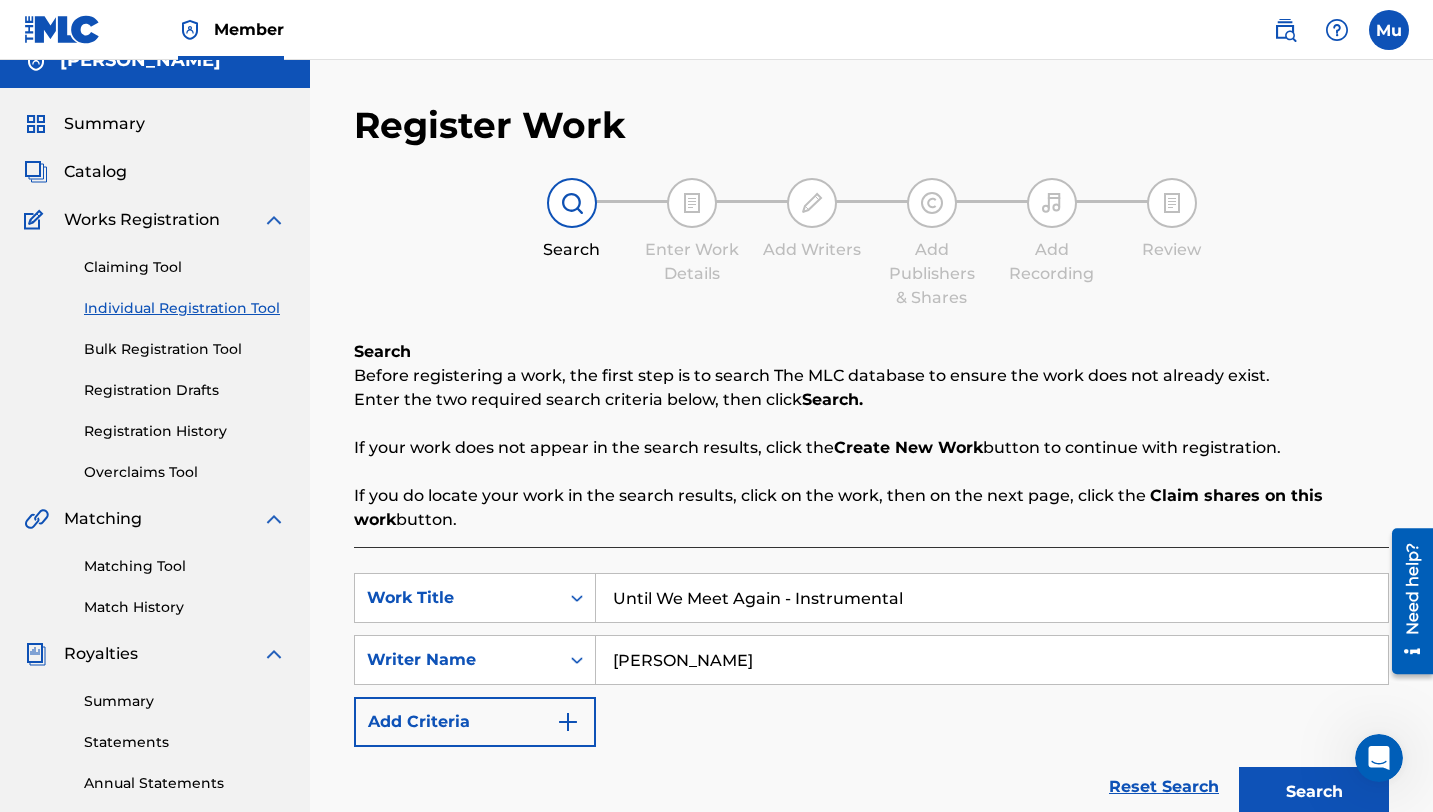 scroll, scrollTop: 72, scrollLeft: 0, axis: vertical 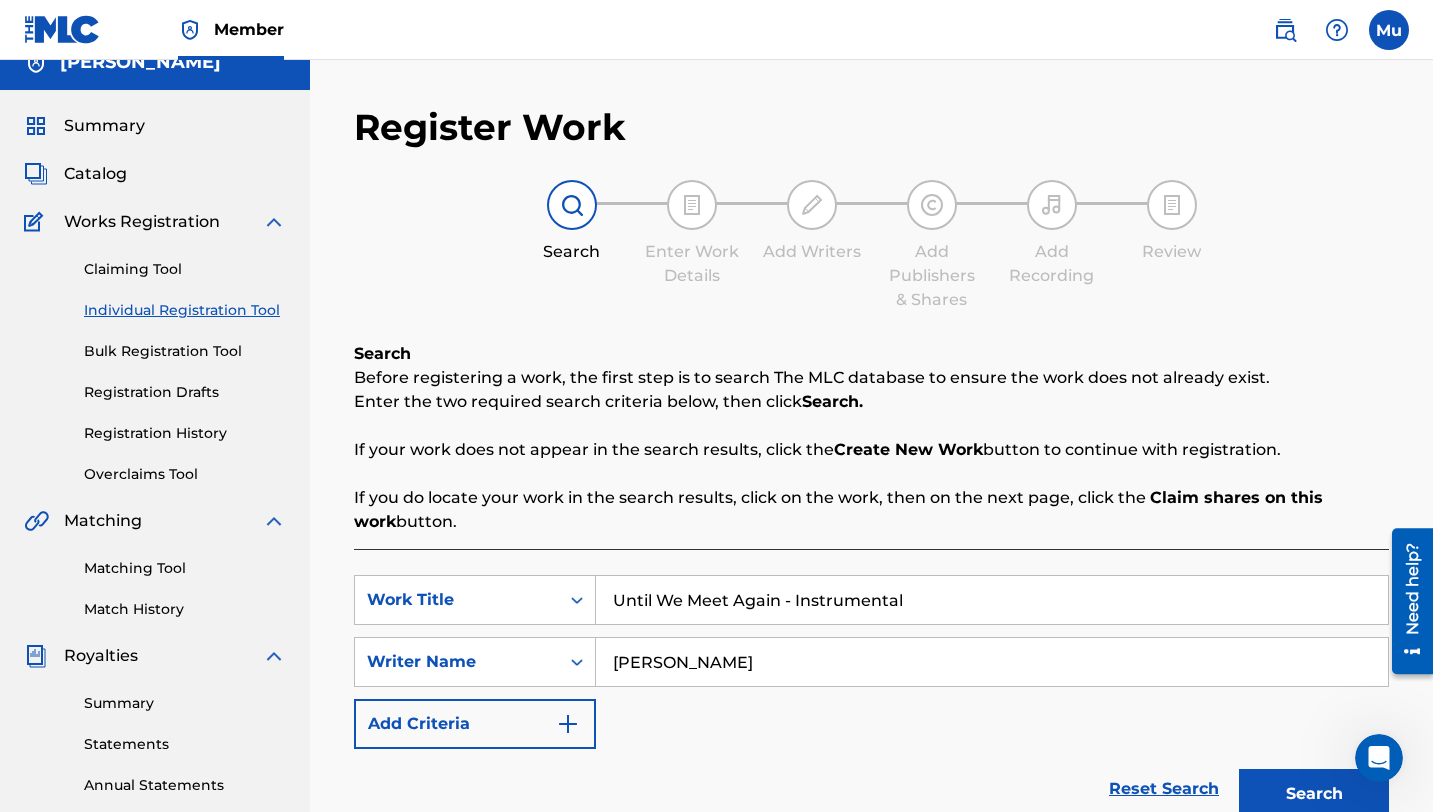 click on "Bulk Registration Tool" at bounding box center (185, 351) 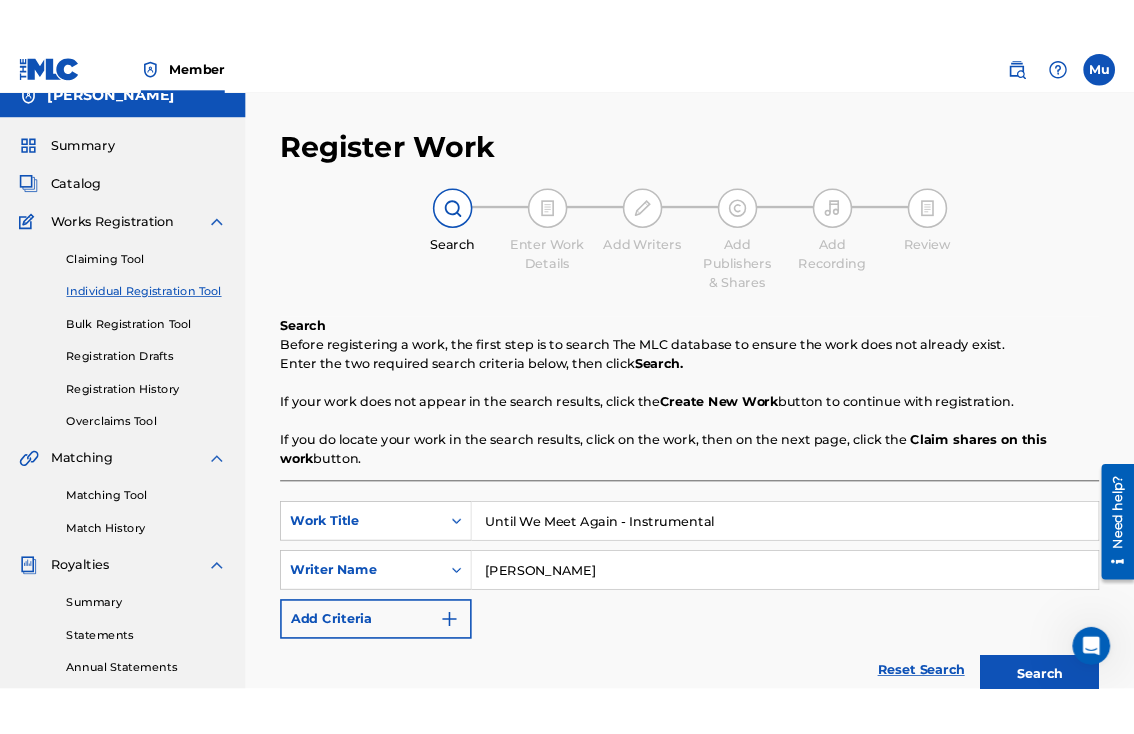 scroll, scrollTop: 0, scrollLeft: 0, axis: both 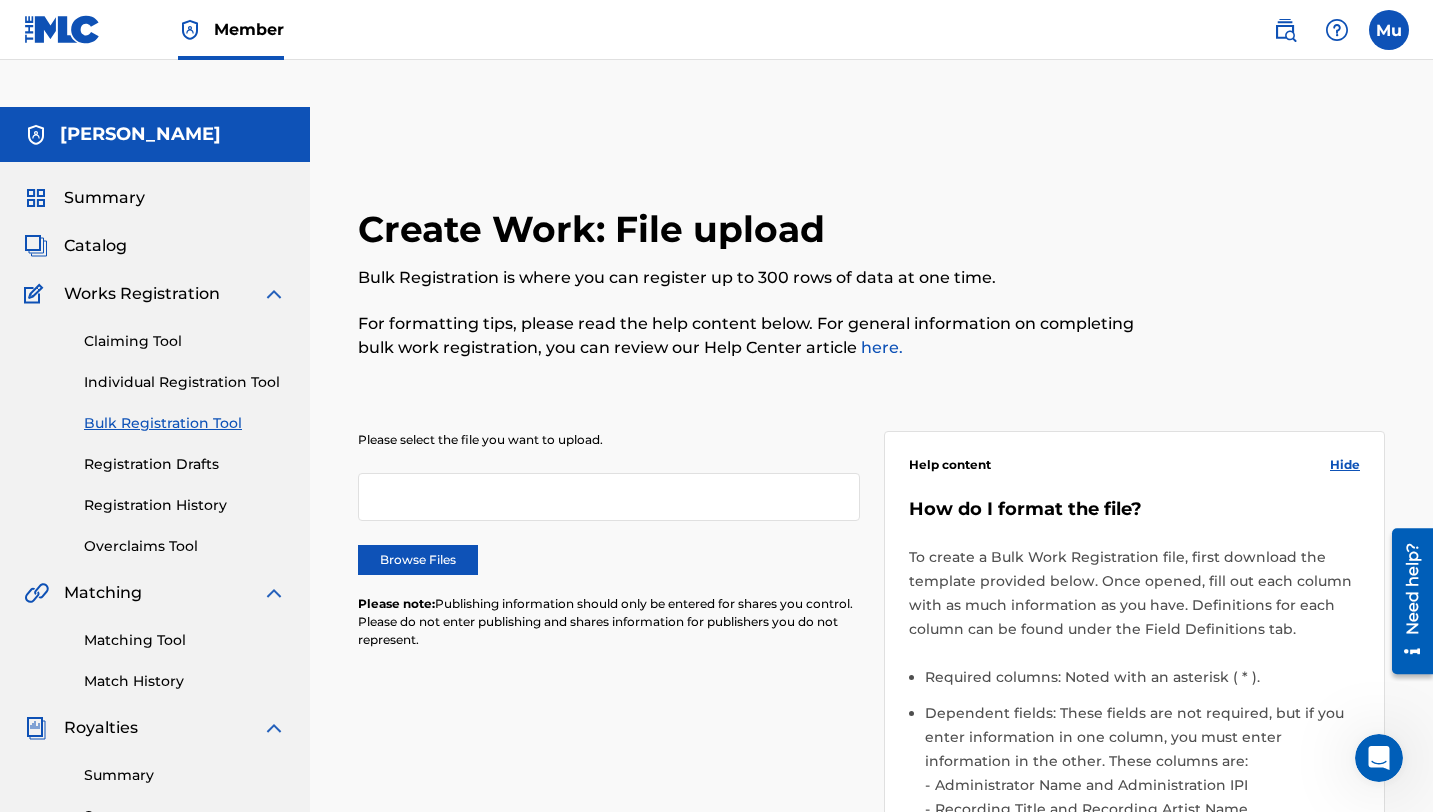 click on "Hide" at bounding box center (1345, 465) 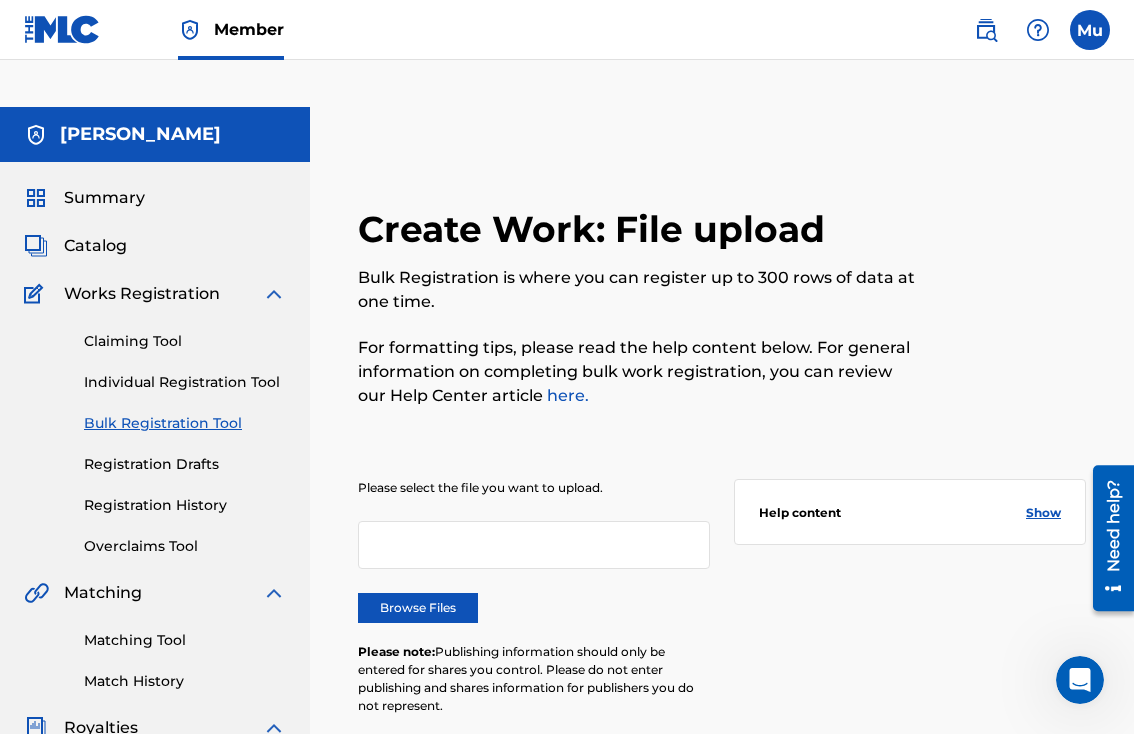 click on "Individual Registration Tool" at bounding box center (185, 382) 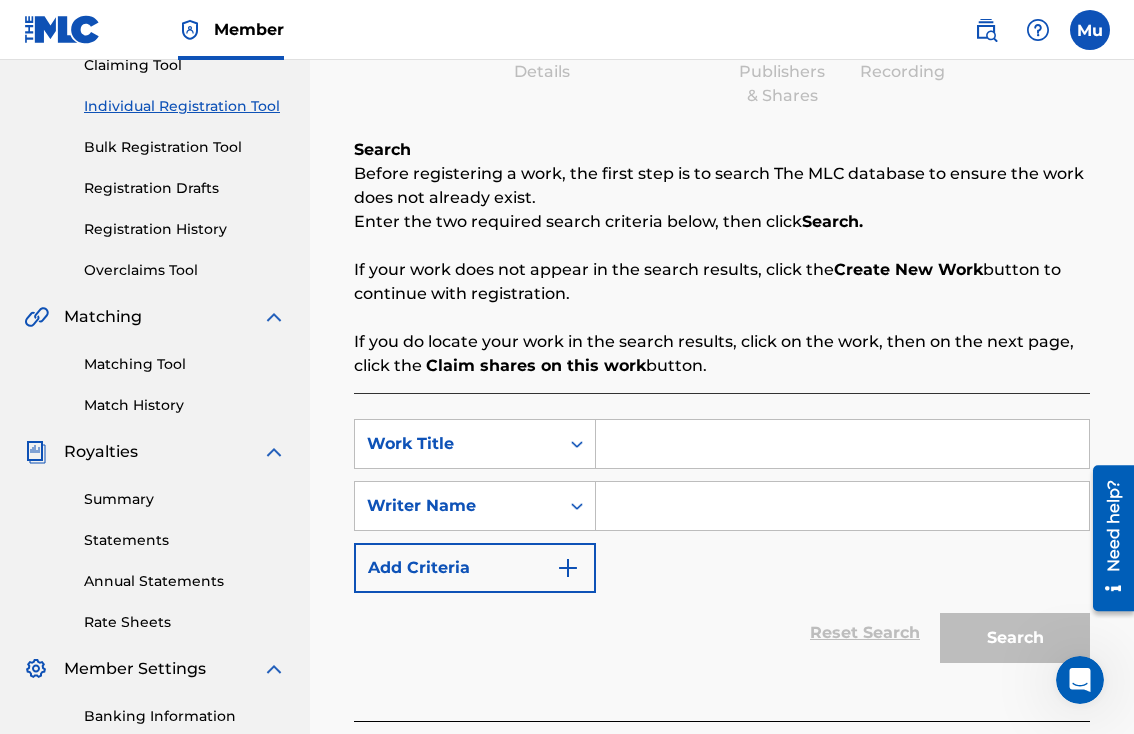 scroll, scrollTop: 294, scrollLeft: 0, axis: vertical 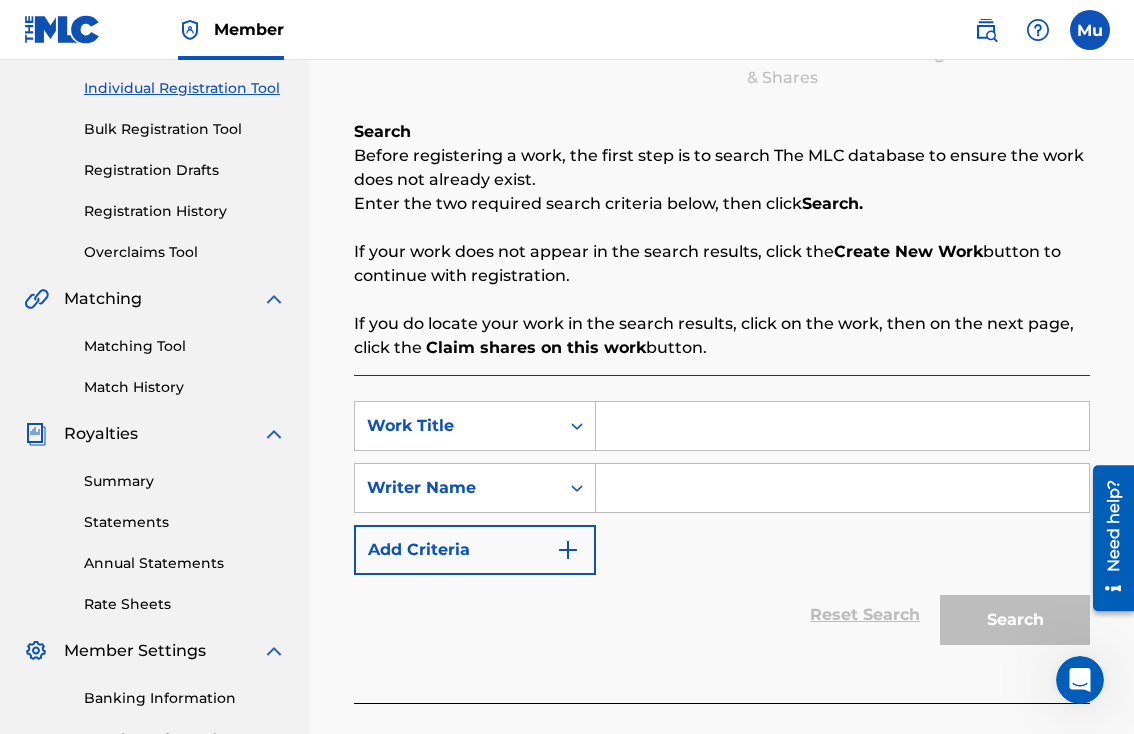 click at bounding box center [842, 426] 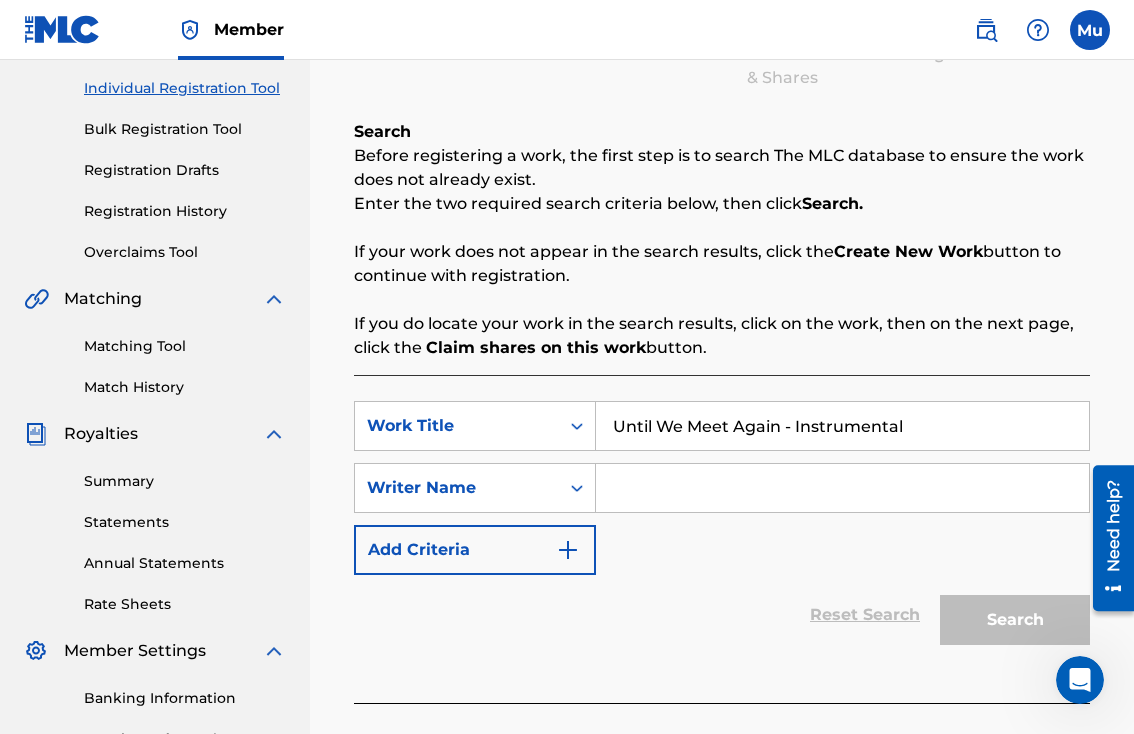 type on "Until We Meet Again - Instrumental" 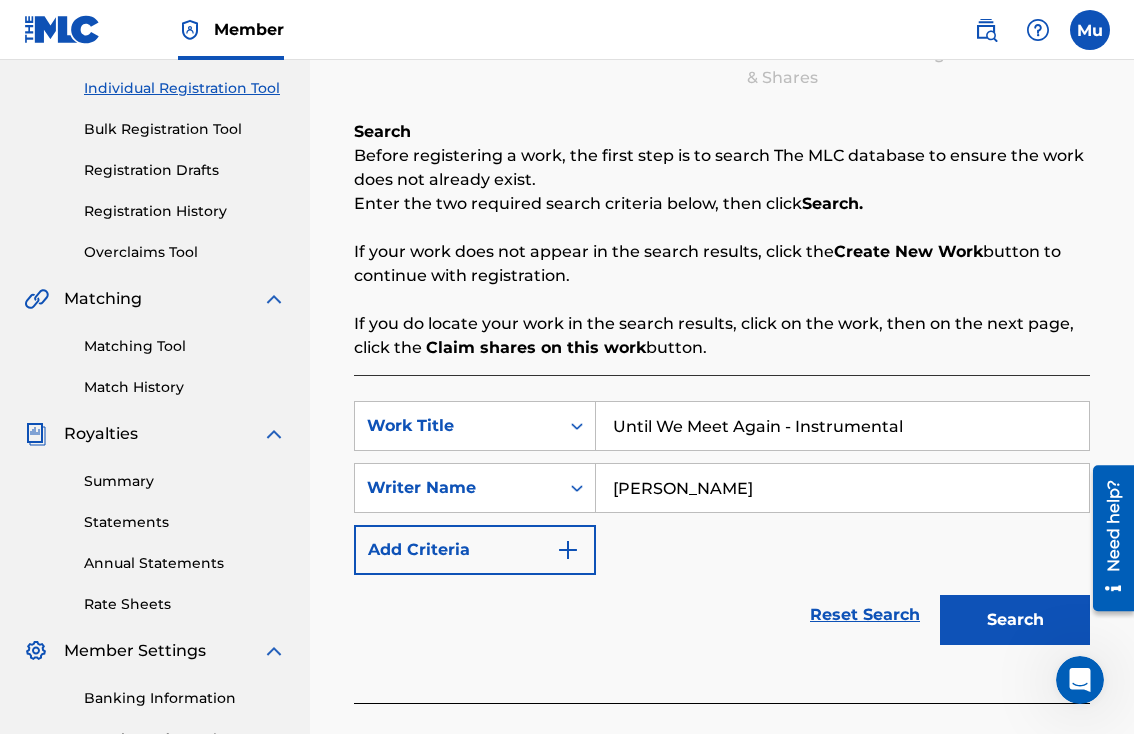 type on "[PERSON_NAME]" 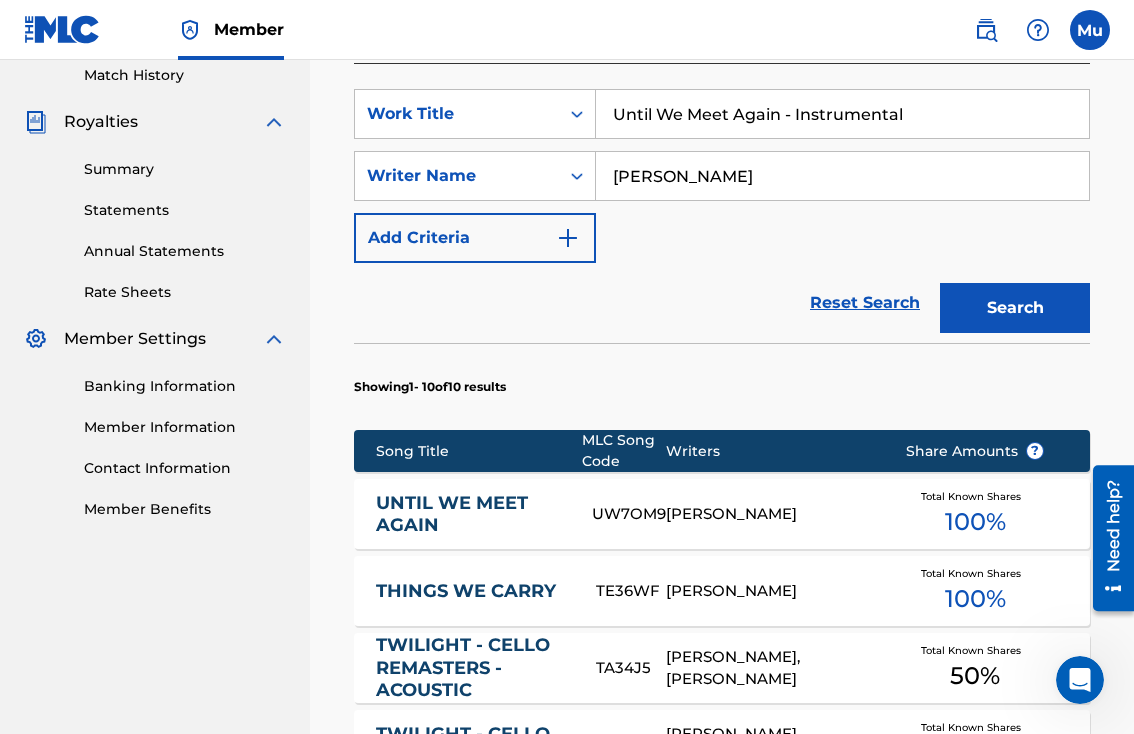 scroll, scrollTop: 626, scrollLeft: 0, axis: vertical 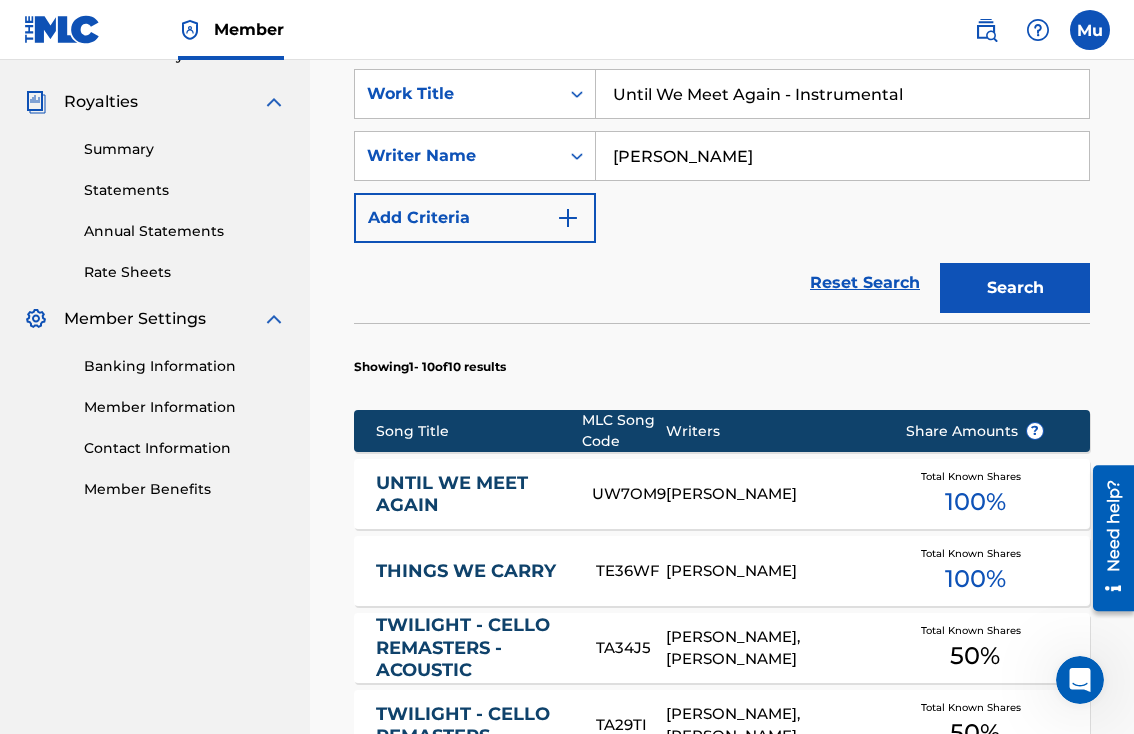 click on "UNTIL WE MEET AGAIN" at bounding box center [470, 494] 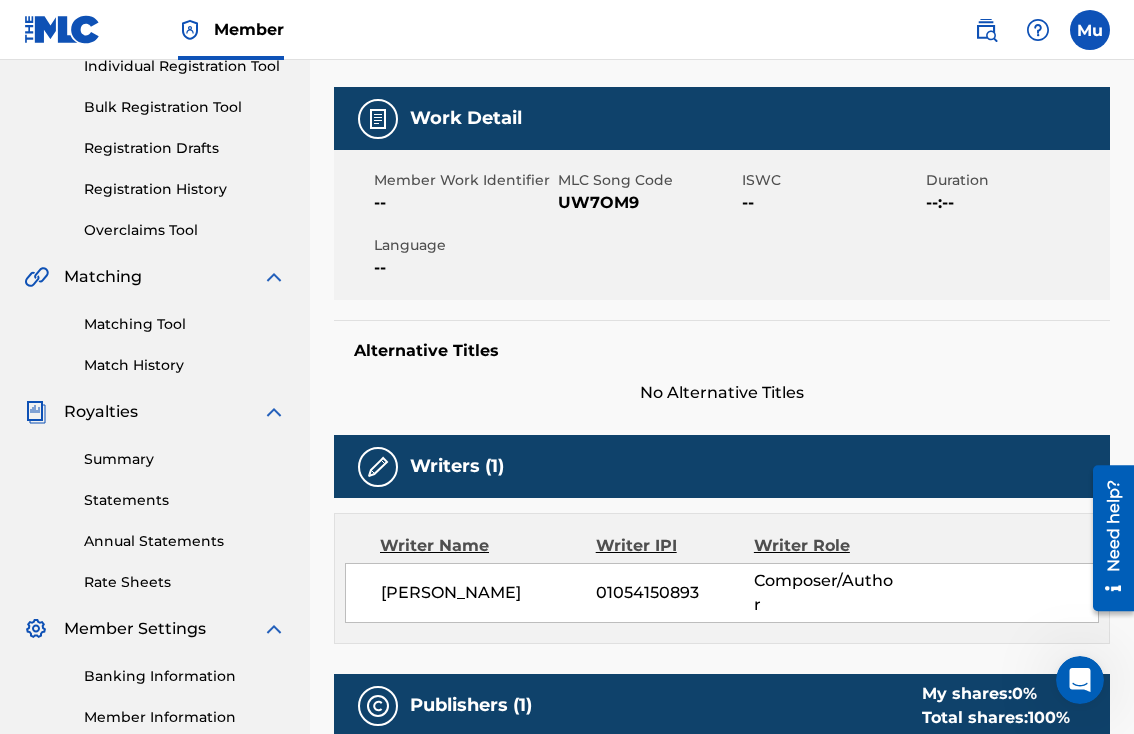 scroll, scrollTop: 141, scrollLeft: 0, axis: vertical 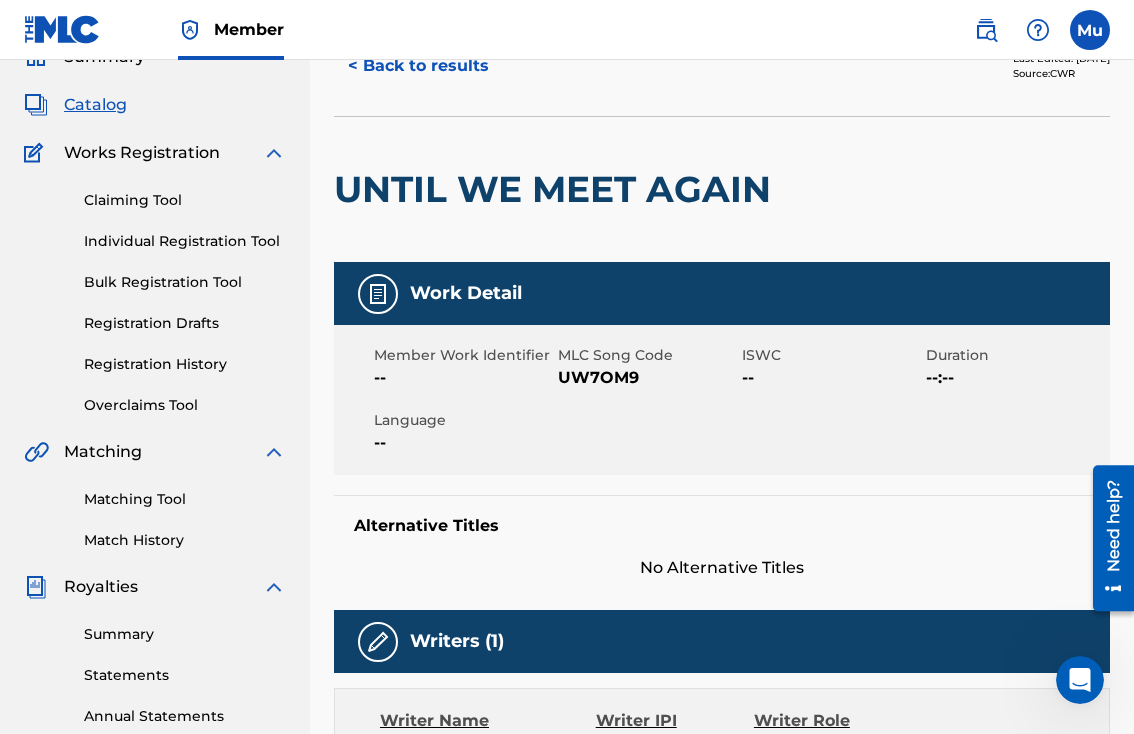 click on "Individual Registration Tool" at bounding box center [185, 241] 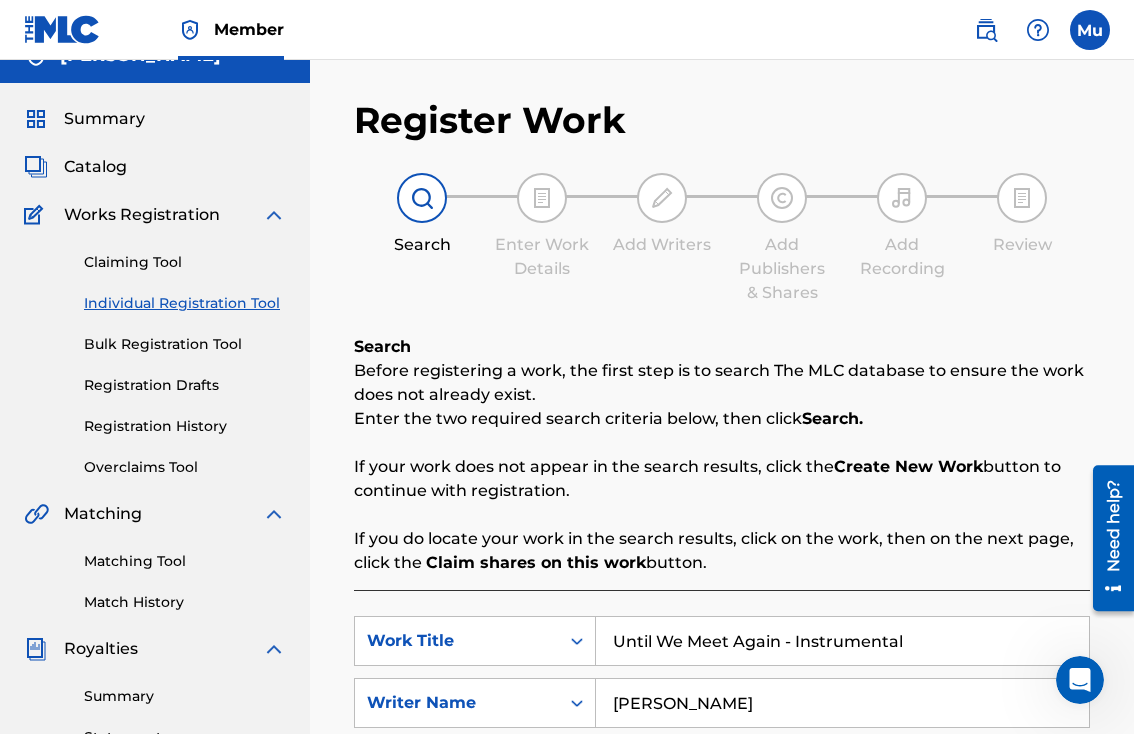 scroll, scrollTop: 100, scrollLeft: 0, axis: vertical 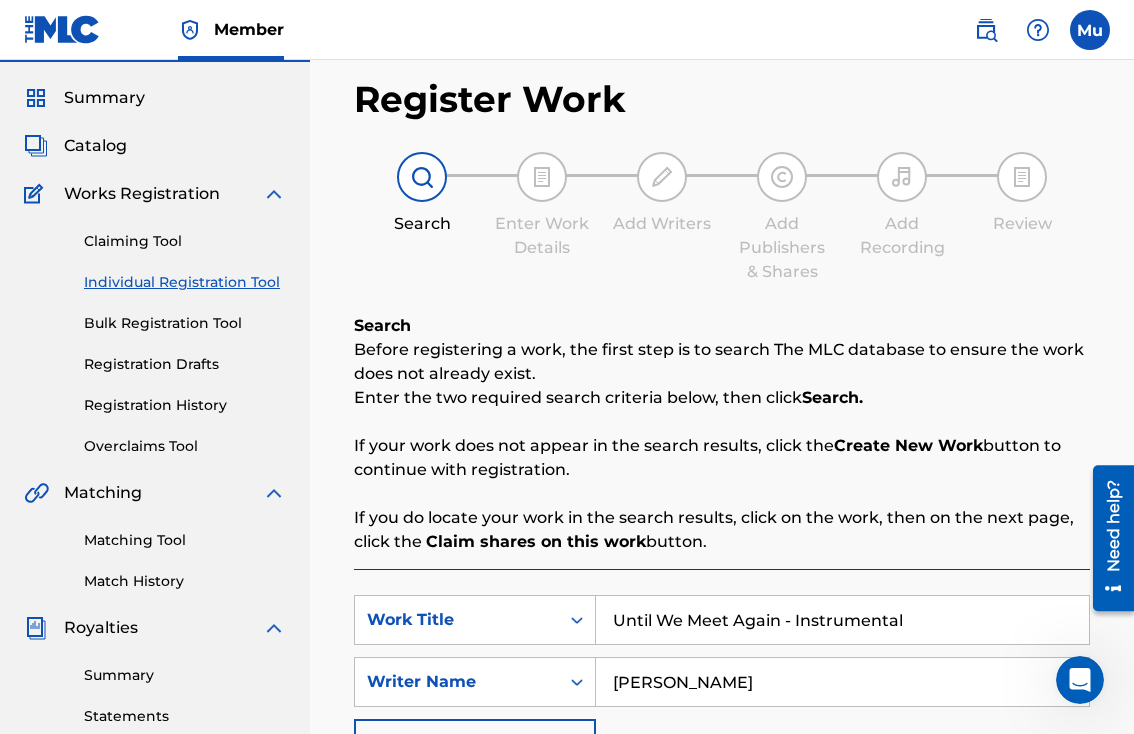 click on "Until We Meet Again - Instrumental" at bounding box center (842, 620) 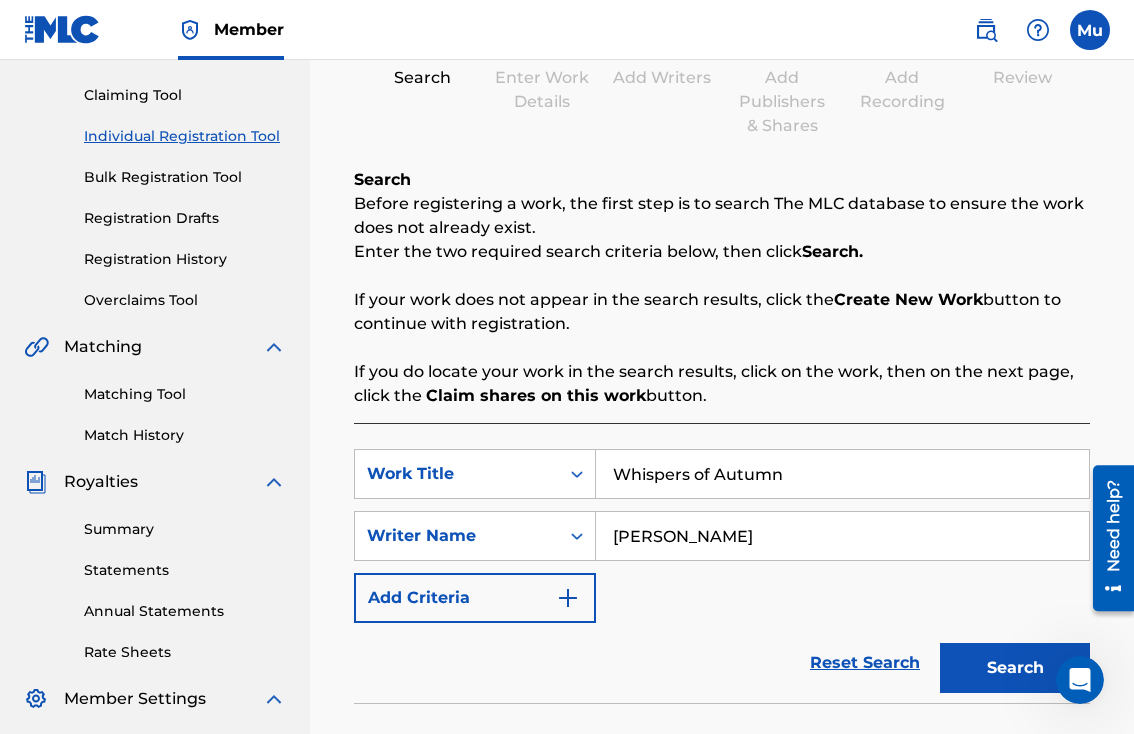 scroll, scrollTop: 259, scrollLeft: 0, axis: vertical 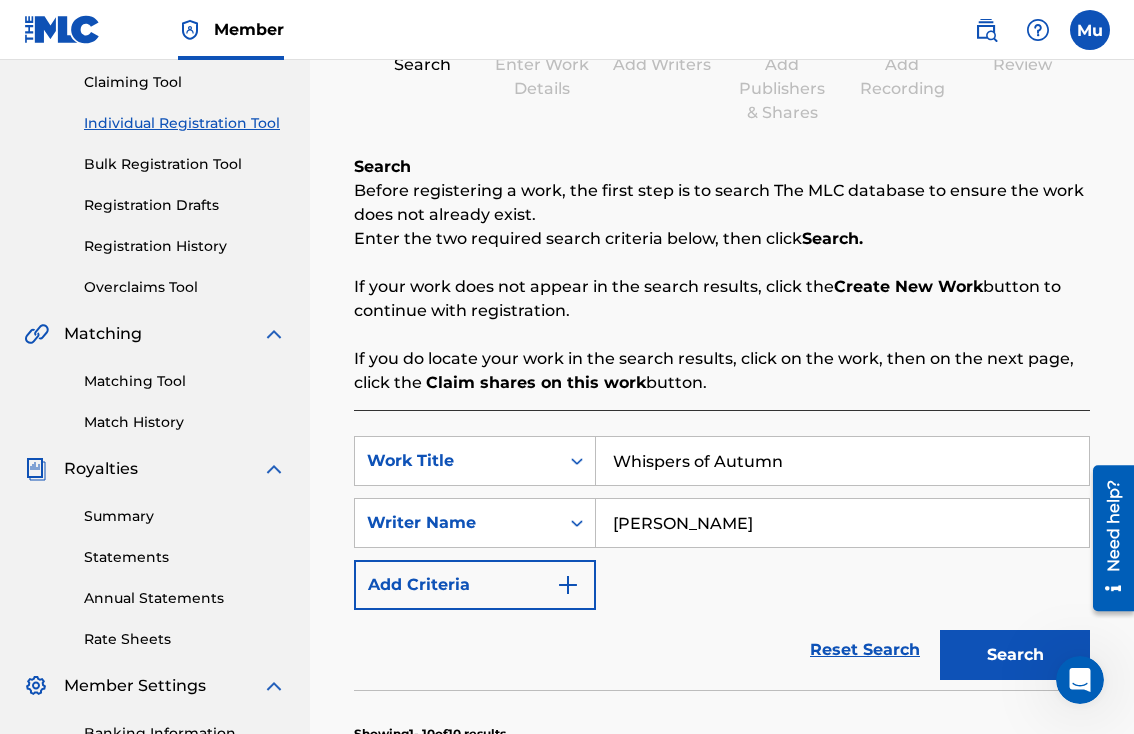 type on "Whispers of Autumn" 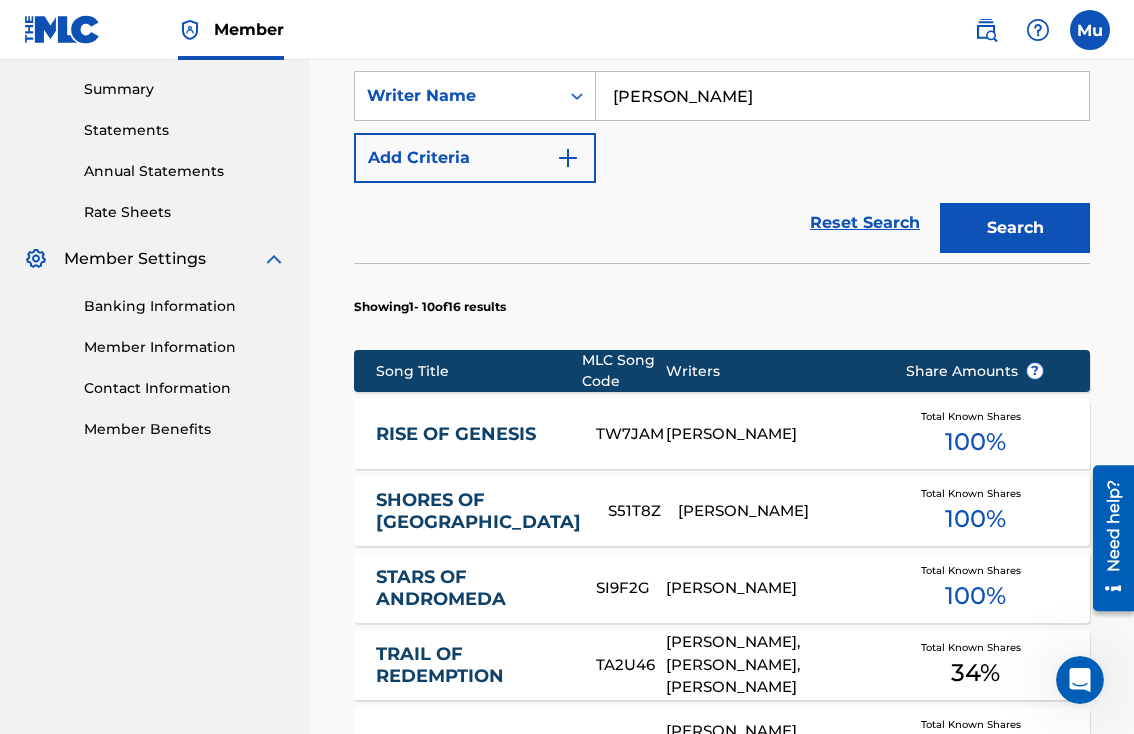 scroll, scrollTop: 165, scrollLeft: 0, axis: vertical 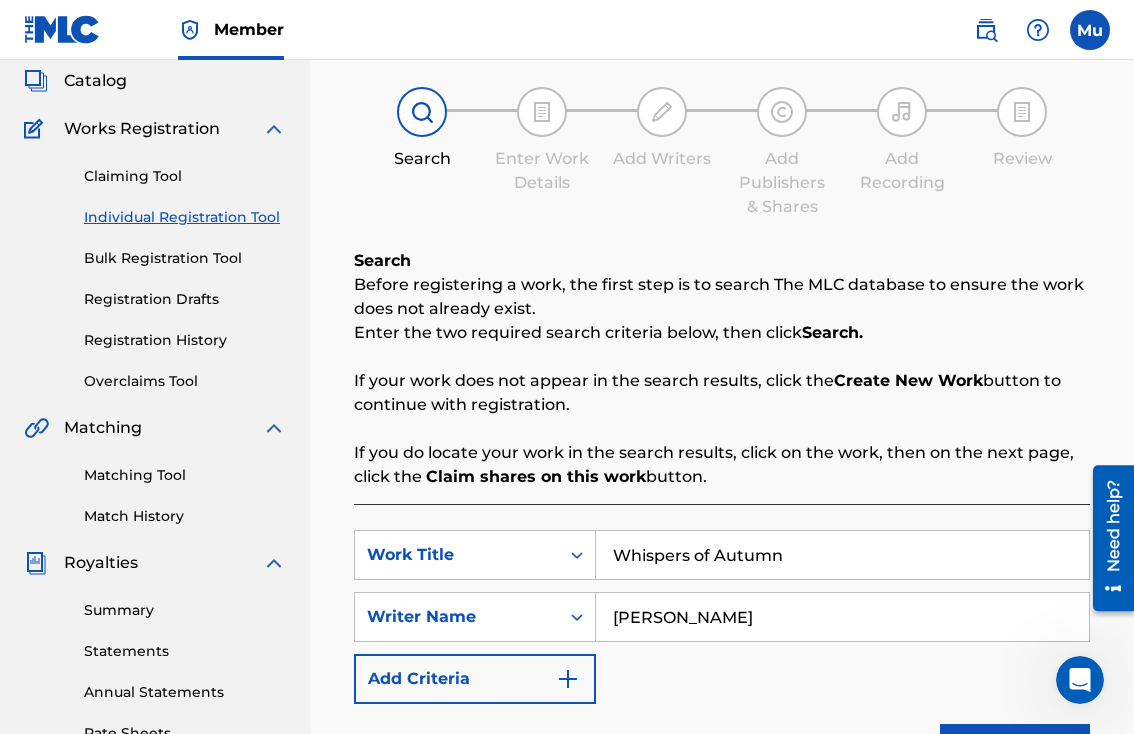 click on "Claiming Tool" at bounding box center (185, 176) 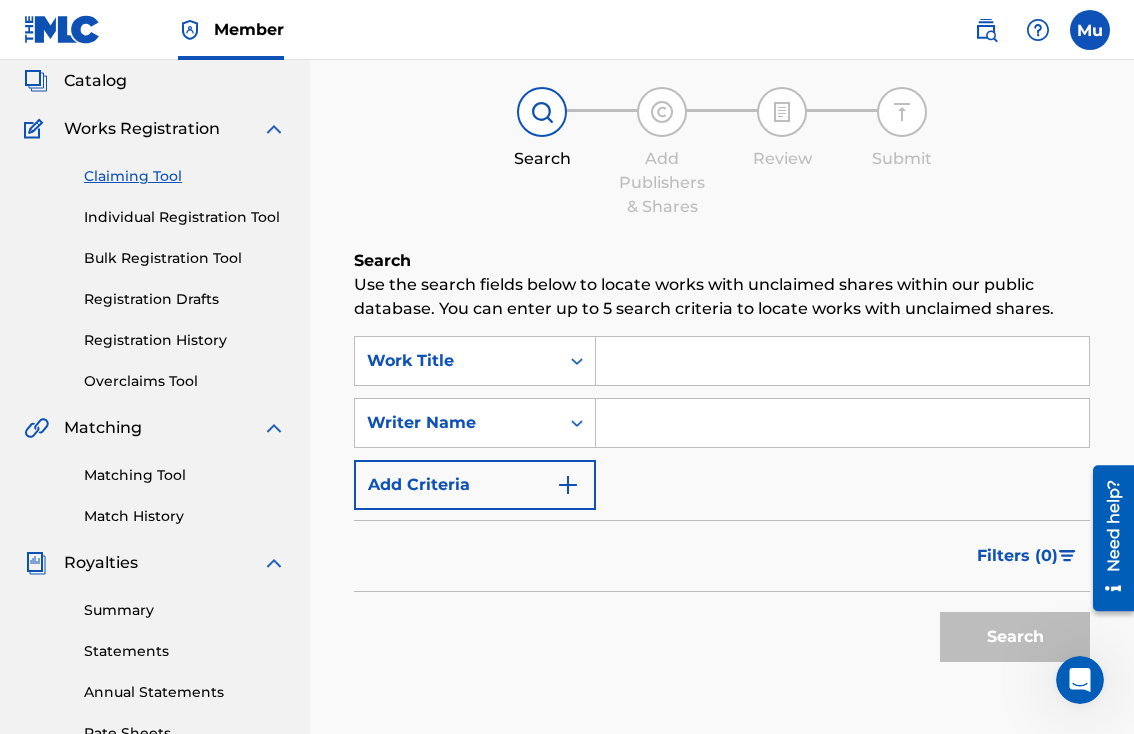 scroll, scrollTop: 0, scrollLeft: 0, axis: both 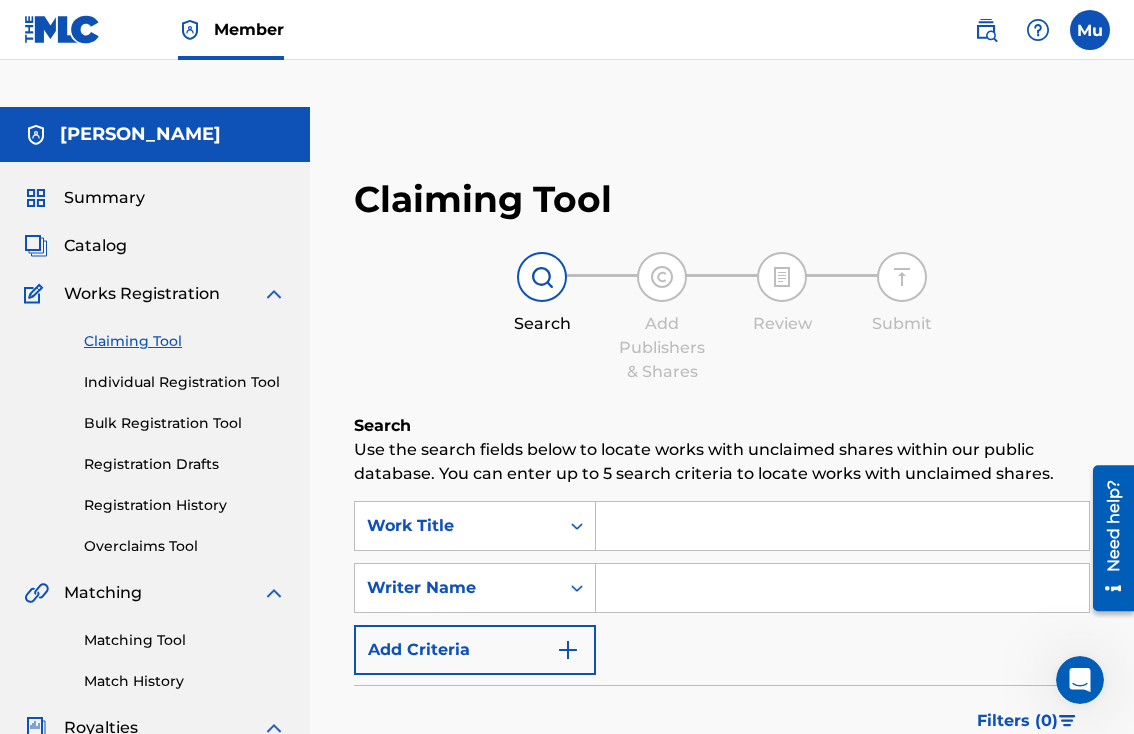 click at bounding box center (842, 526) 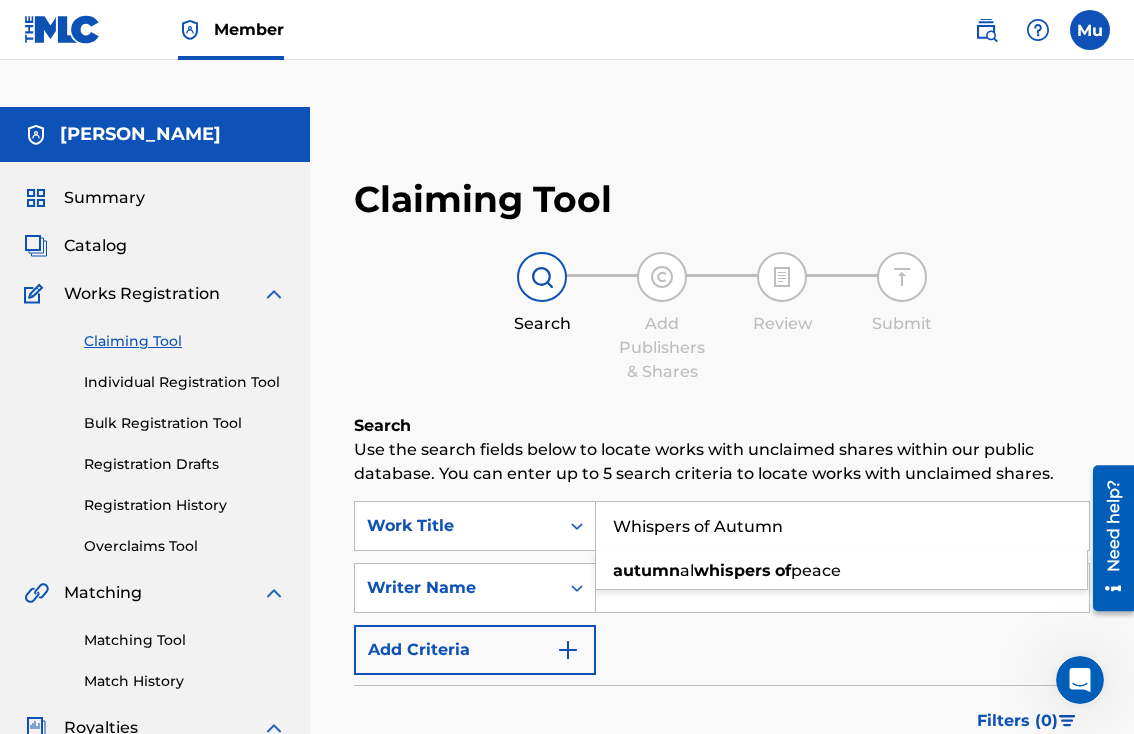 type on "Whispers of Autumn" 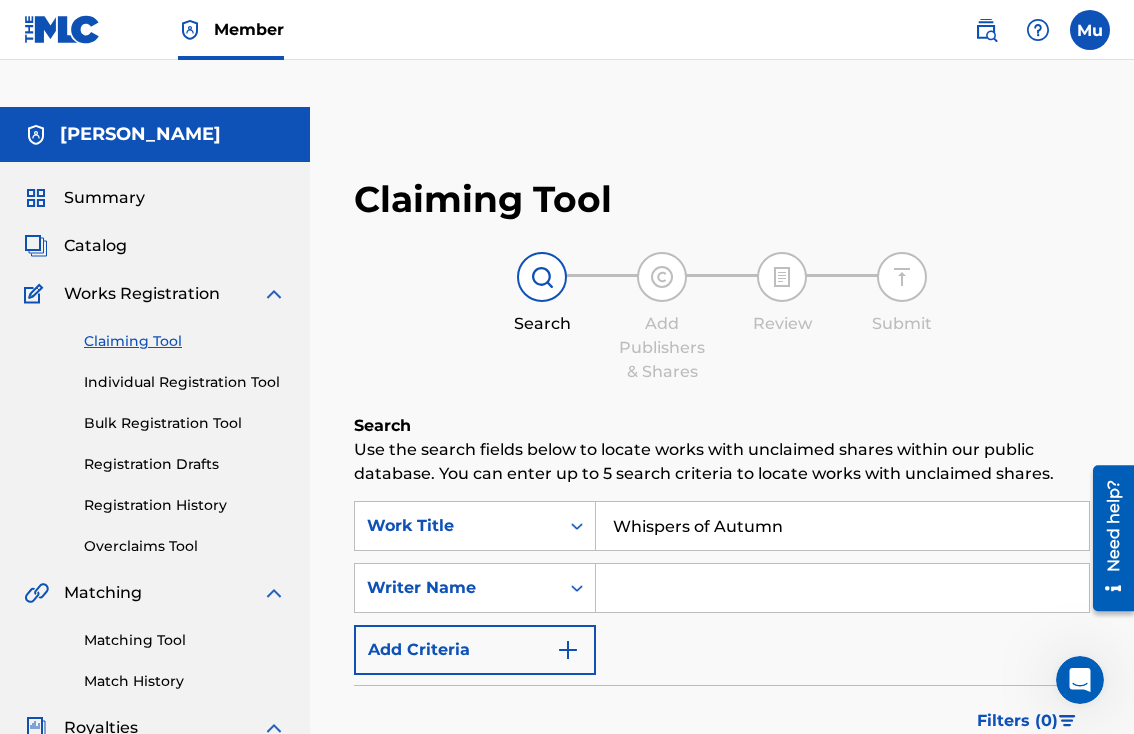 type on "[PERSON_NAME]" 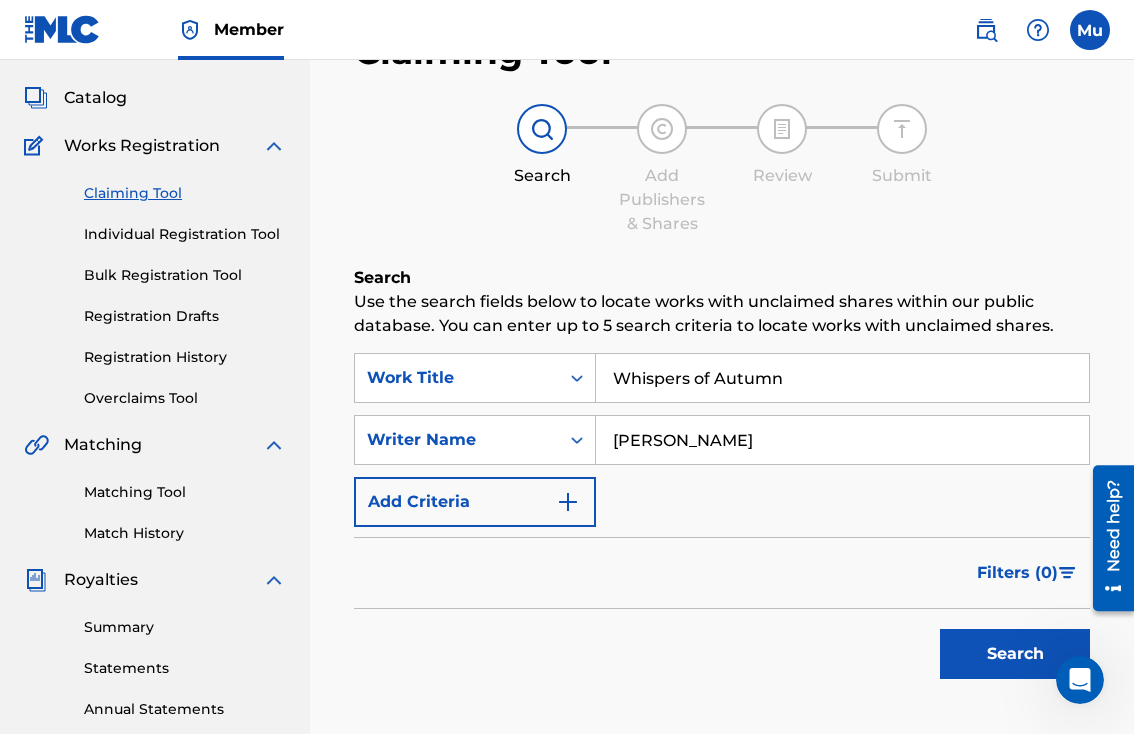 scroll, scrollTop: 231, scrollLeft: 0, axis: vertical 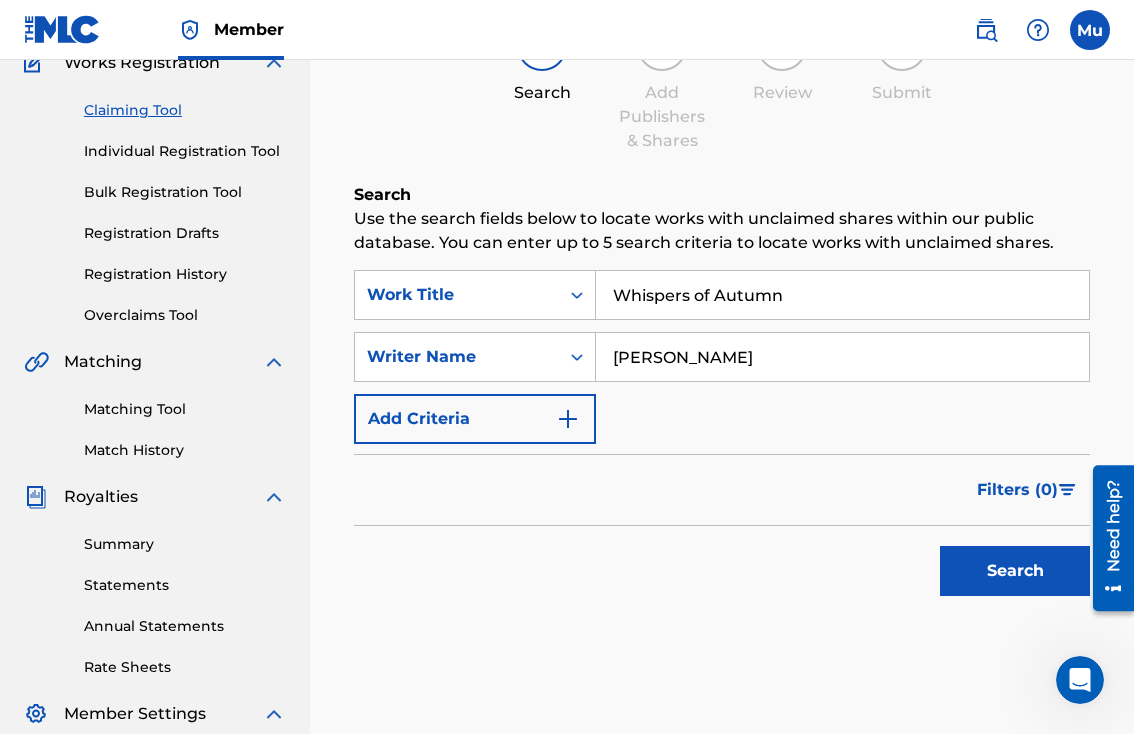 click on "Search" at bounding box center (1015, 571) 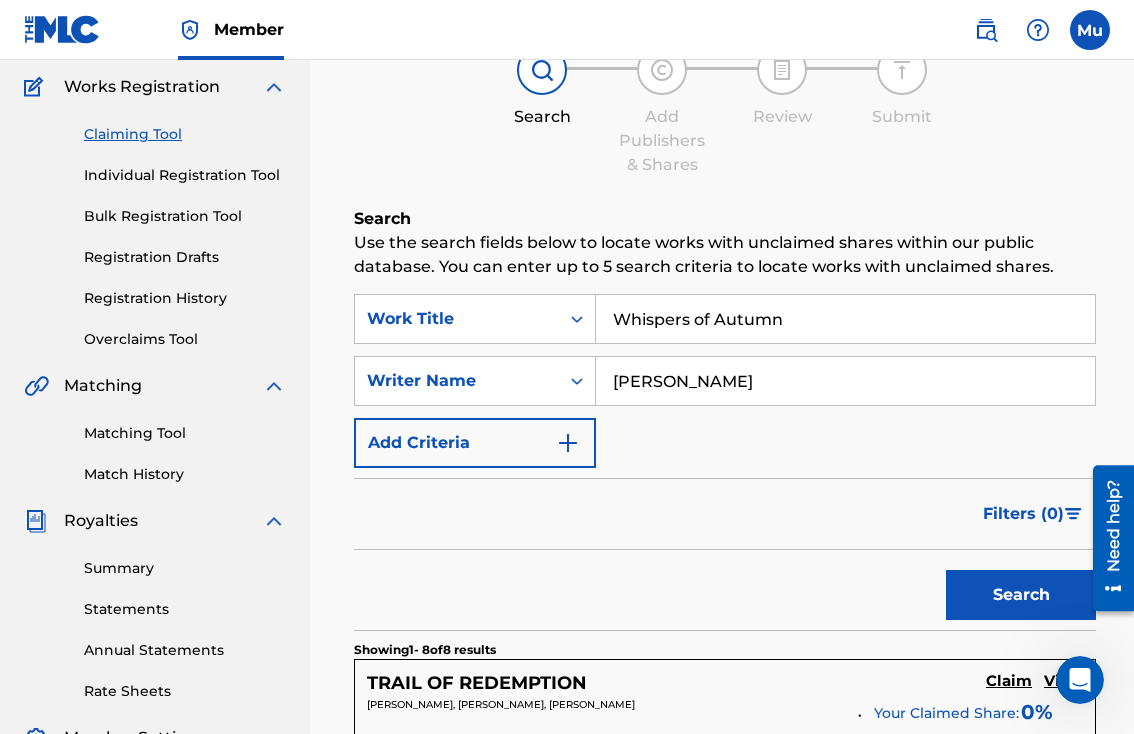 scroll, scrollTop: 154, scrollLeft: 0, axis: vertical 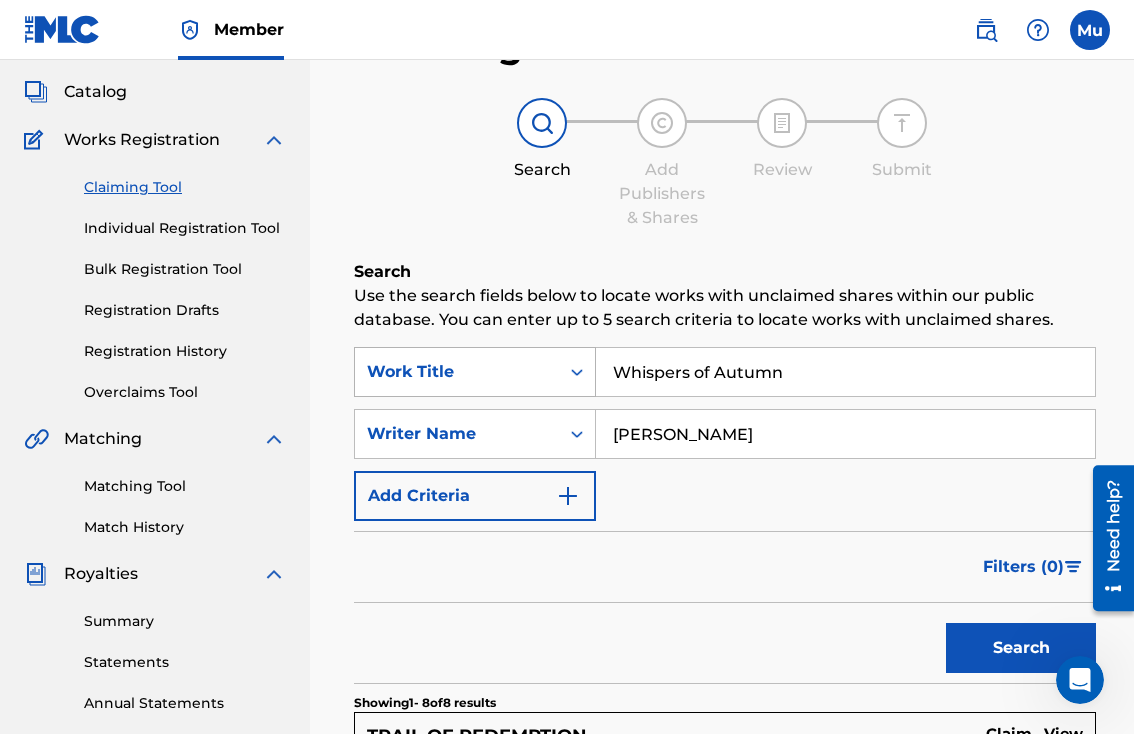 click at bounding box center [577, 372] 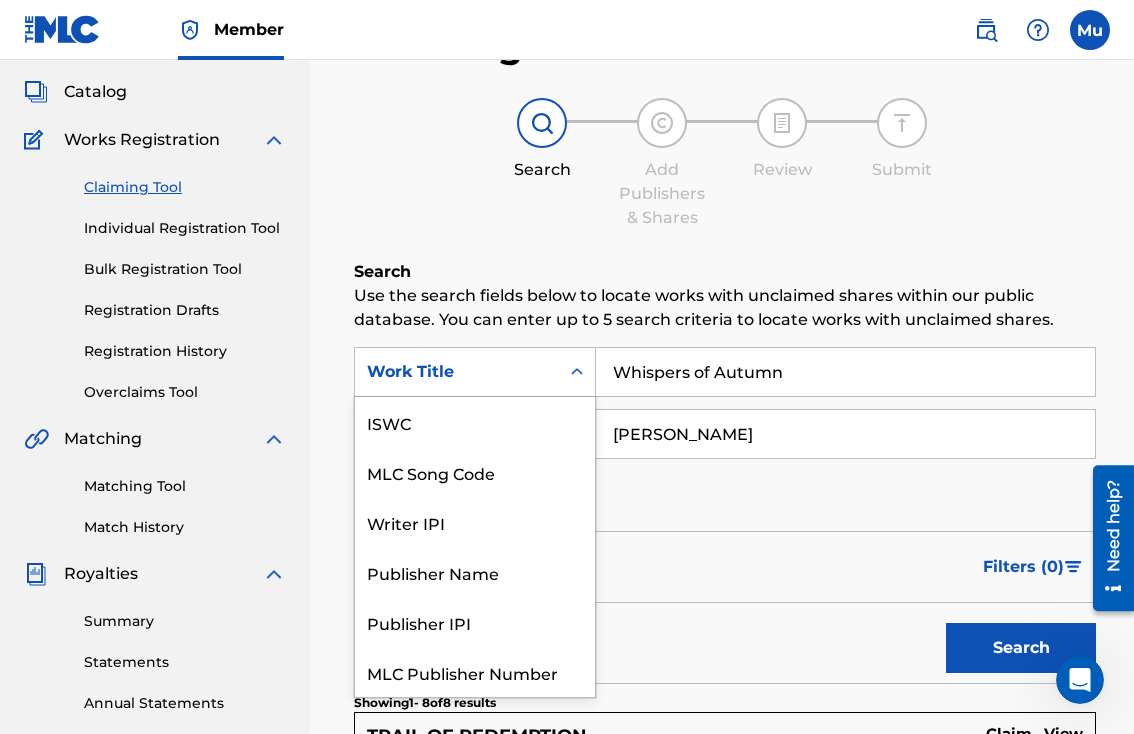 scroll, scrollTop: 50, scrollLeft: 0, axis: vertical 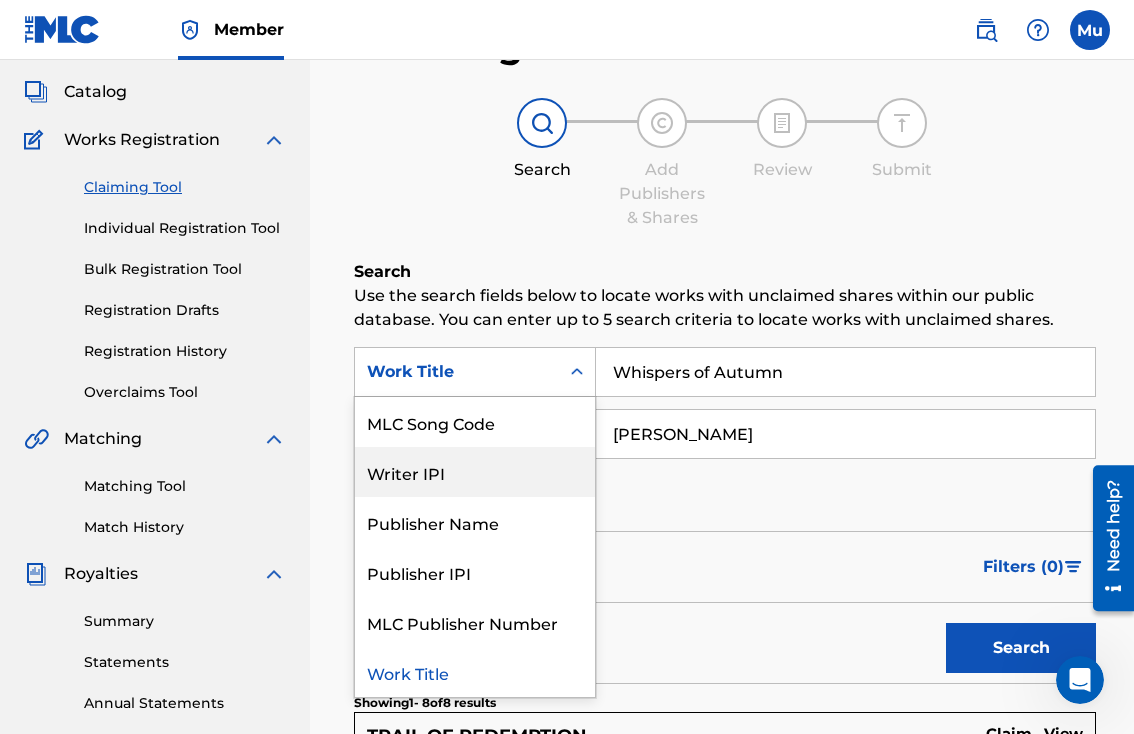 click on "Writer IPI" at bounding box center [475, 472] 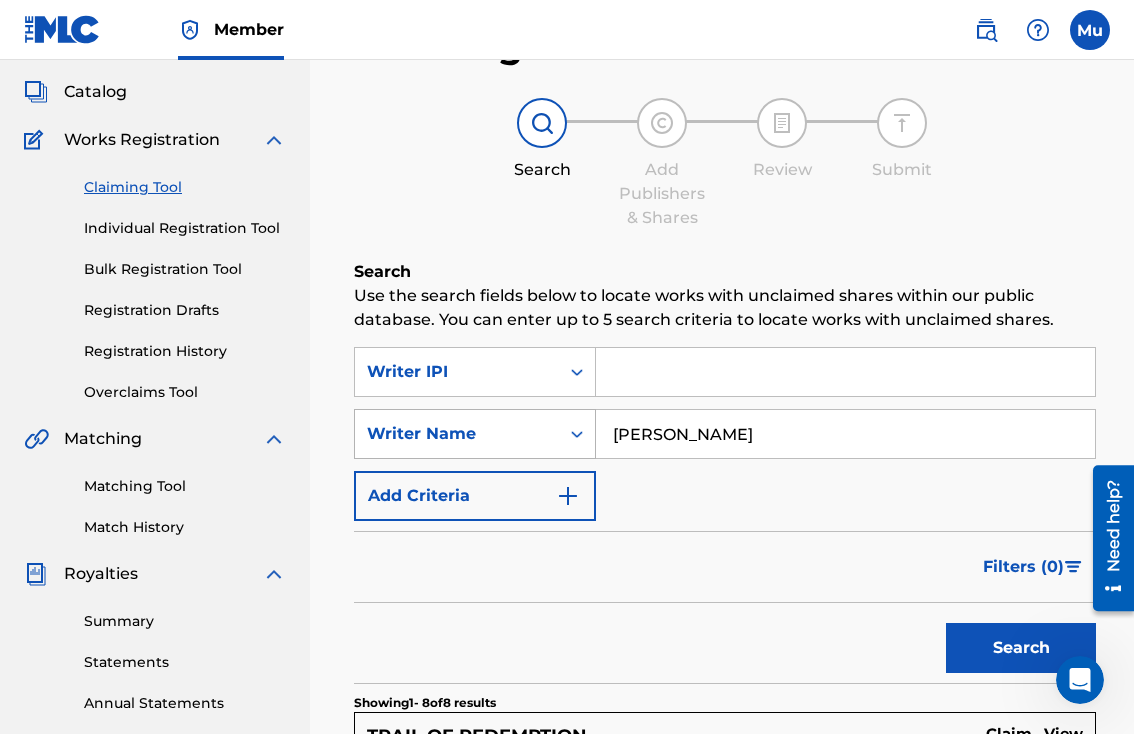 click on "Writer Name" at bounding box center [457, 434] 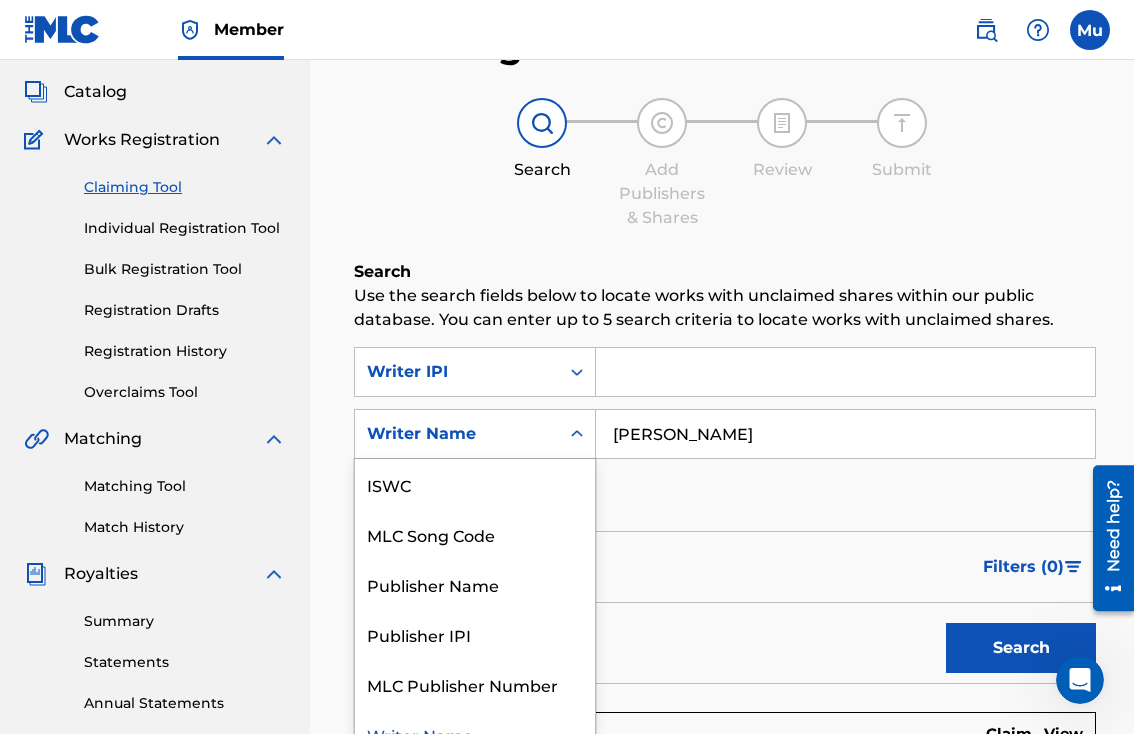 scroll, scrollTop: 0, scrollLeft: 0, axis: both 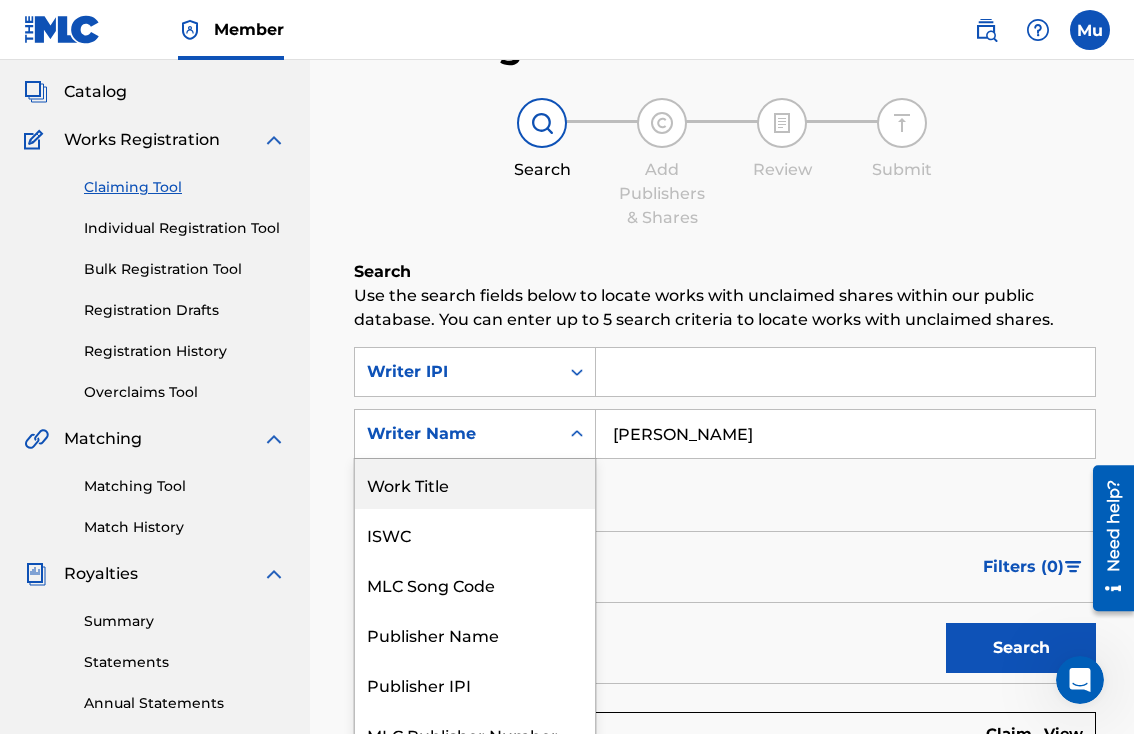 click on "Work Title" at bounding box center (475, 484) 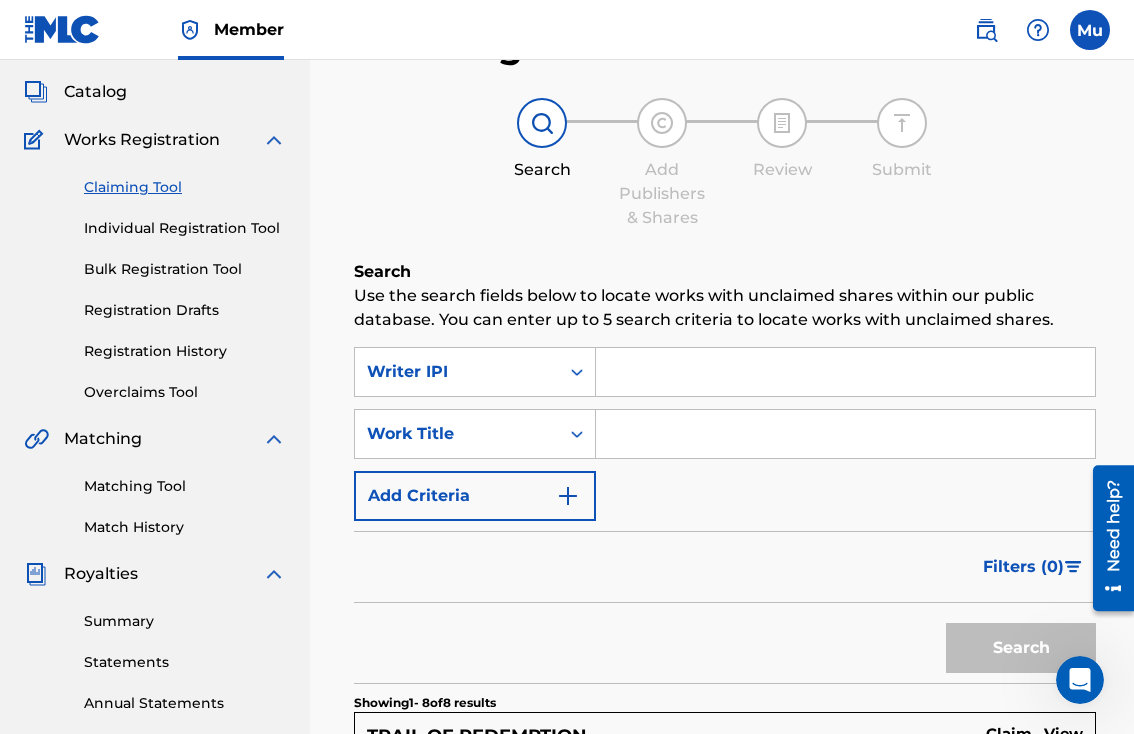 click at bounding box center [845, 372] 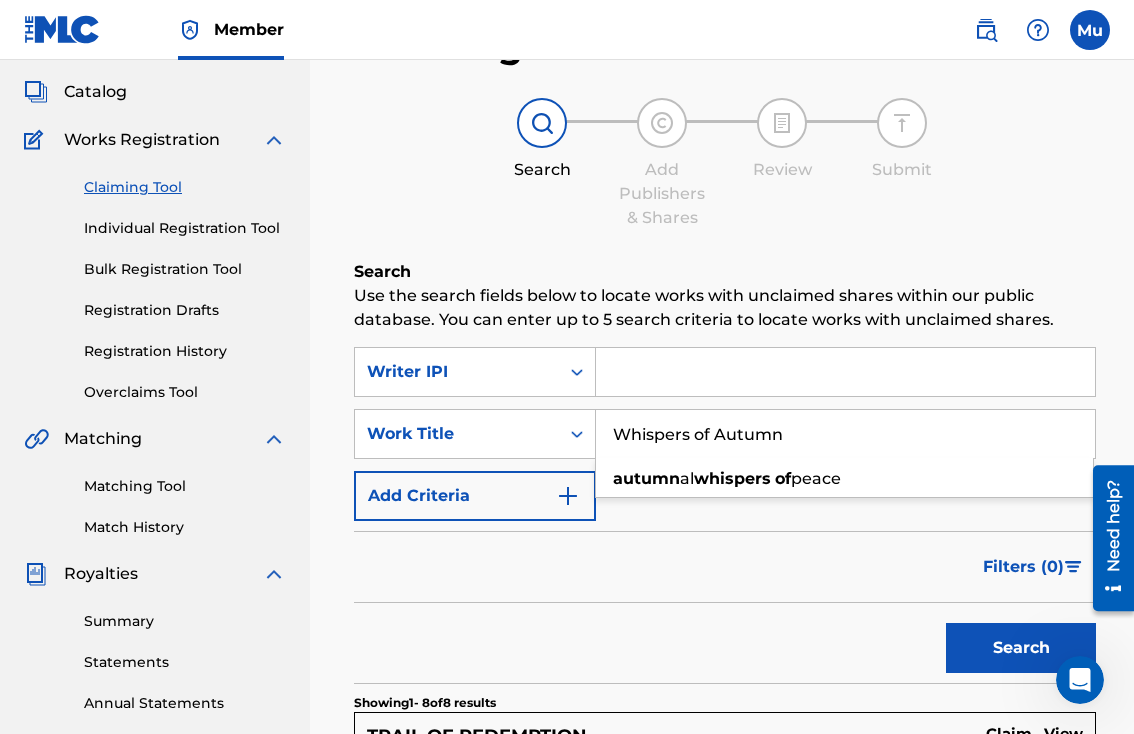 type on "Whispers of Autumn" 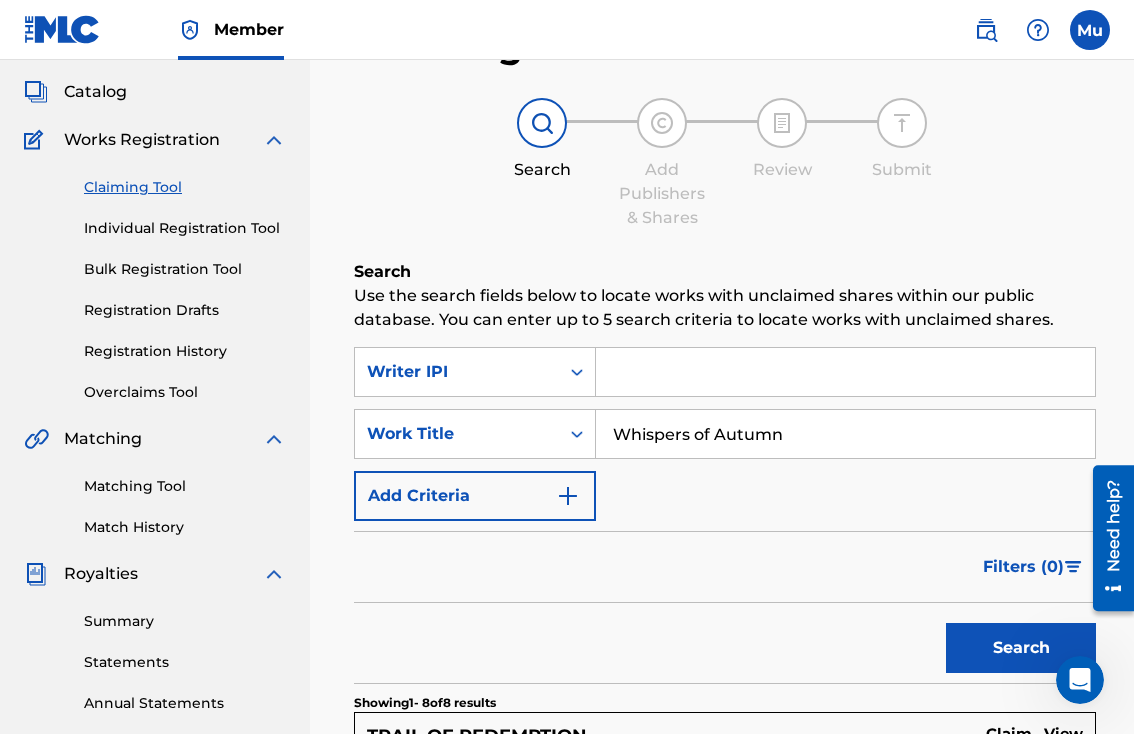 click on "Search" at bounding box center (1021, 648) 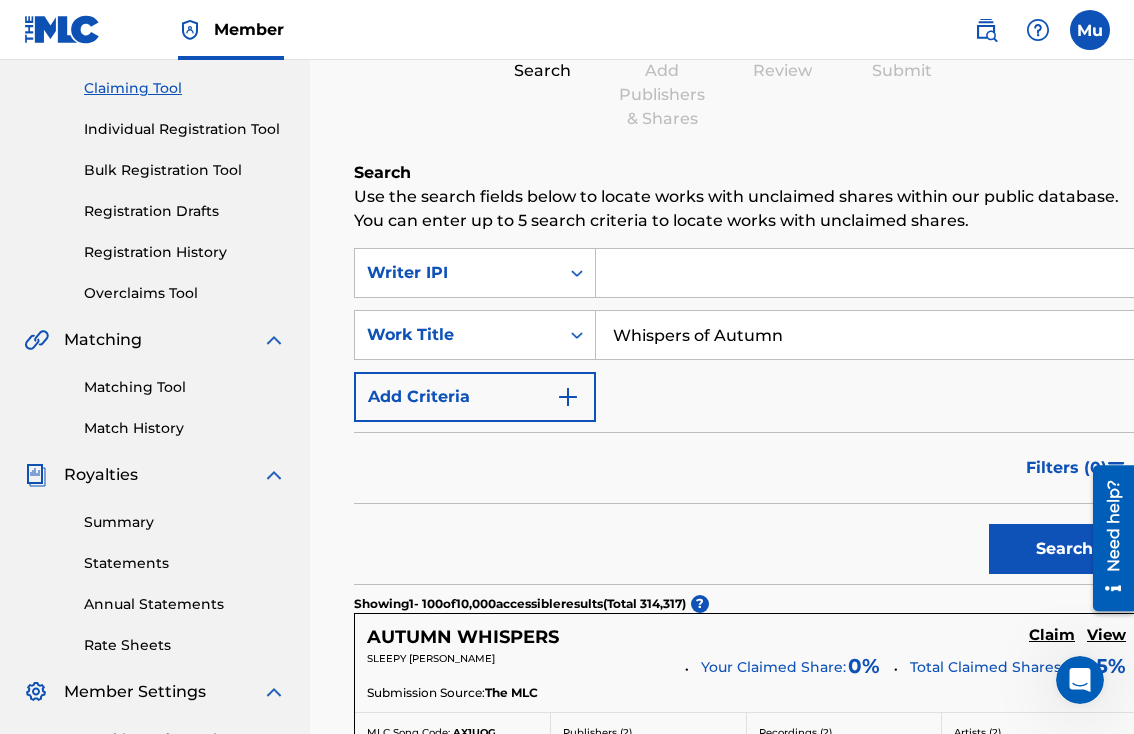 scroll, scrollTop: 223, scrollLeft: 0, axis: vertical 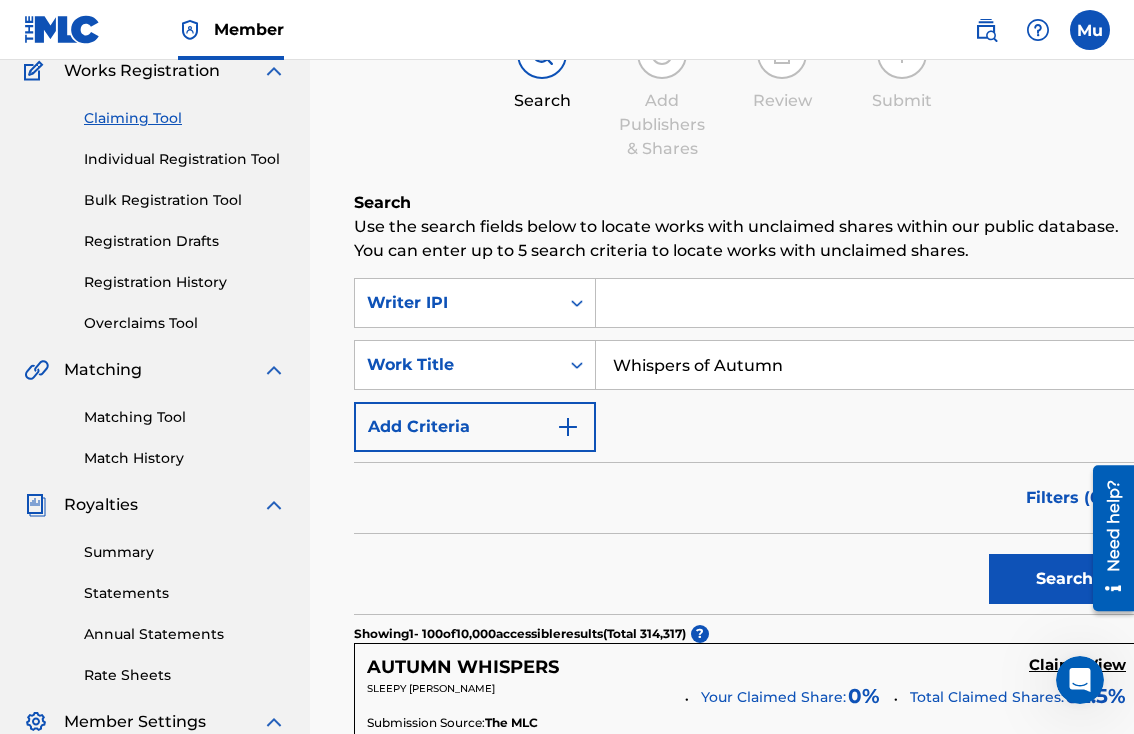 click at bounding box center [867, 303] 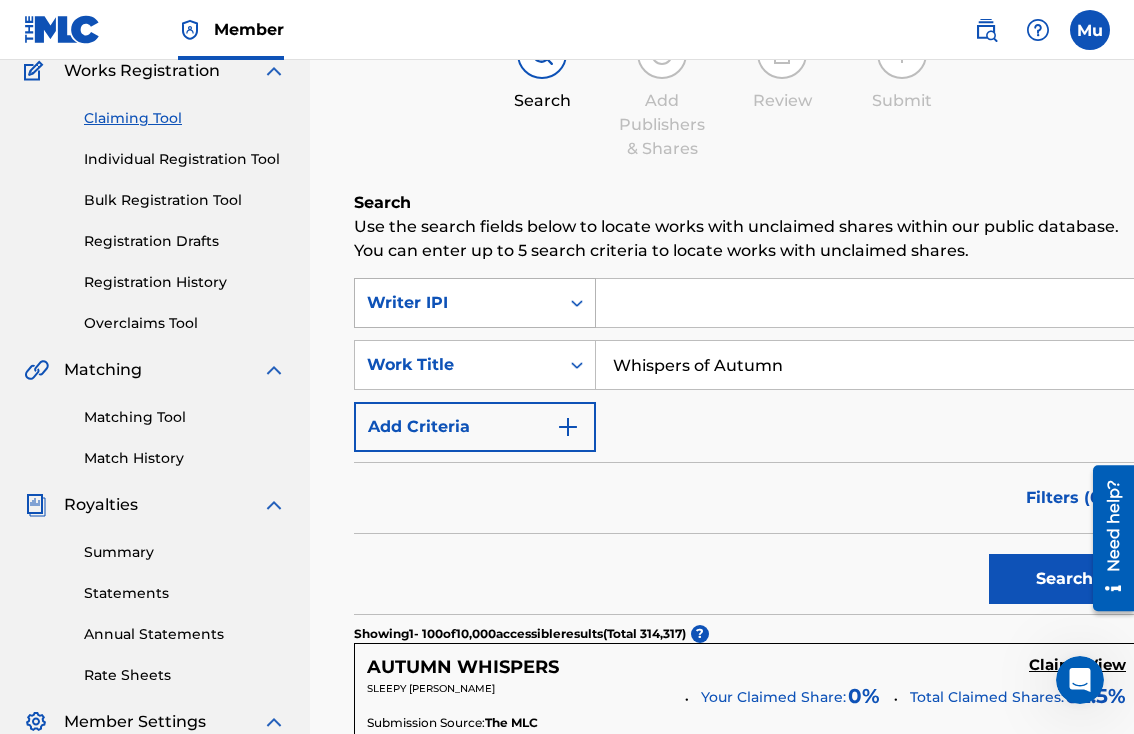 click on "Writer IPI" at bounding box center [457, 303] 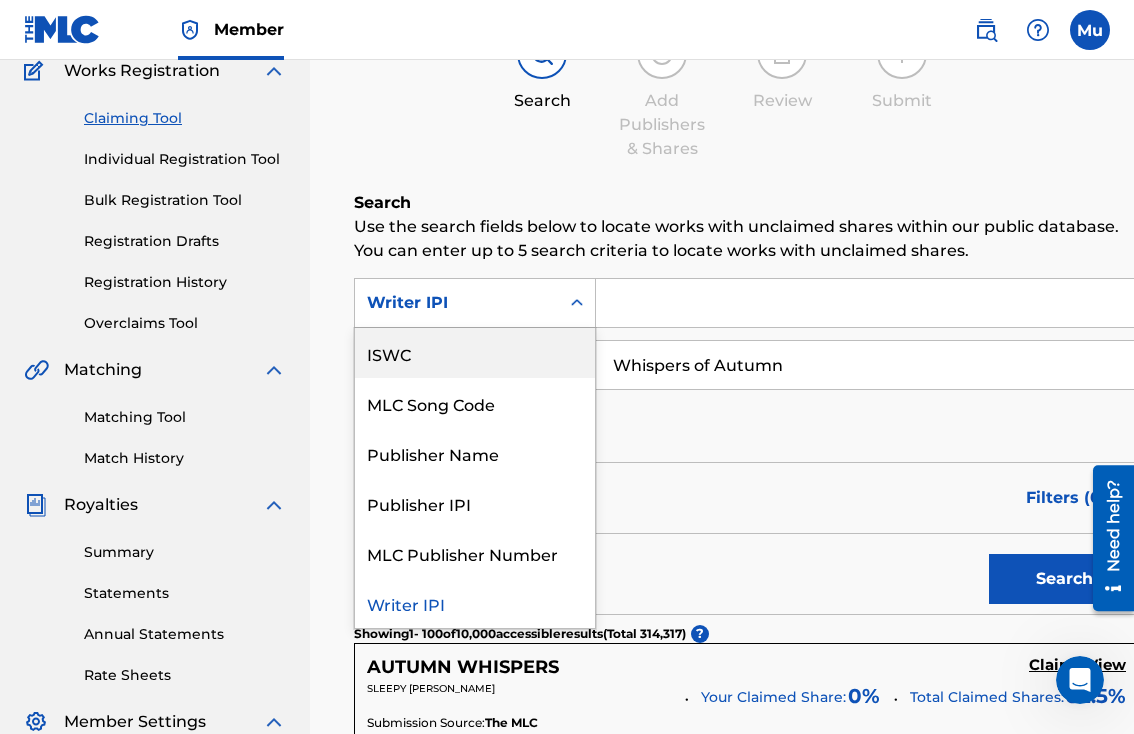 scroll, scrollTop: 0, scrollLeft: 0, axis: both 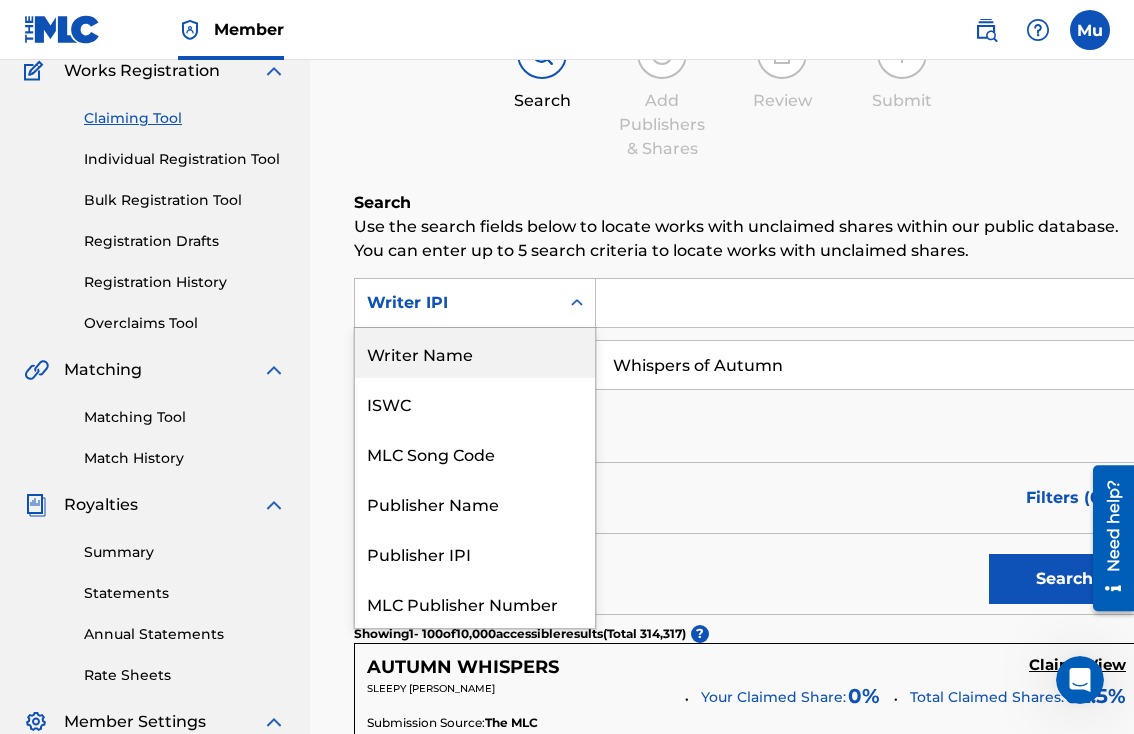 click on "Writer Name" at bounding box center [475, 353] 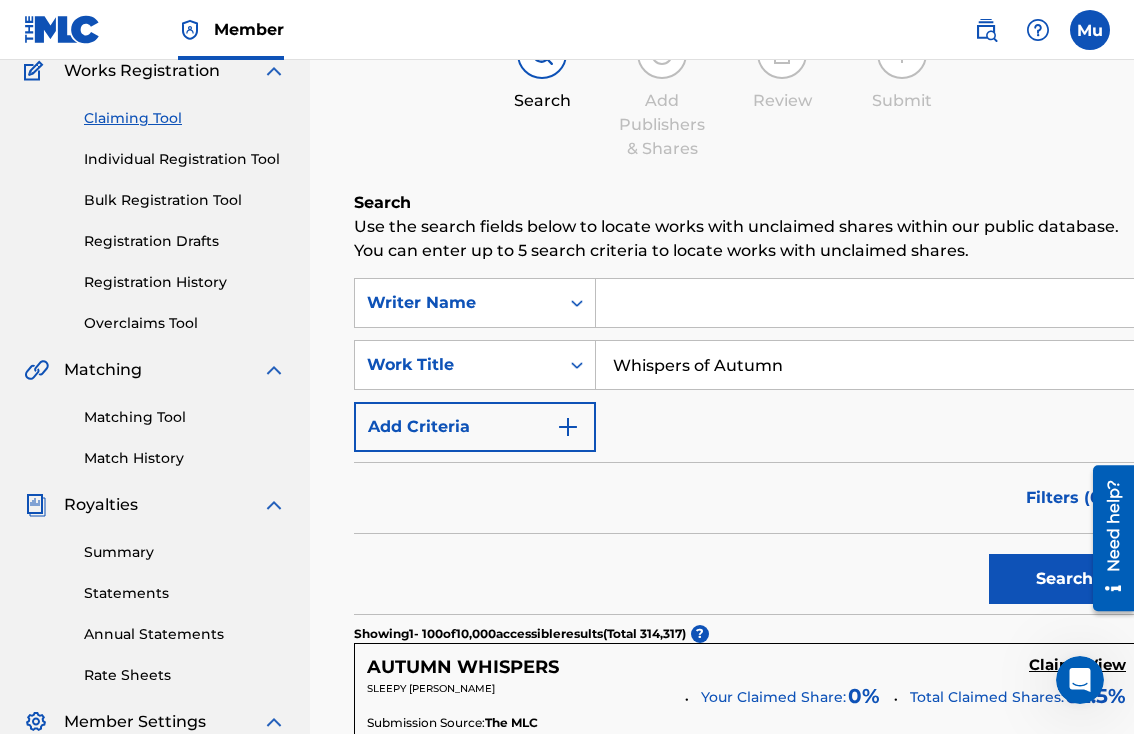 click at bounding box center [867, 303] 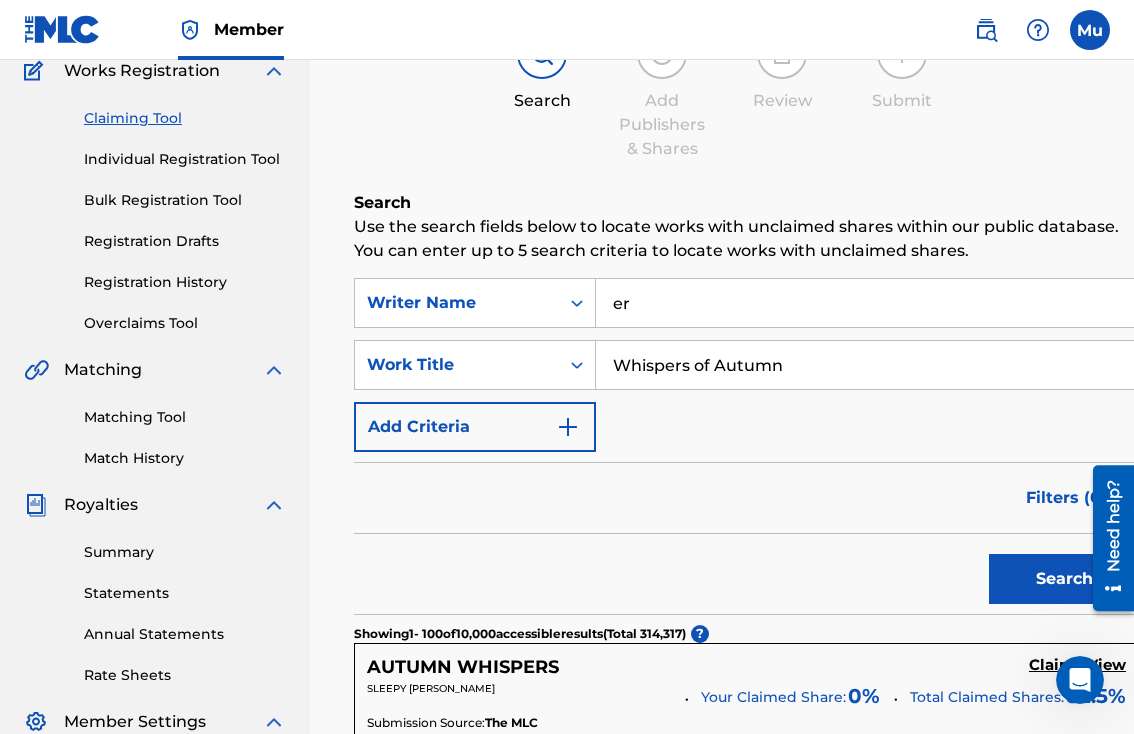 click on "er" at bounding box center (867, 303) 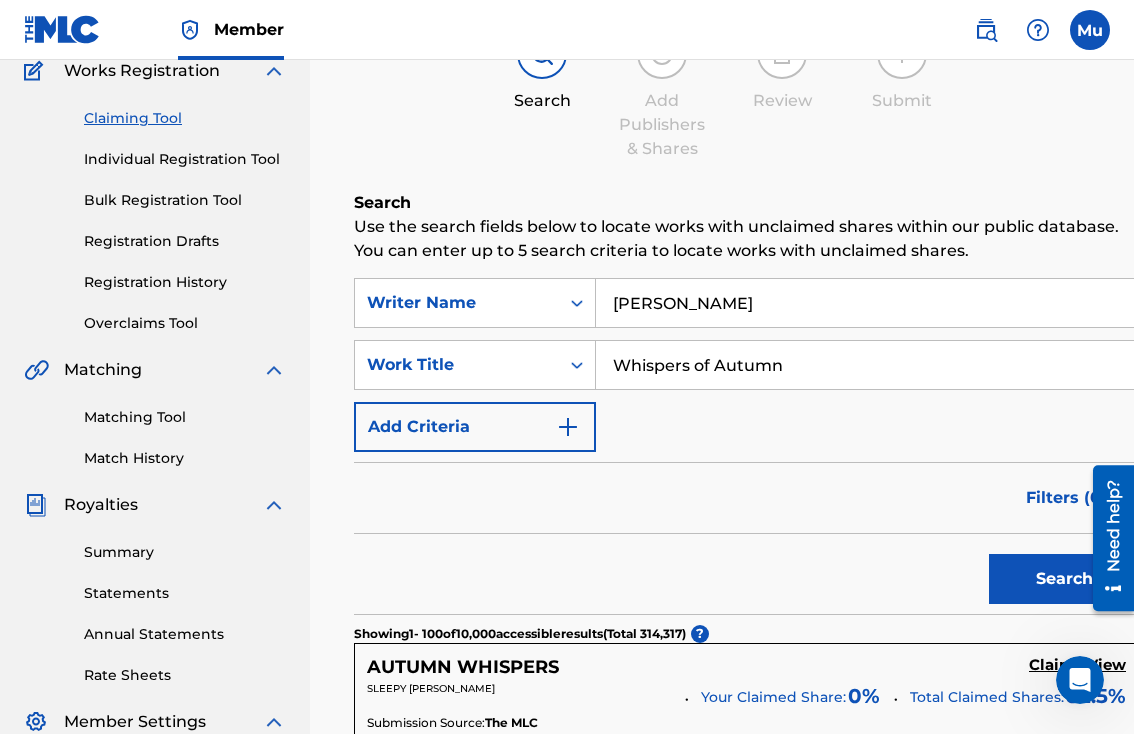 type on "[PERSON_NAME]" 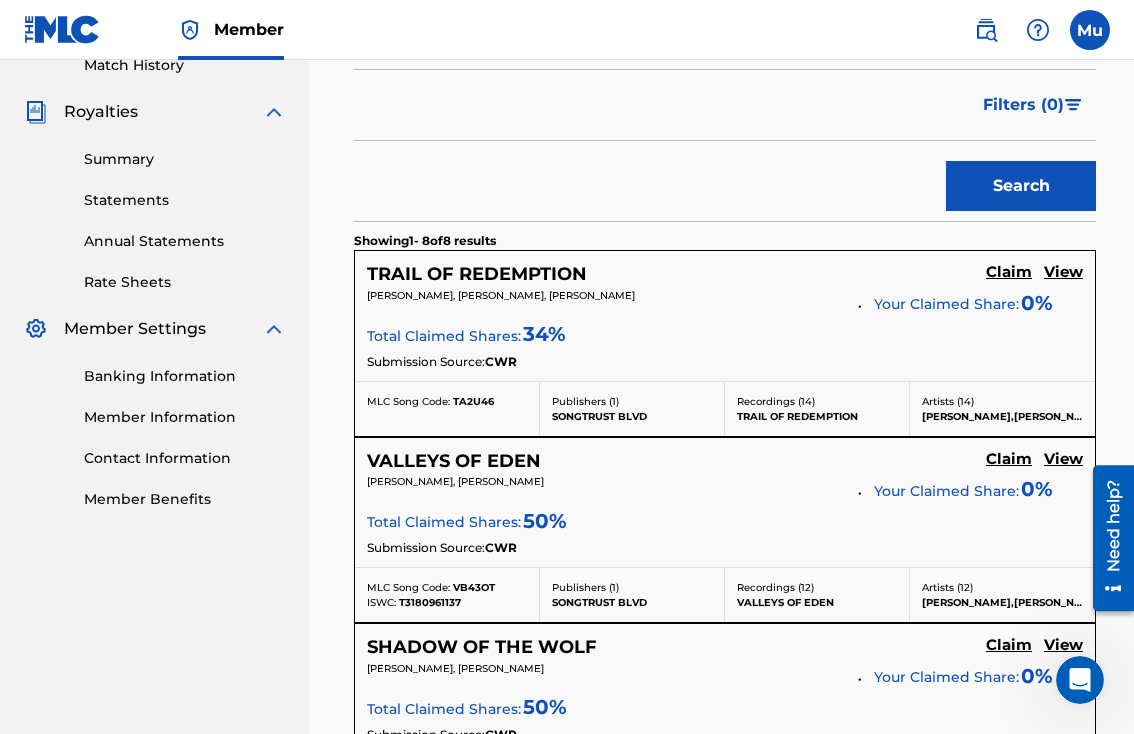 scroll, scrollTop: 0, scrollLeft: 0, axis: both 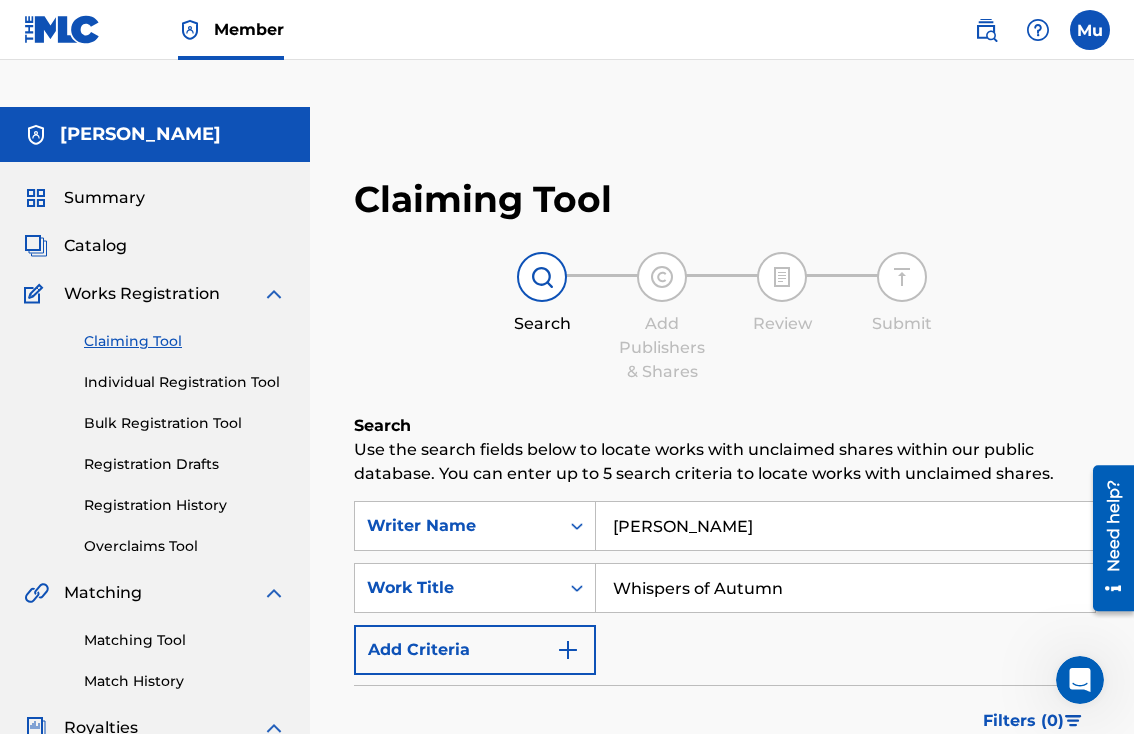 click on "Individual Registration Tool" at bounding box center (185, 382) 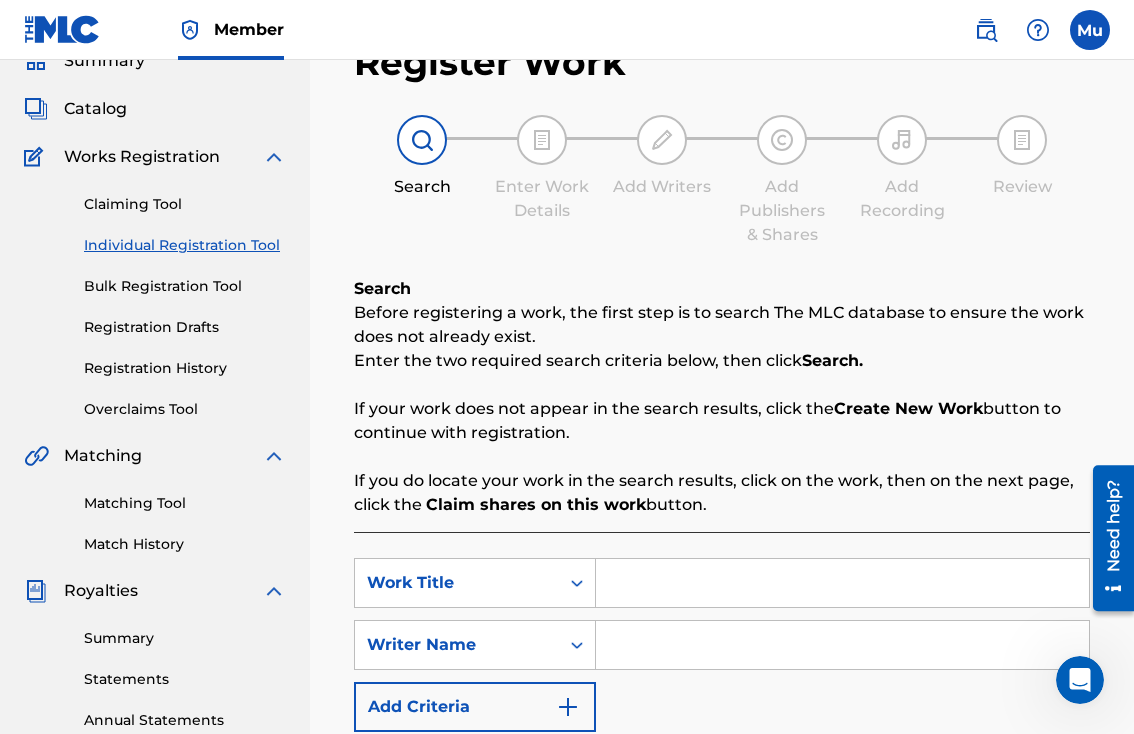 scroll, scrollTop: 0, scrollLeft: 0, axis: both 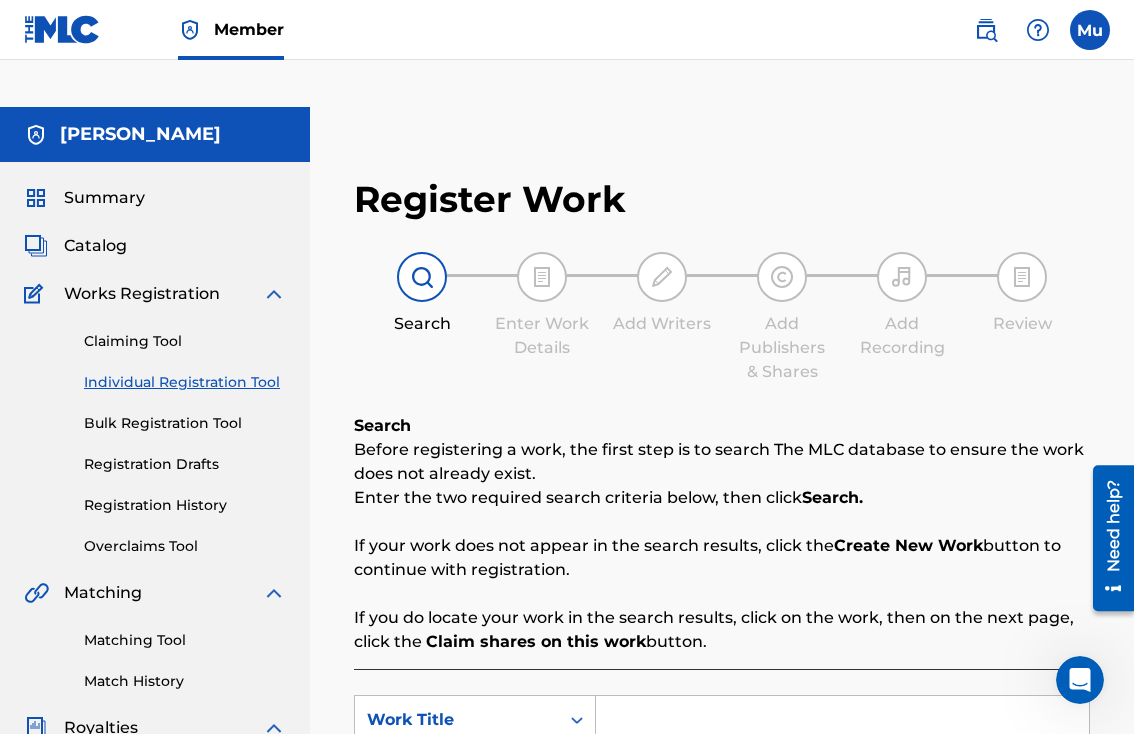 click on "Create New Work" at bounding box center (908, 545) 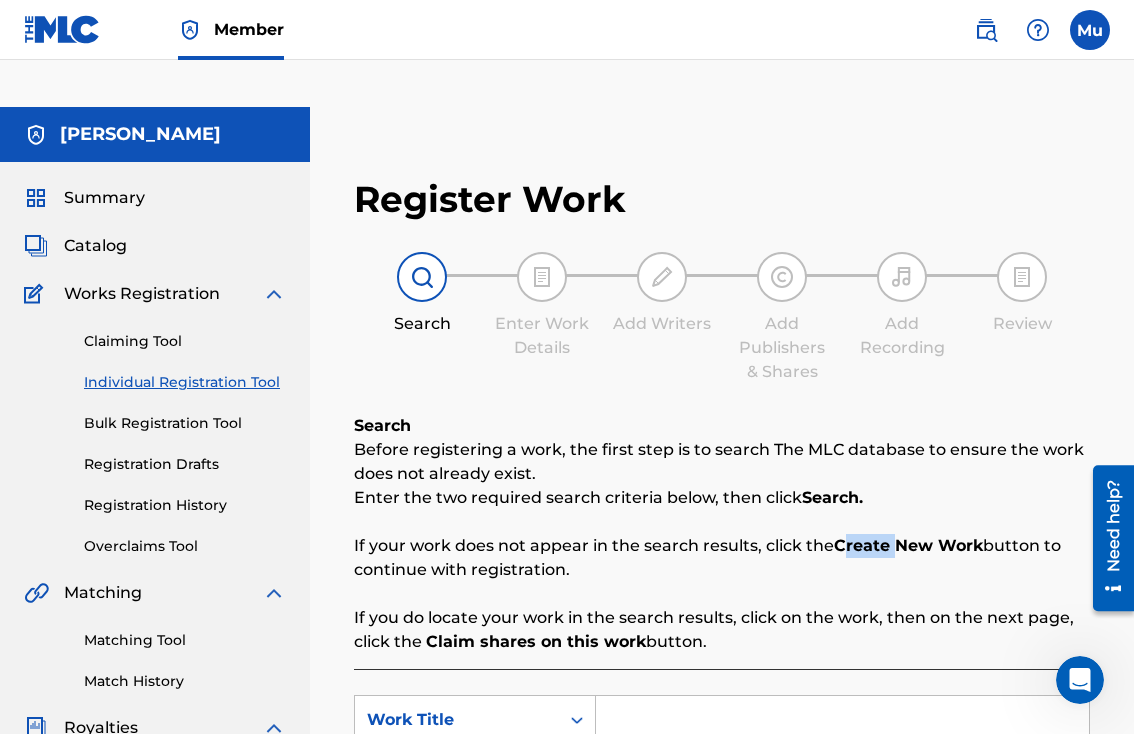 click on "Create New Work" at bounding box center [908, 545] 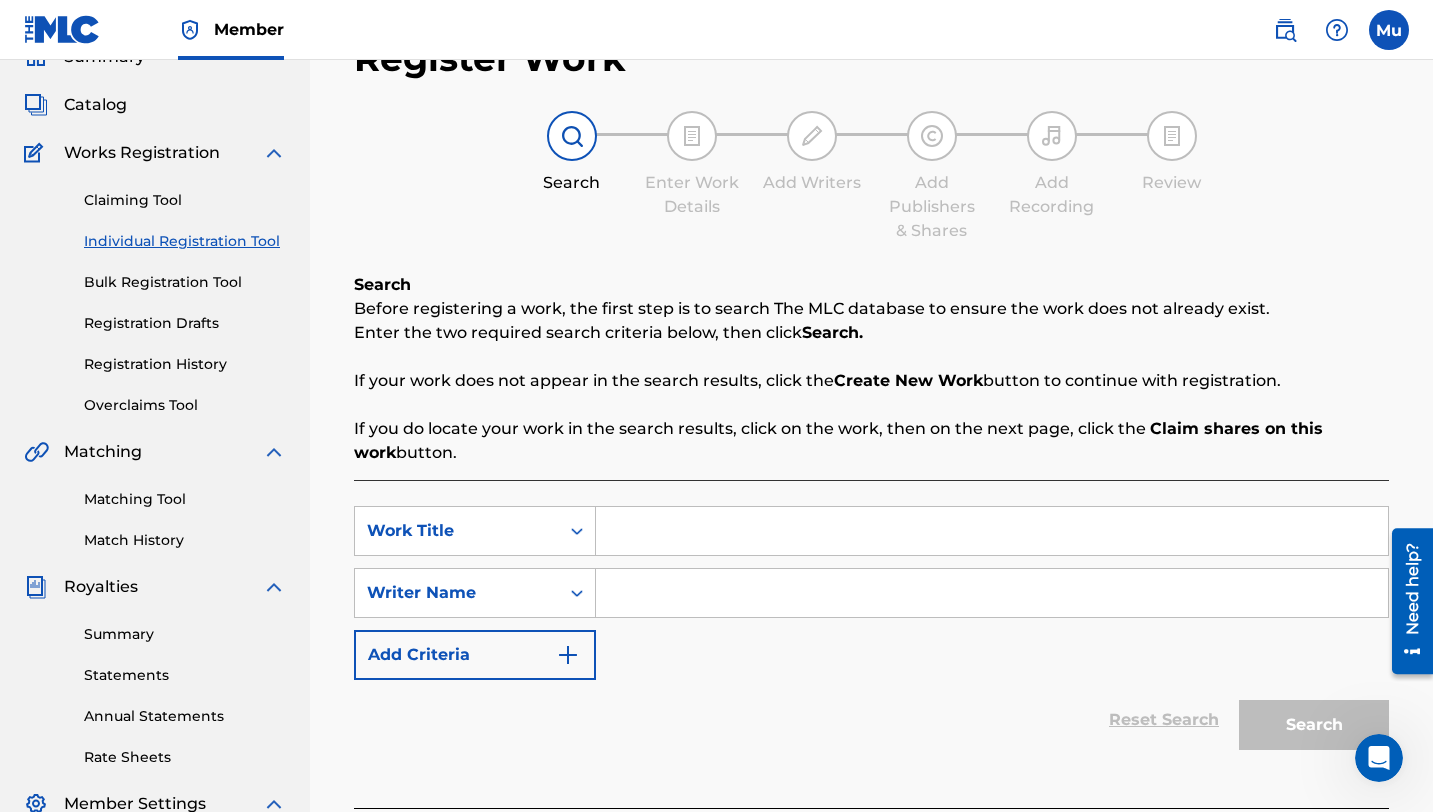 scroll, scrollTop: 0, scrollLeft: 0, axis: both 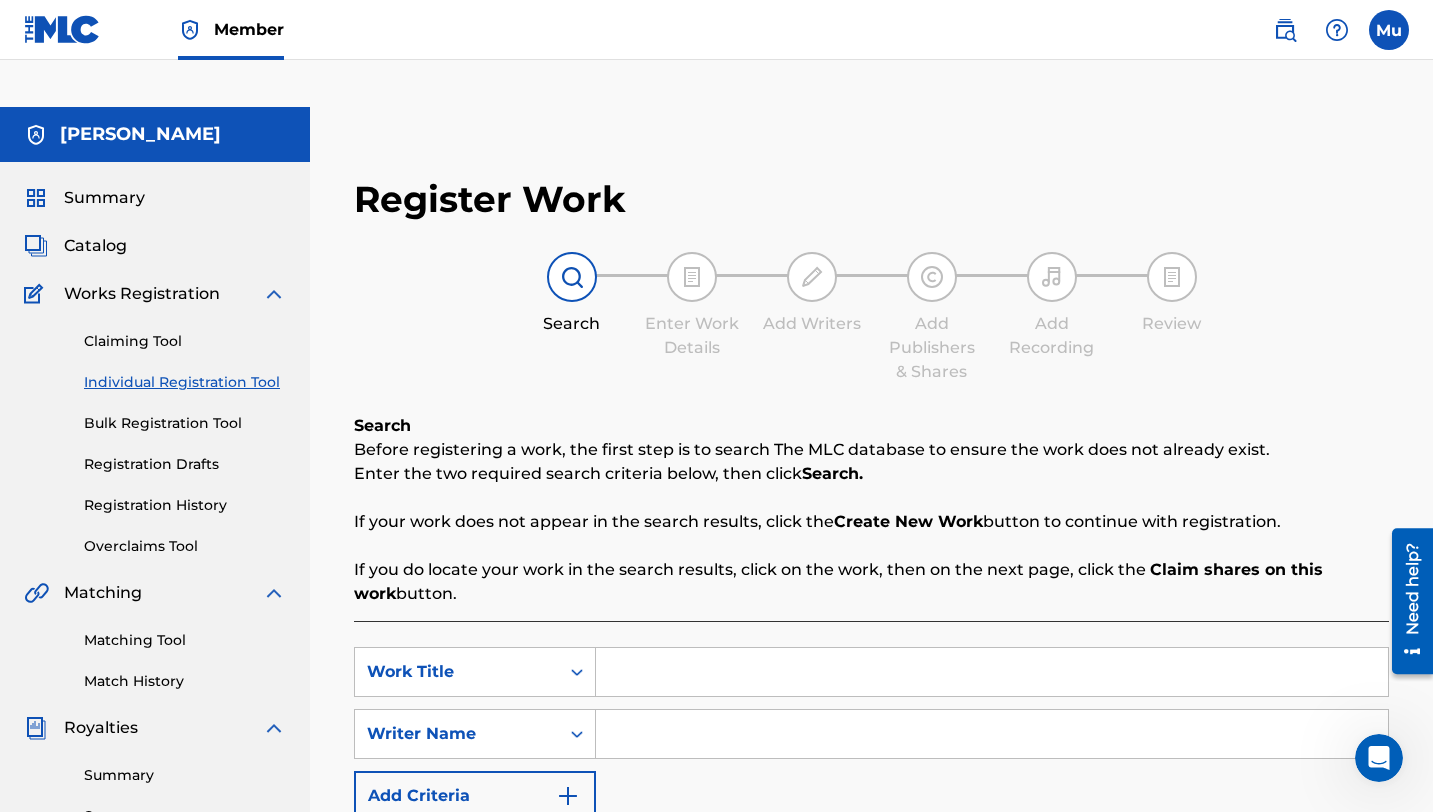 click on "Catalog" at bounding box center (155, 246) 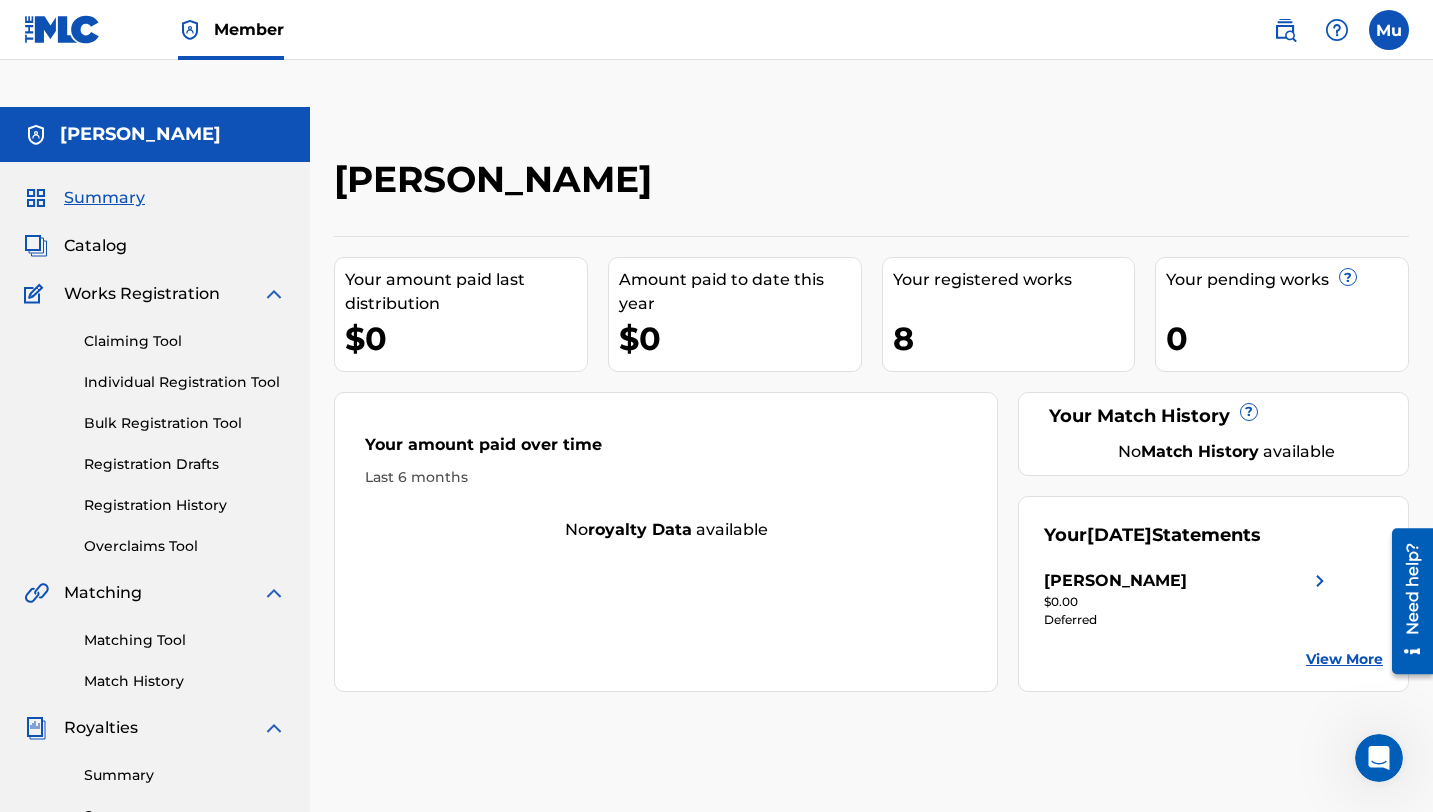 click on "Summary Catalog Works Registration Claiming Tool Individual Registration Tool Bulk Registration Tool Registration Drafts Registration History Overclaims Tool Matching Matching Tool Match History Royalties Summary Statements Annual Statements Rate Sheets Member Settings Banking Information Member Information Contact Information Member Benefits" at bounding box center (155, 656) 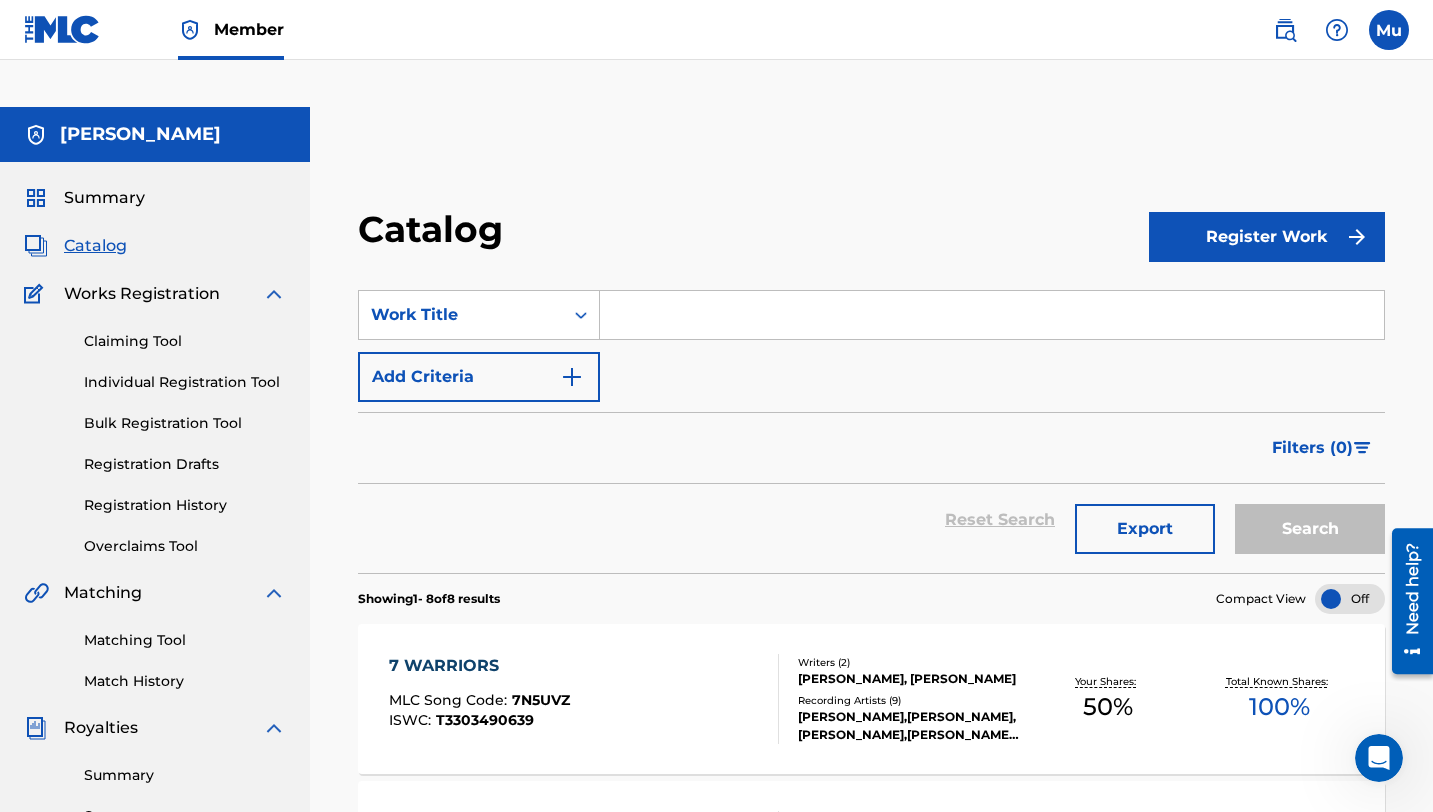 click on "Register Work" at bounding box center (1267, 236) 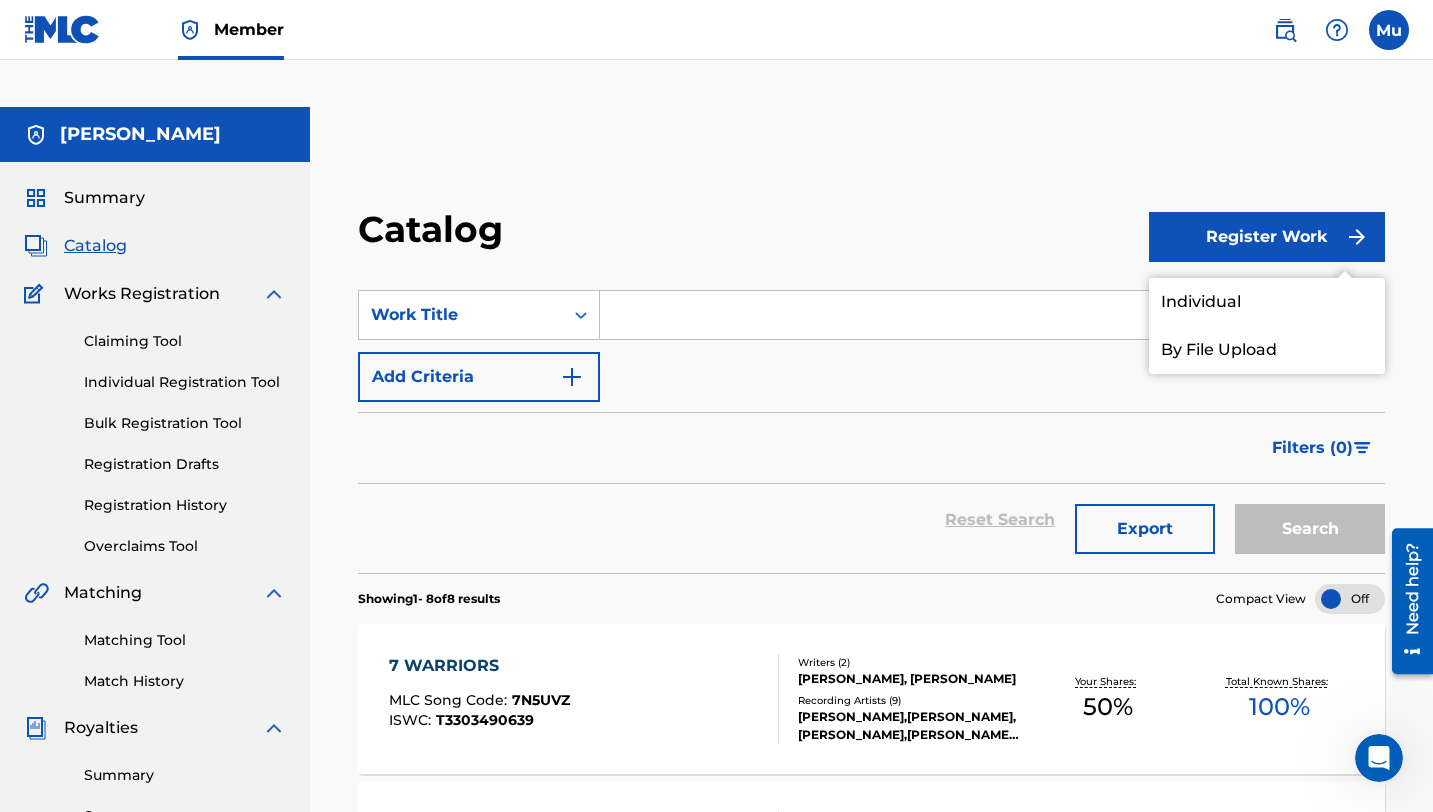click on "Individual" at bounding box center [1267, 302] 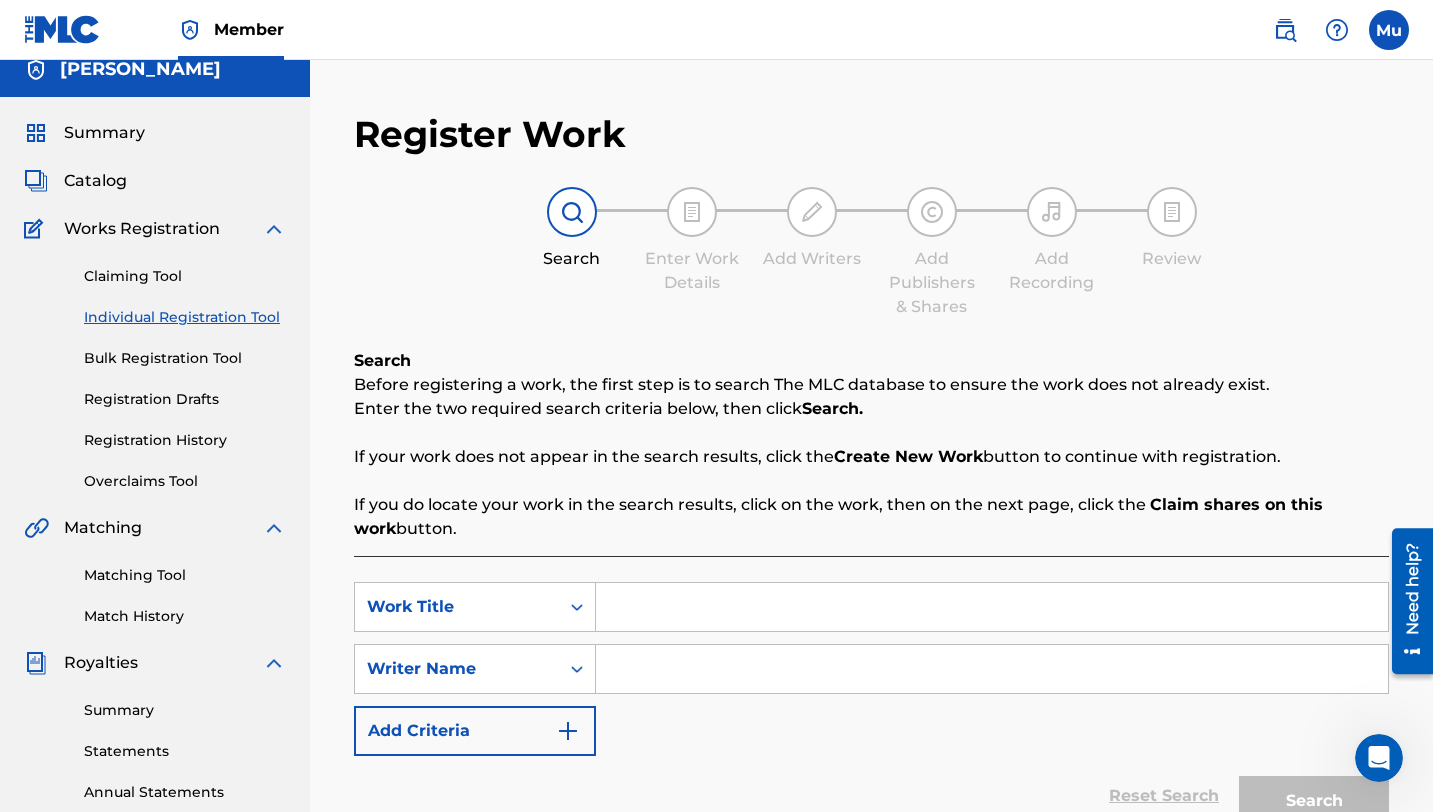 scroll, scrollTop: 15, scrollLeft: 0, axis: vertical 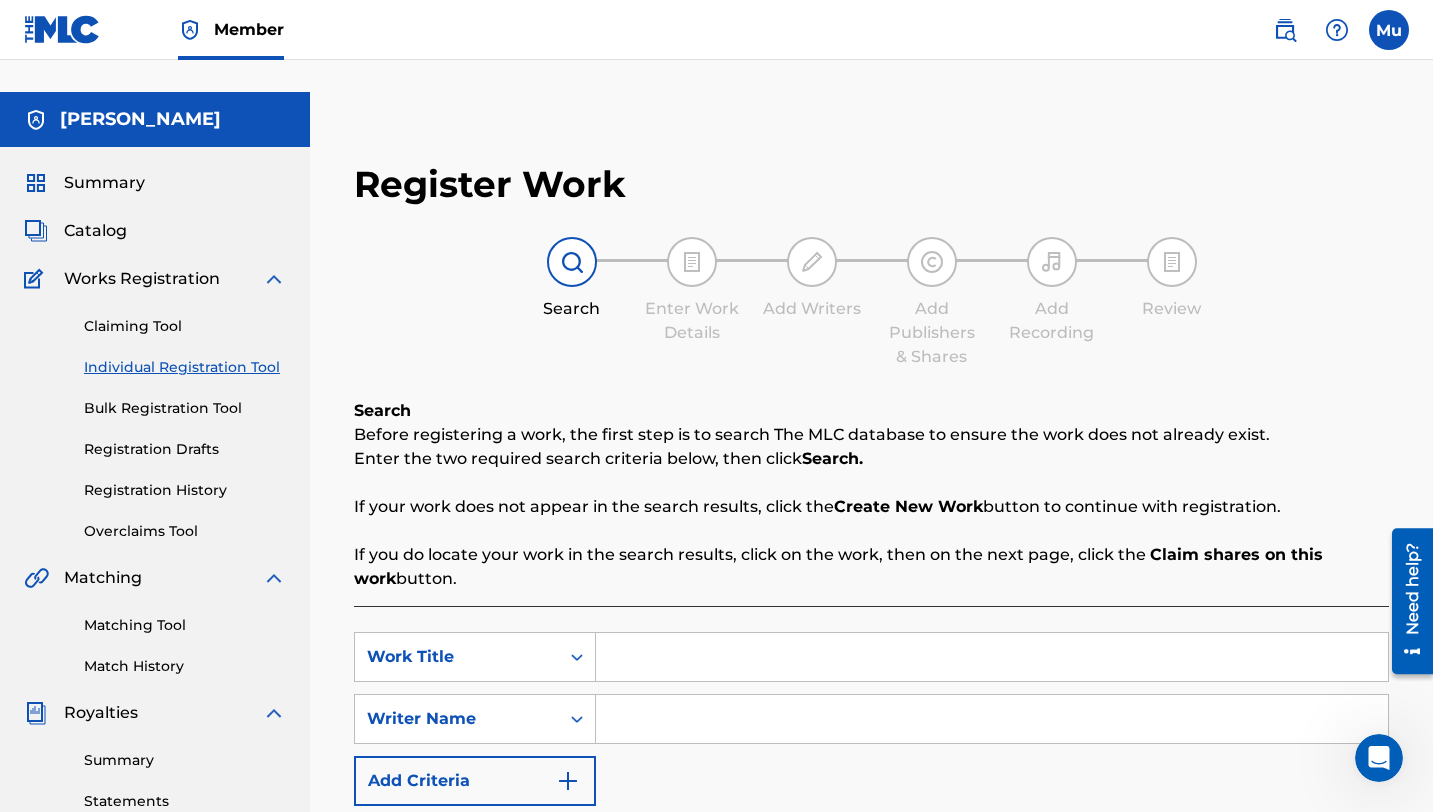 click on "Need help?" at bounding box center [1412, 600] 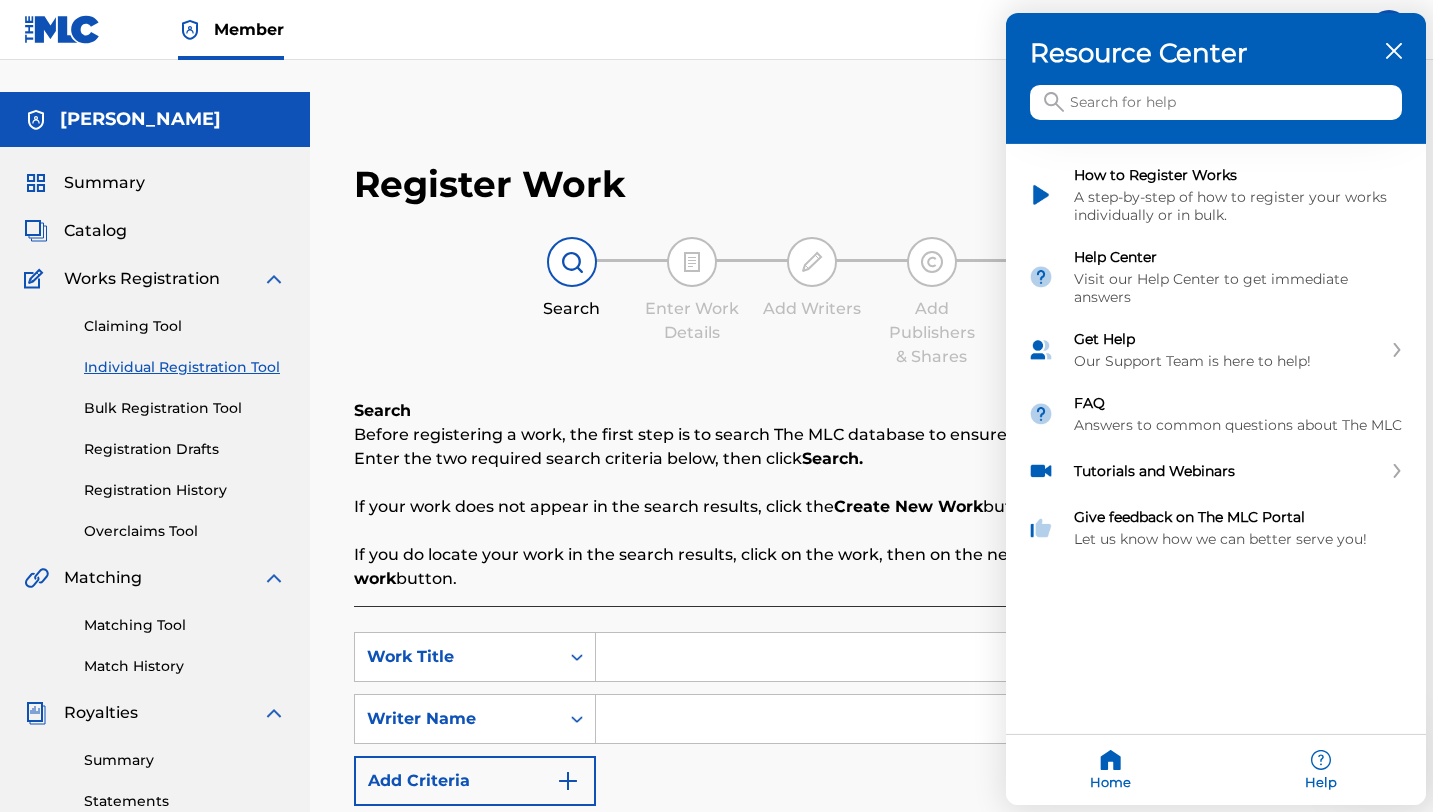 click at bounding box center (1216, 102) 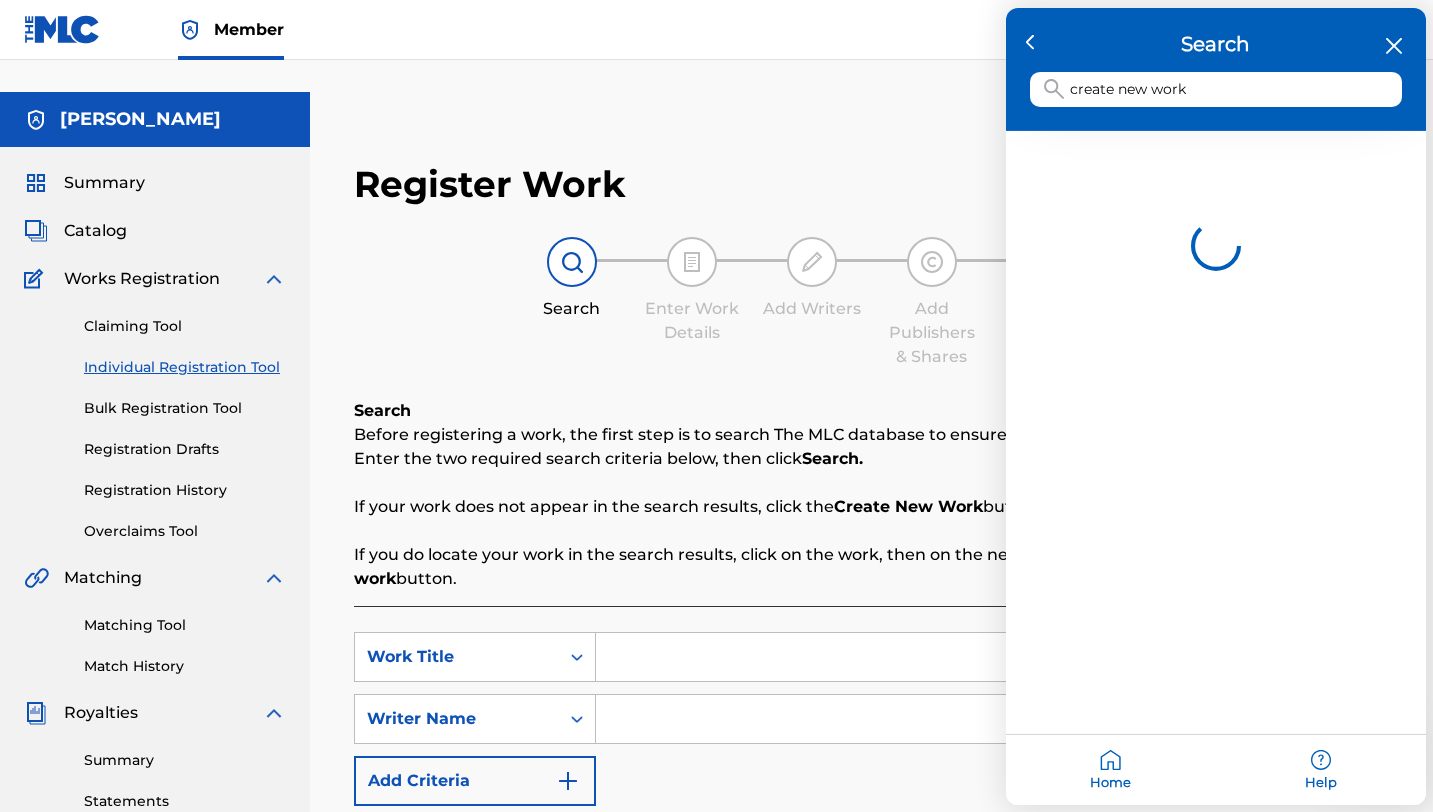 type on "create new work" 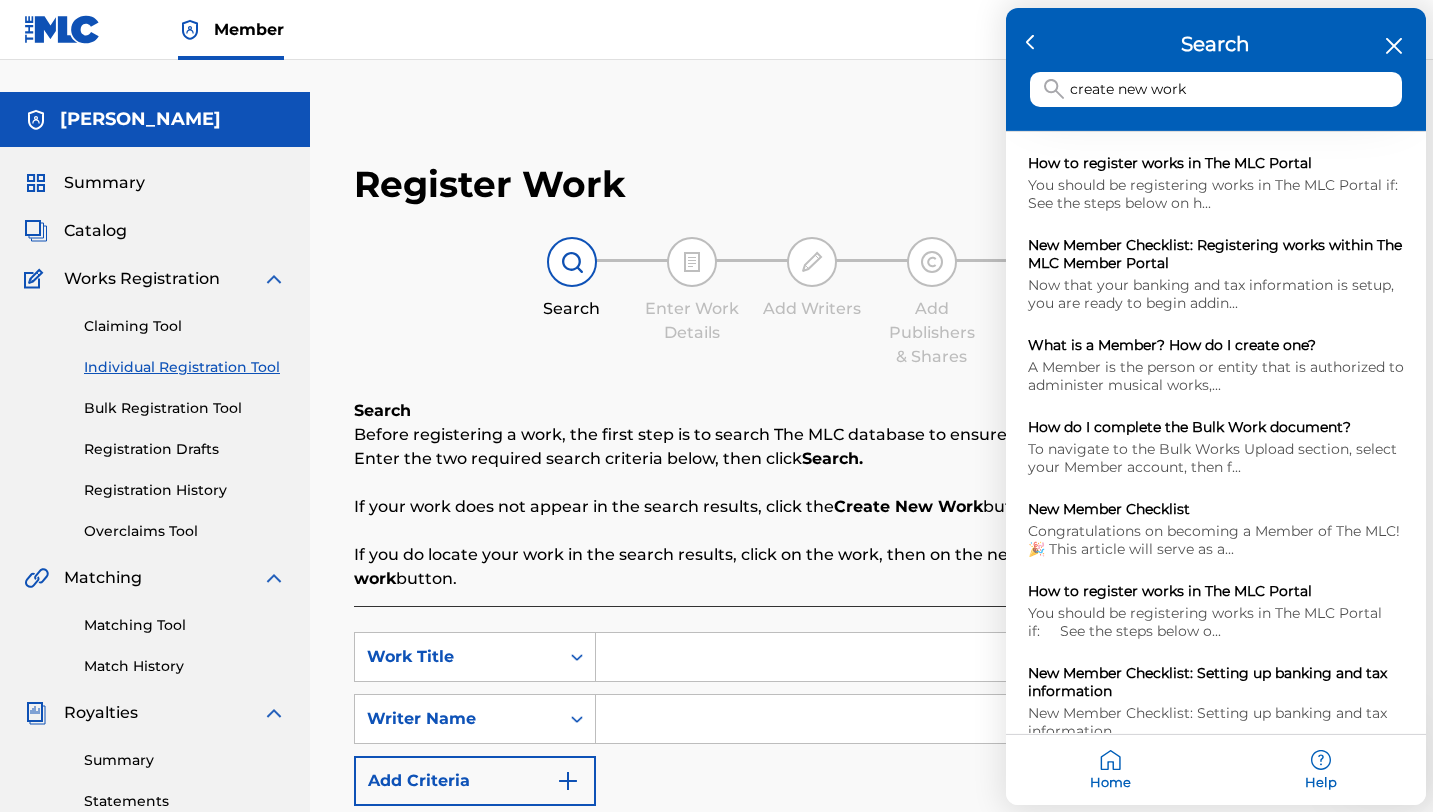 click at bounding box center [716, 406] 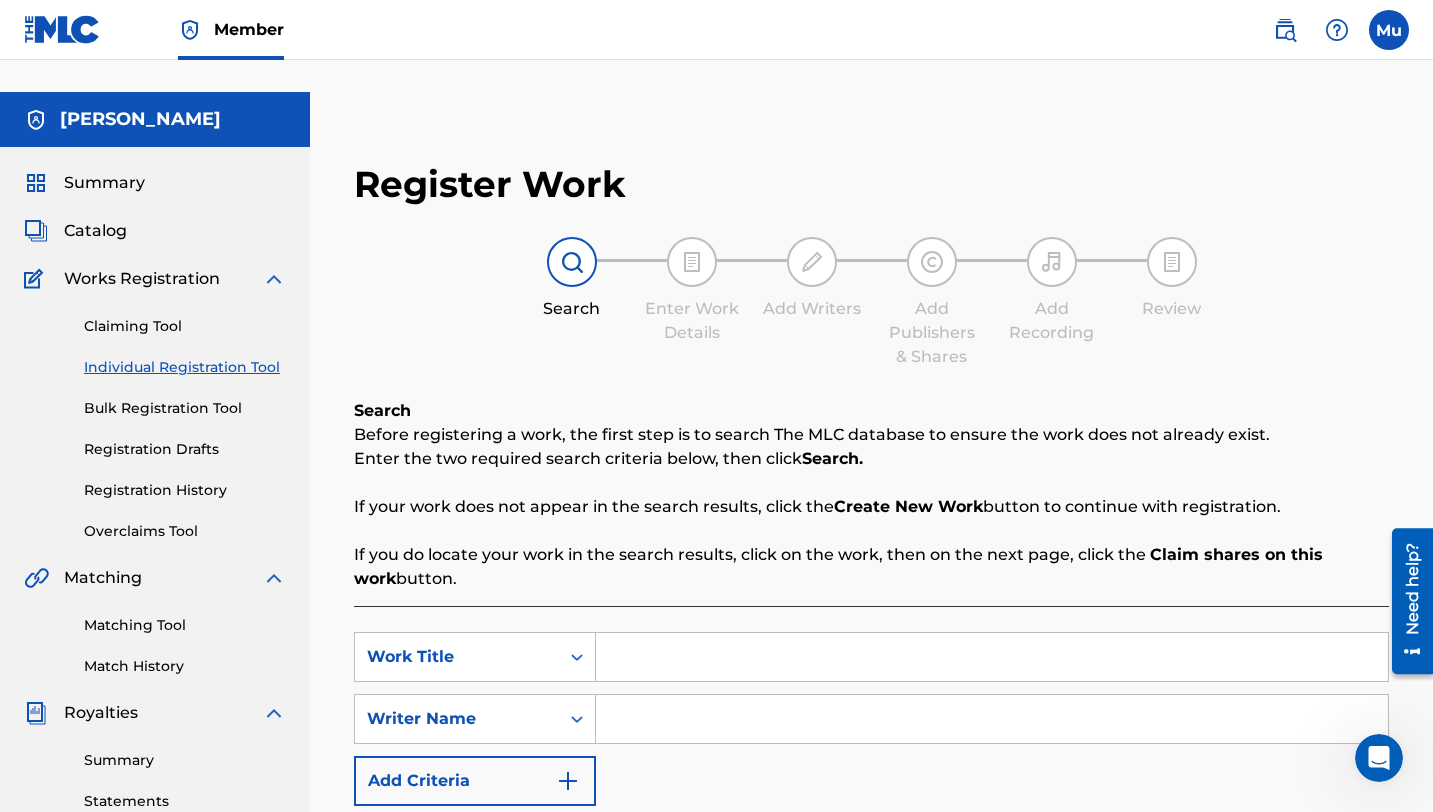 click at bounding box center [992, 657] 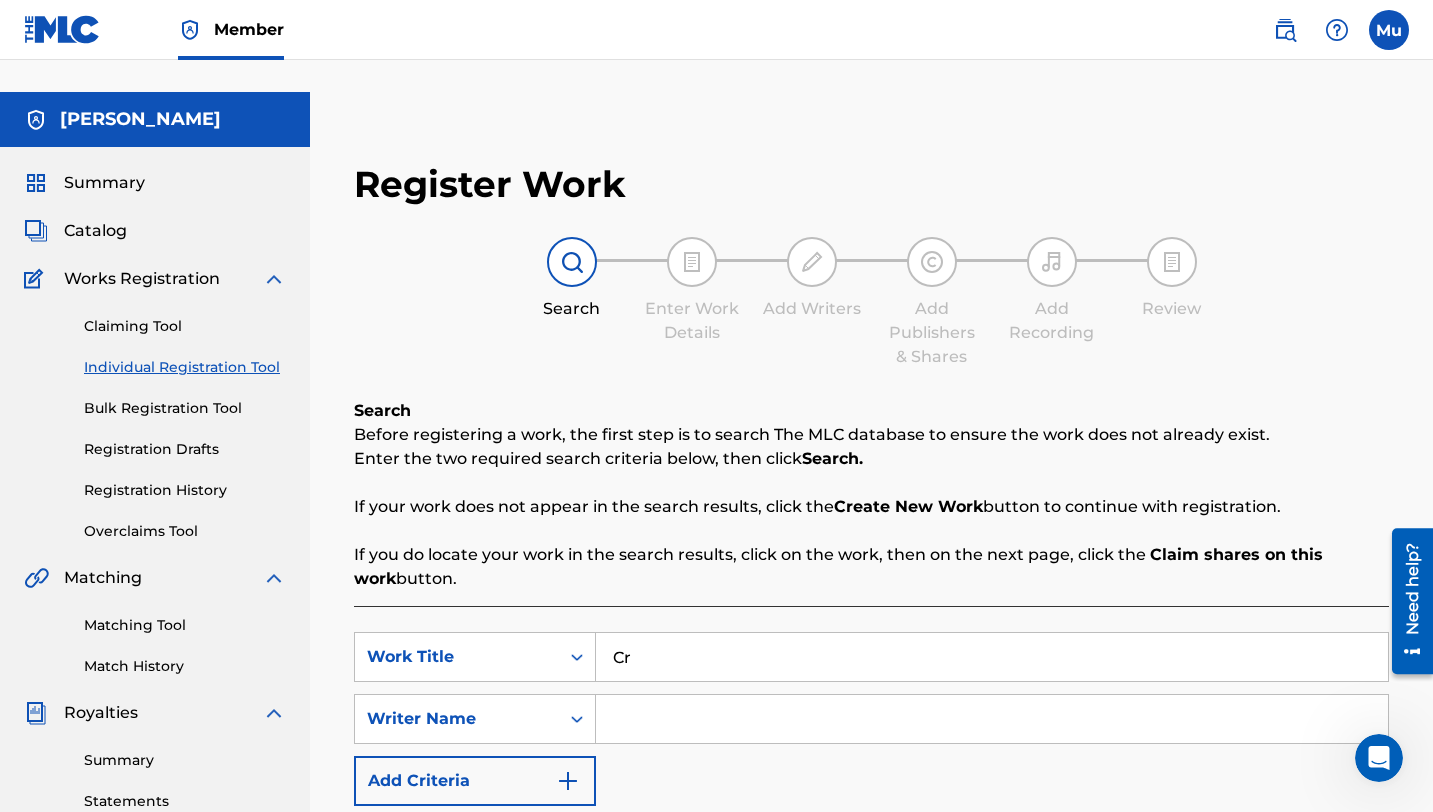 type on "C" 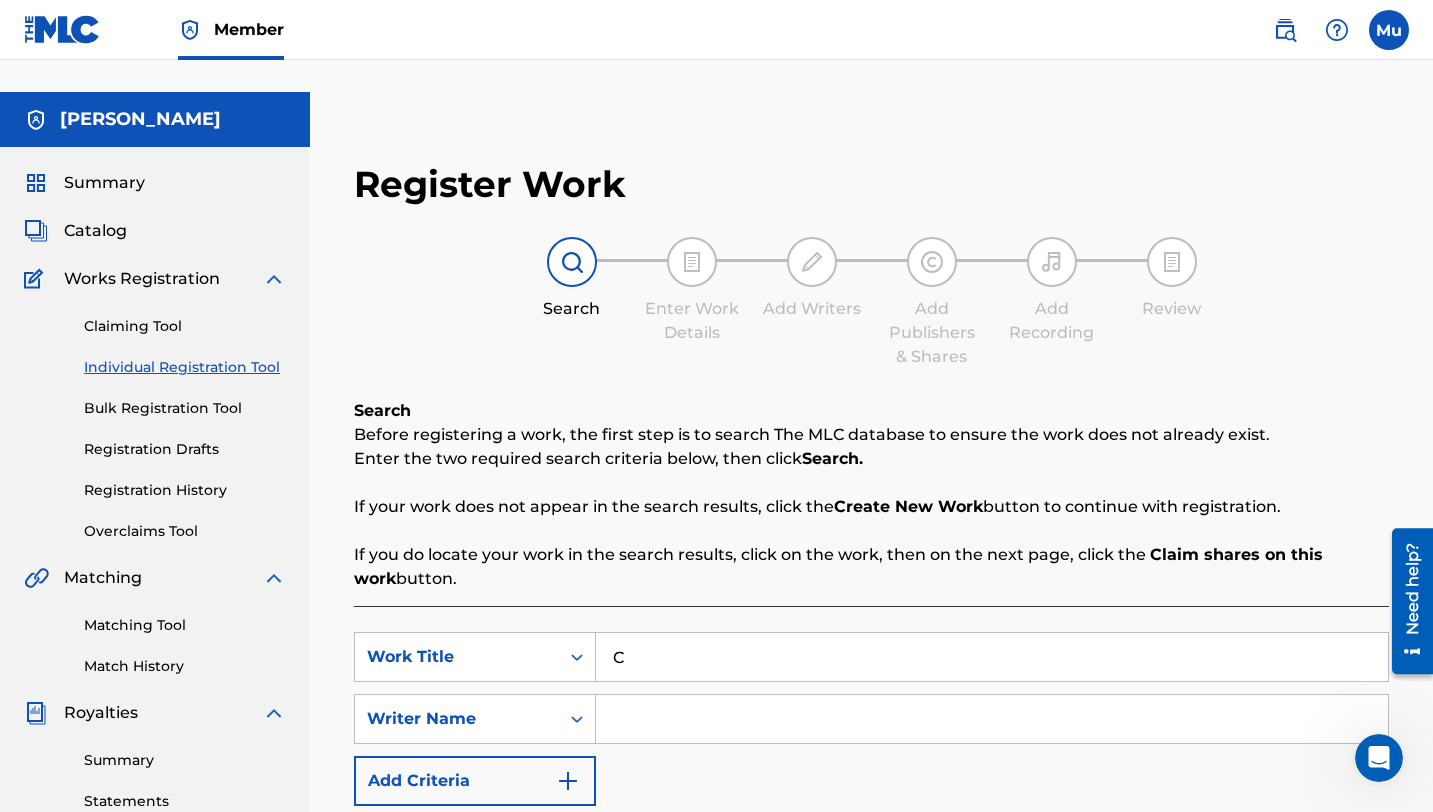 type 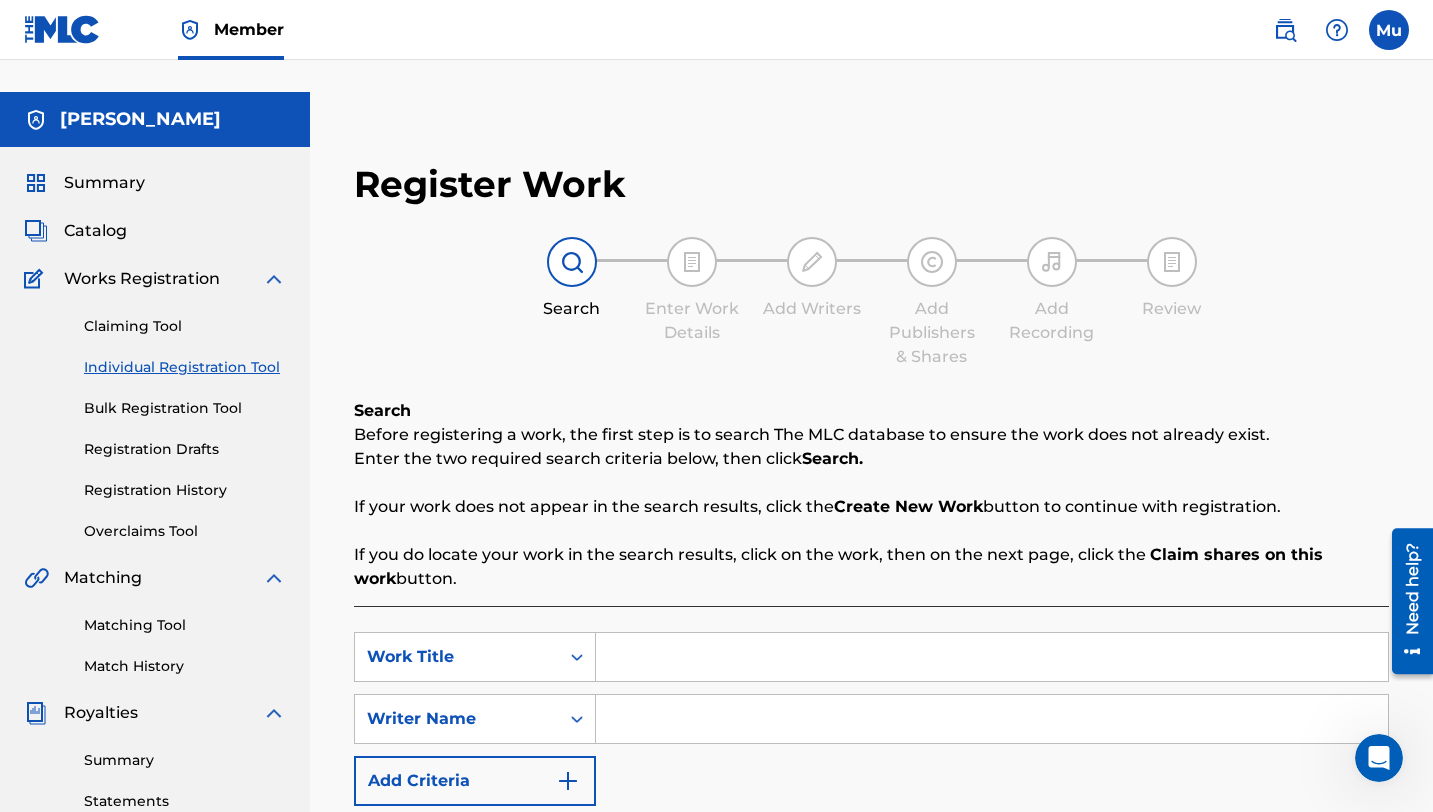 click at bounding box center (992, 719) 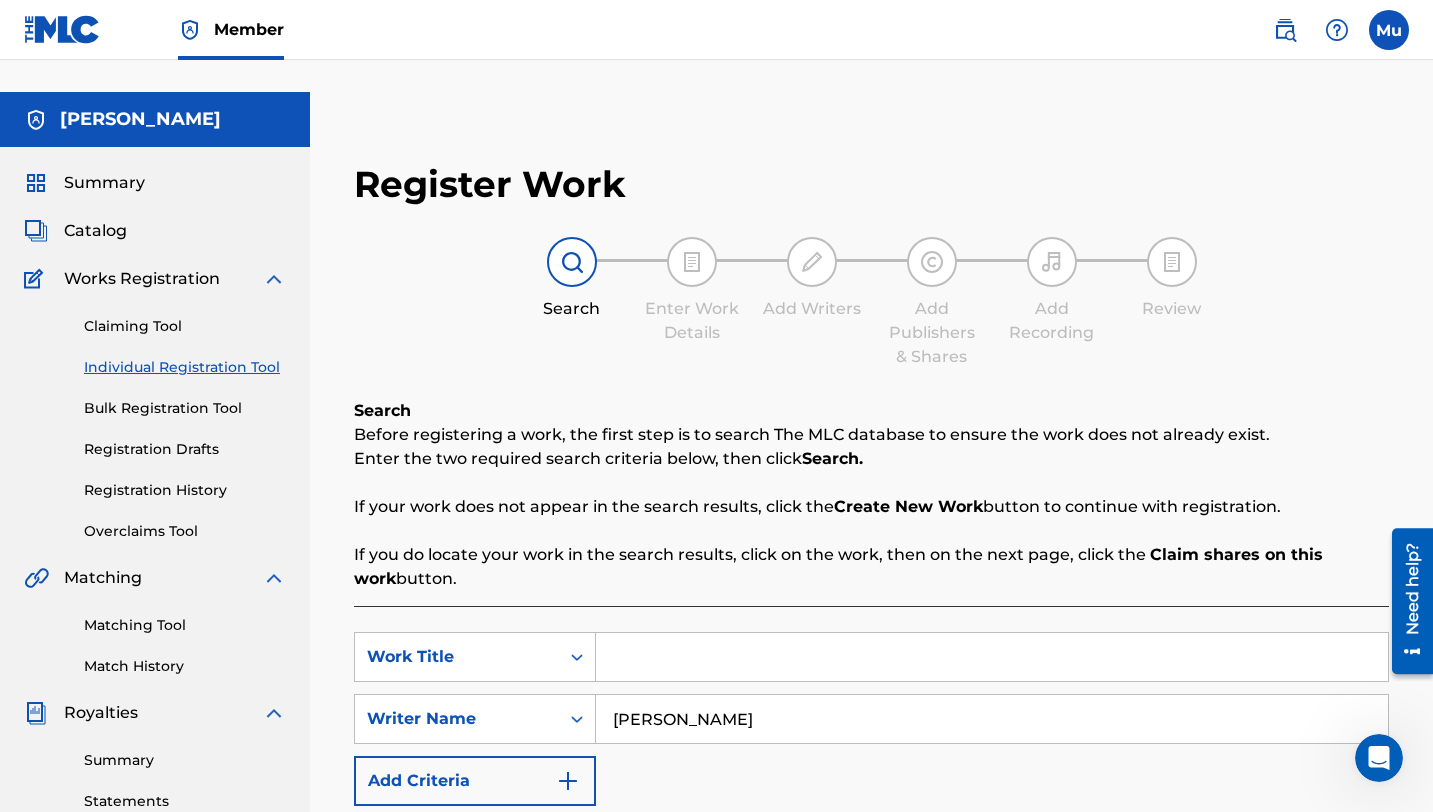 type on "[PERSON_NAME]" 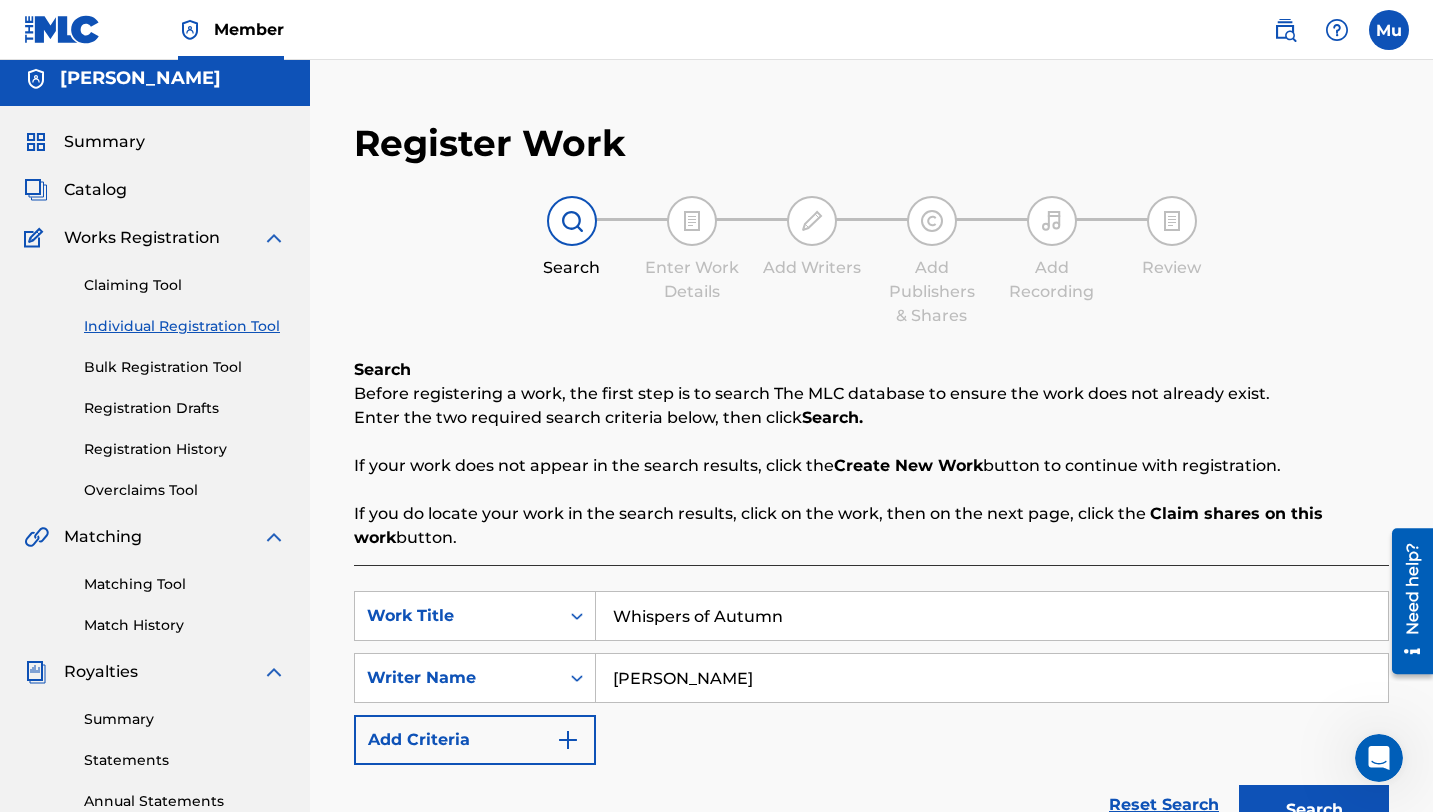 scroll, scrollTop: 115, scrollLeft: 0, axis: vertical 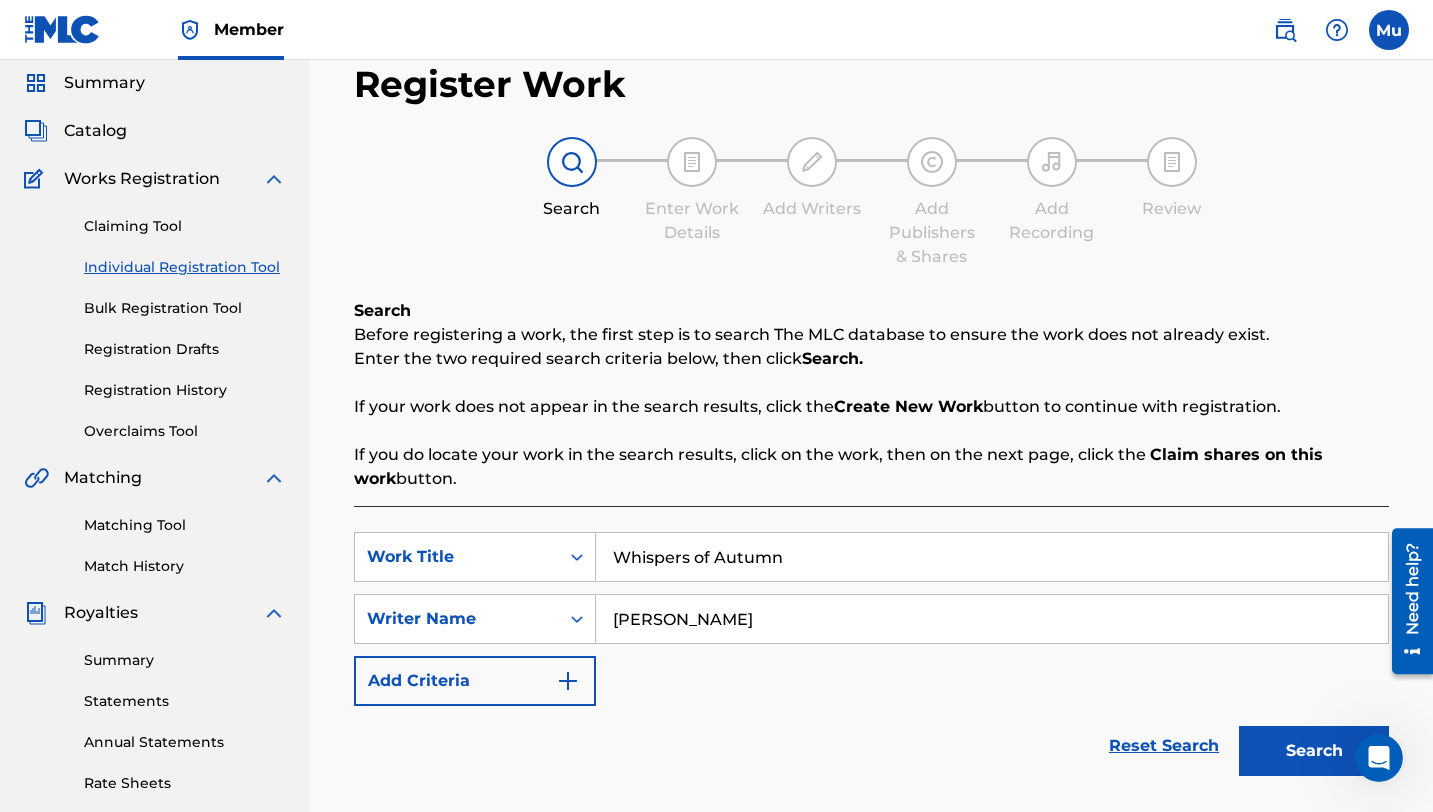 type on "Whispers of Autumn" 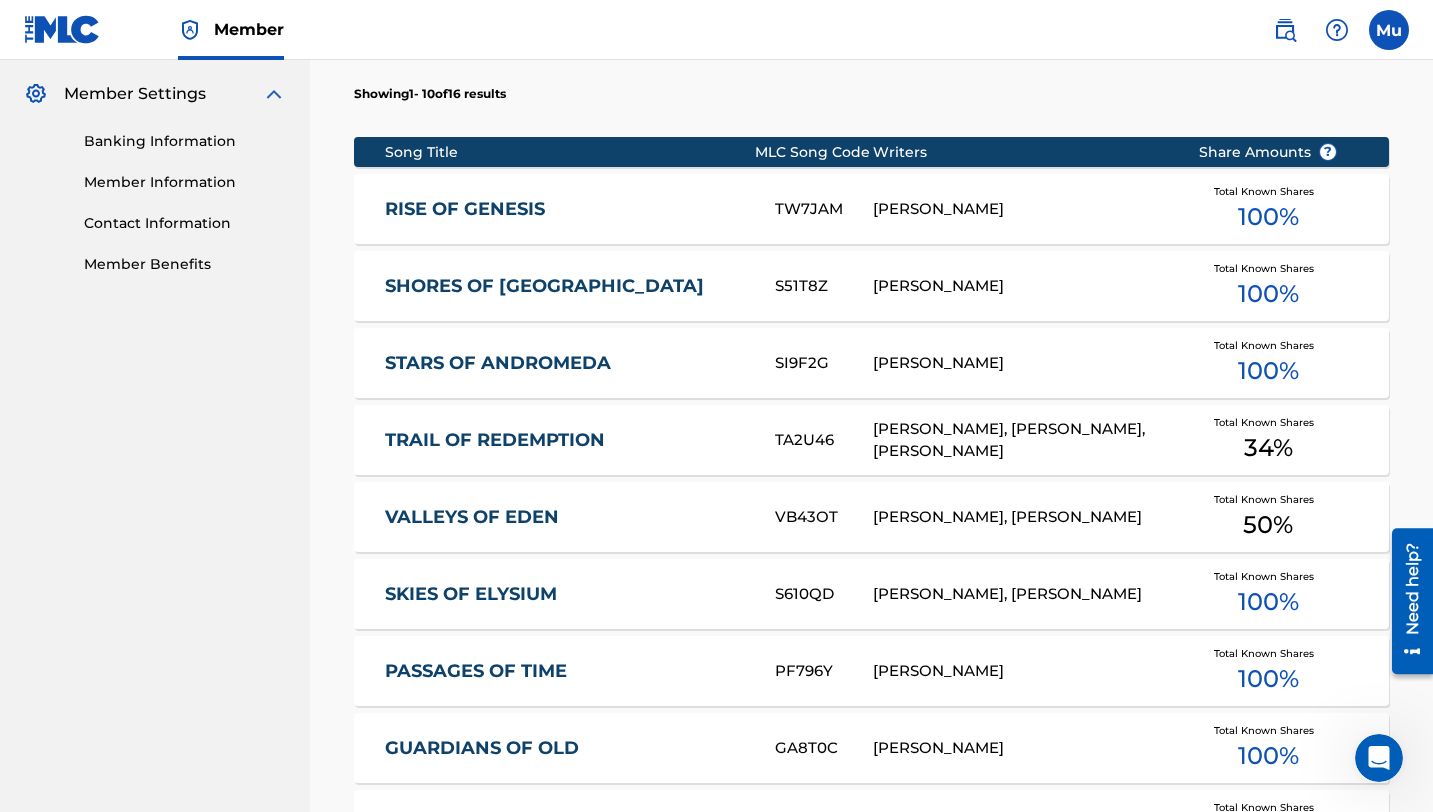 scroll, scrollTop: 1299, scrollLeft: 0, axis: vertical 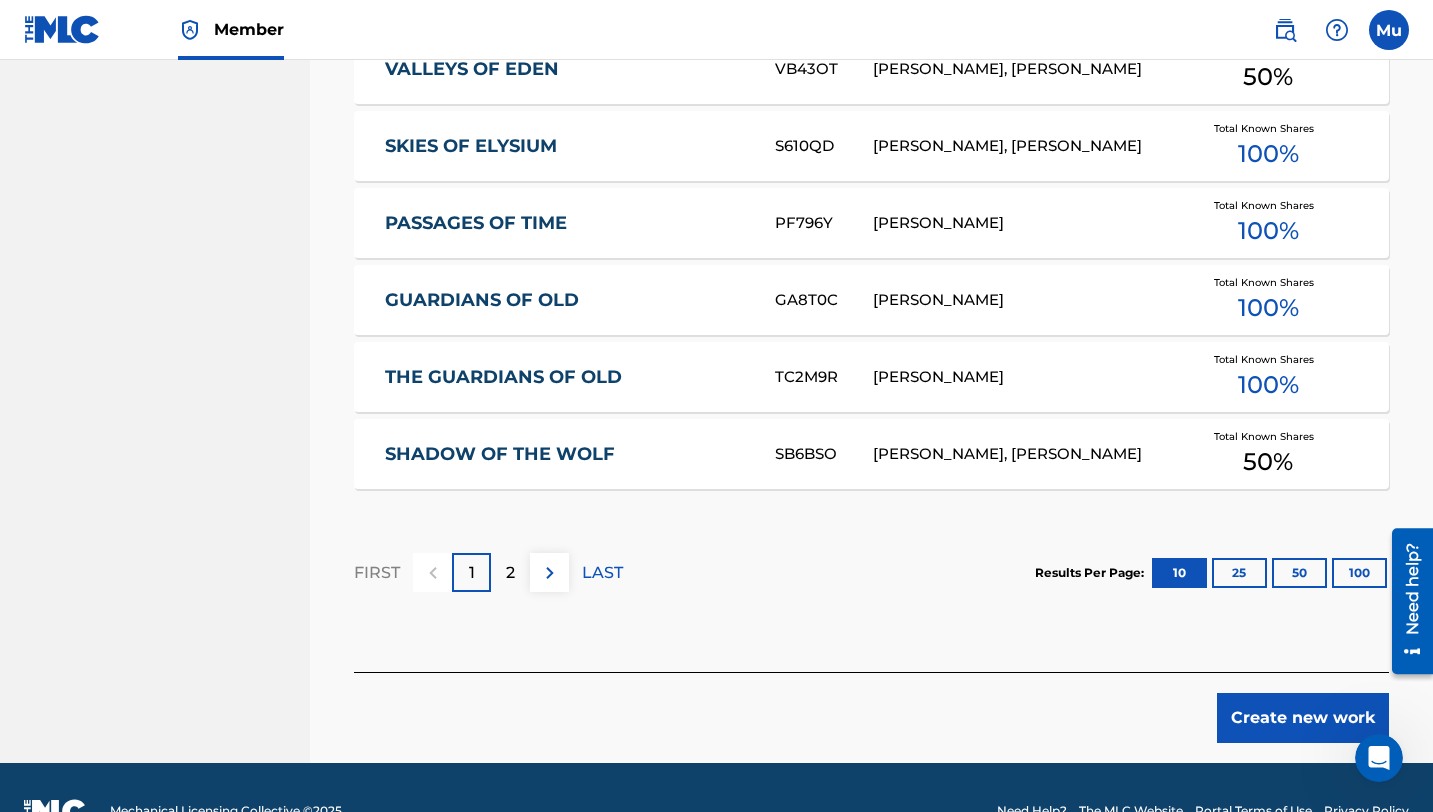click on "Create new work" at bounding box center (1303, 718) 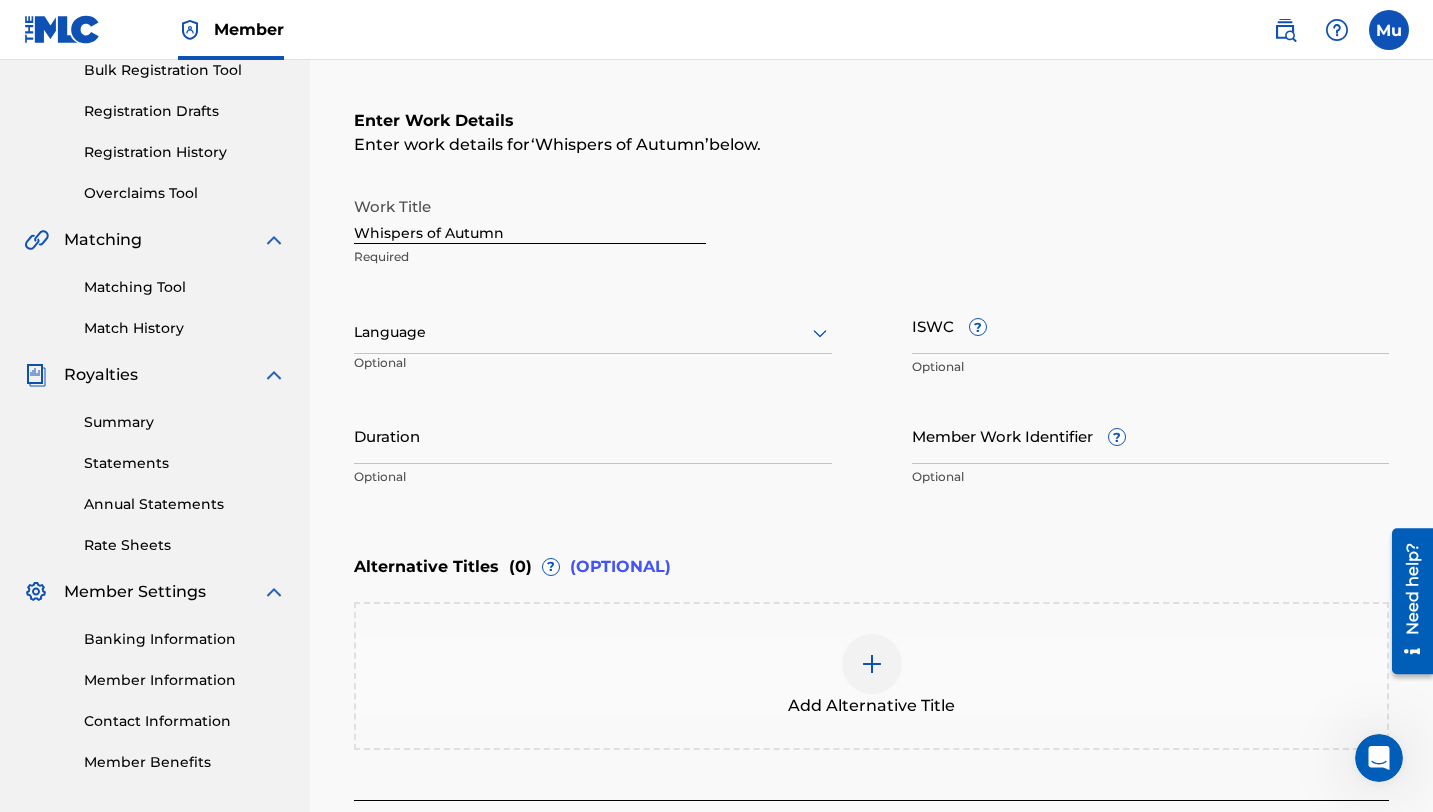 scroll, scrollTop: 361, scrollLeft: 0, axis: vertical 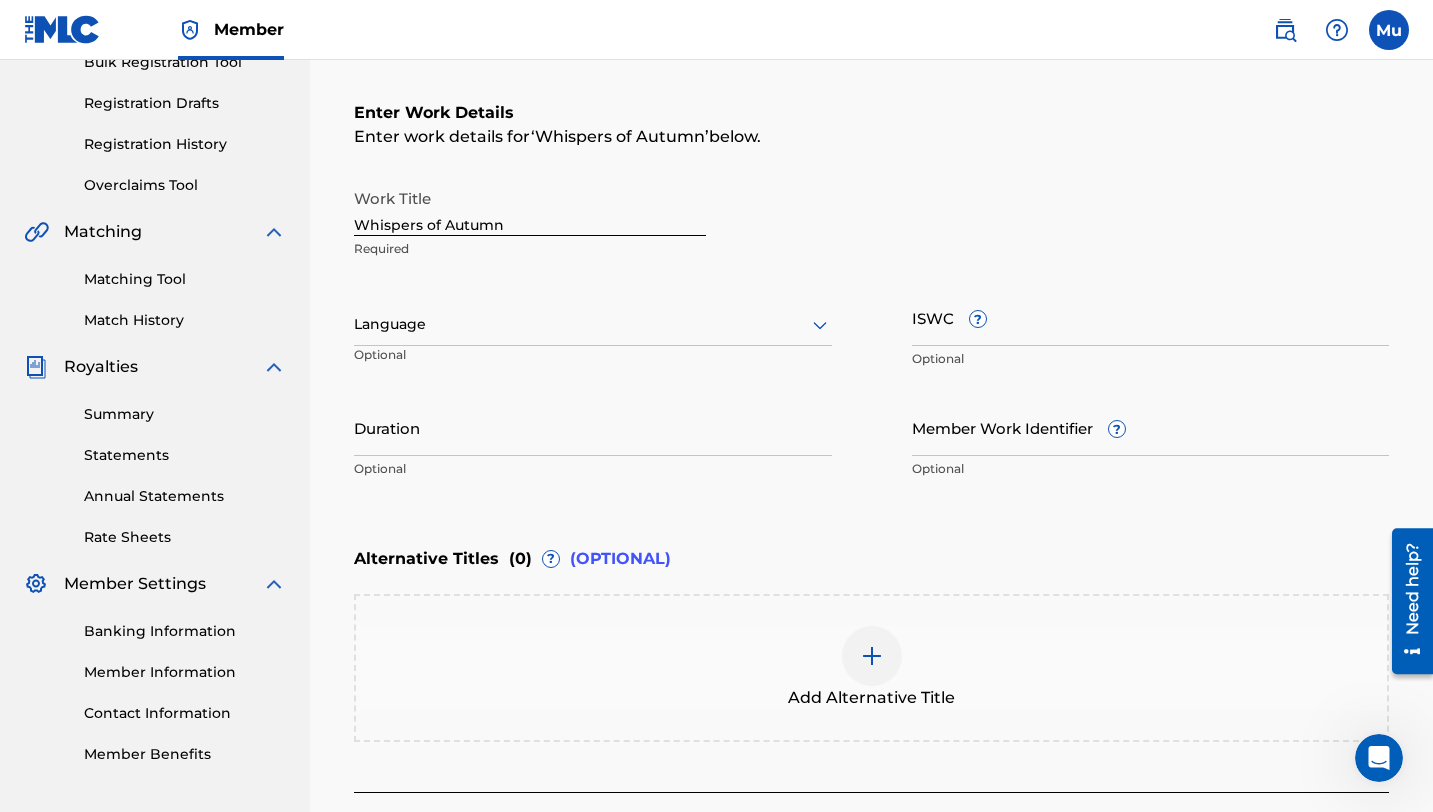 click on "Next" at bounding box center (1329, 838) 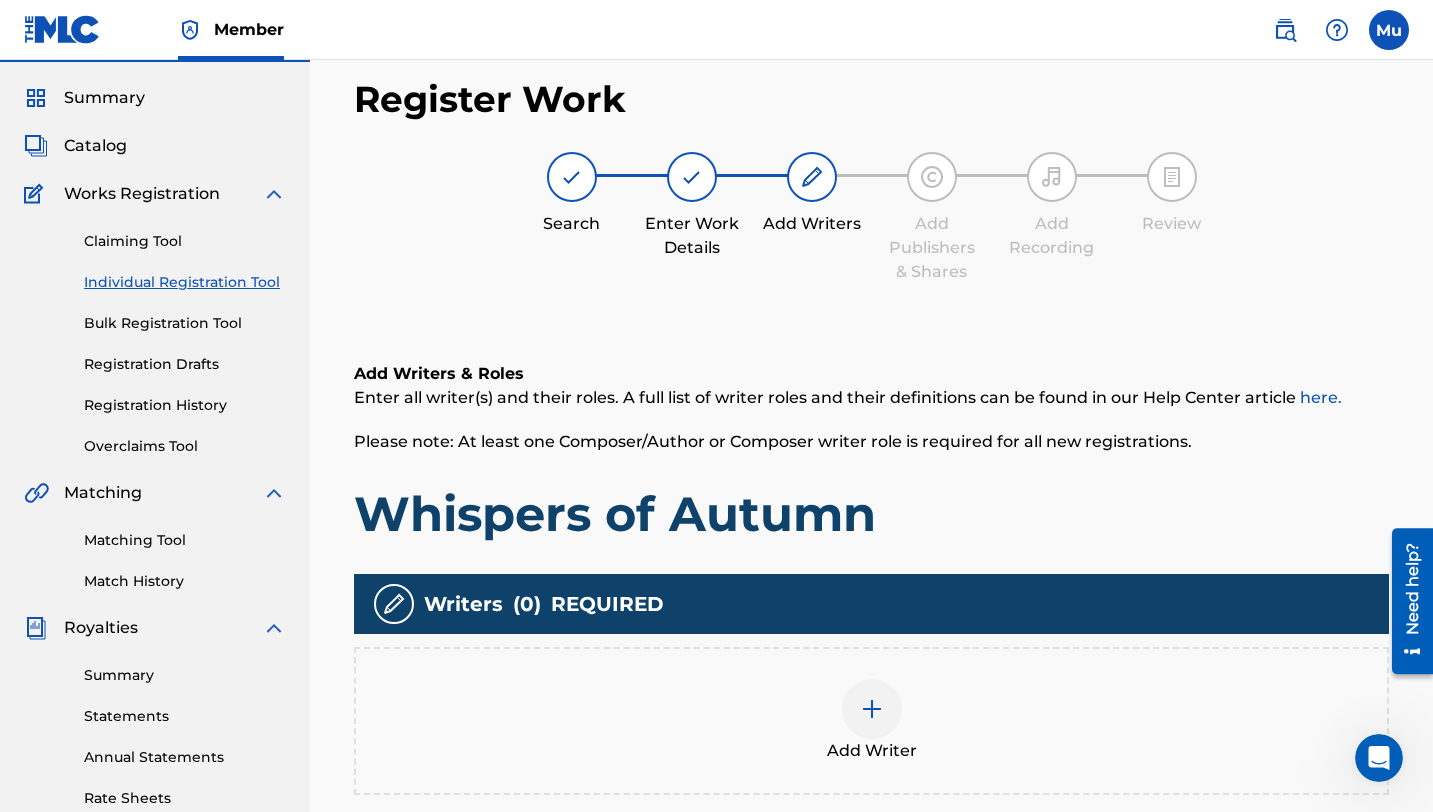 scroll, scrollTop: 90, scrollLeft: 0, axis: vertical 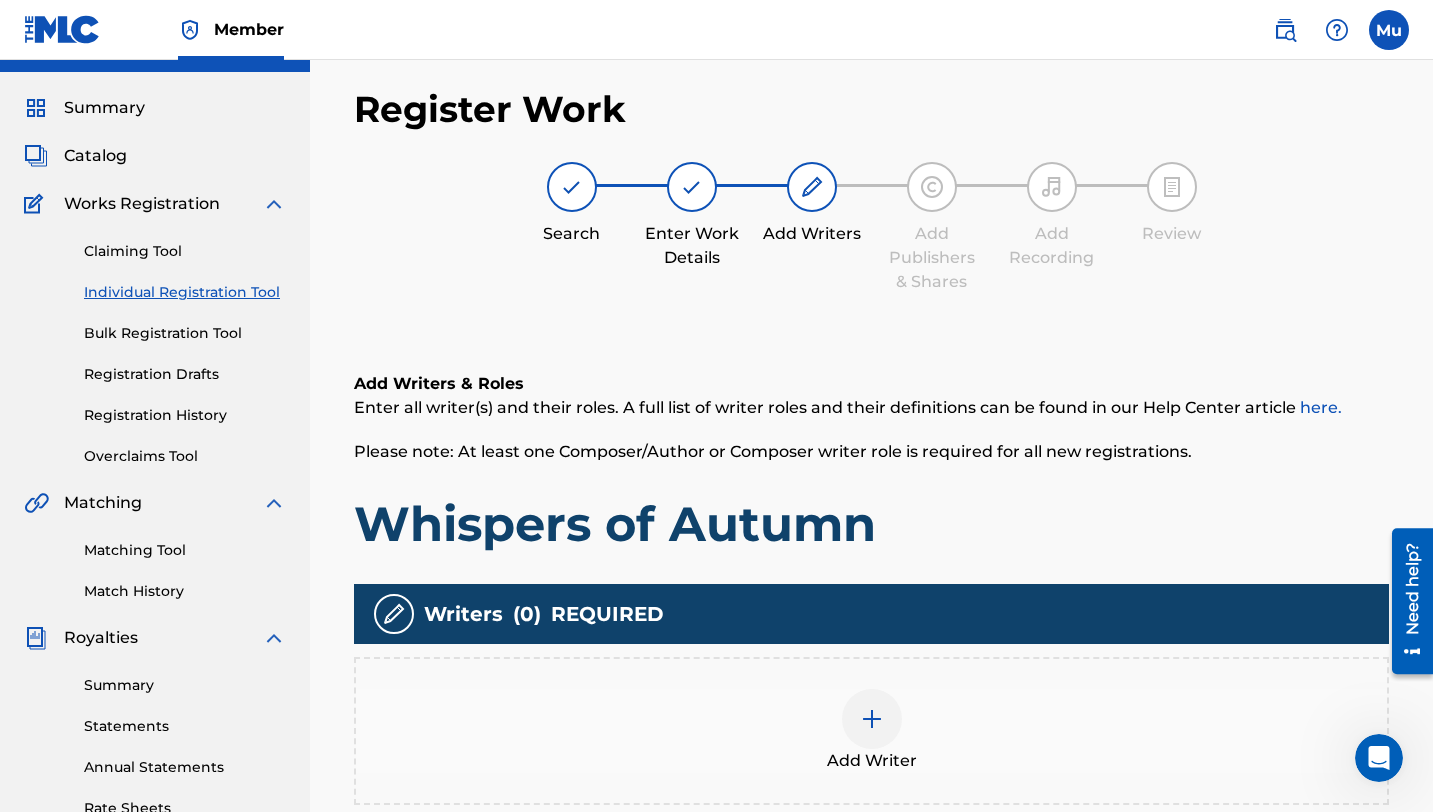 click at bounding box center (872, 719) 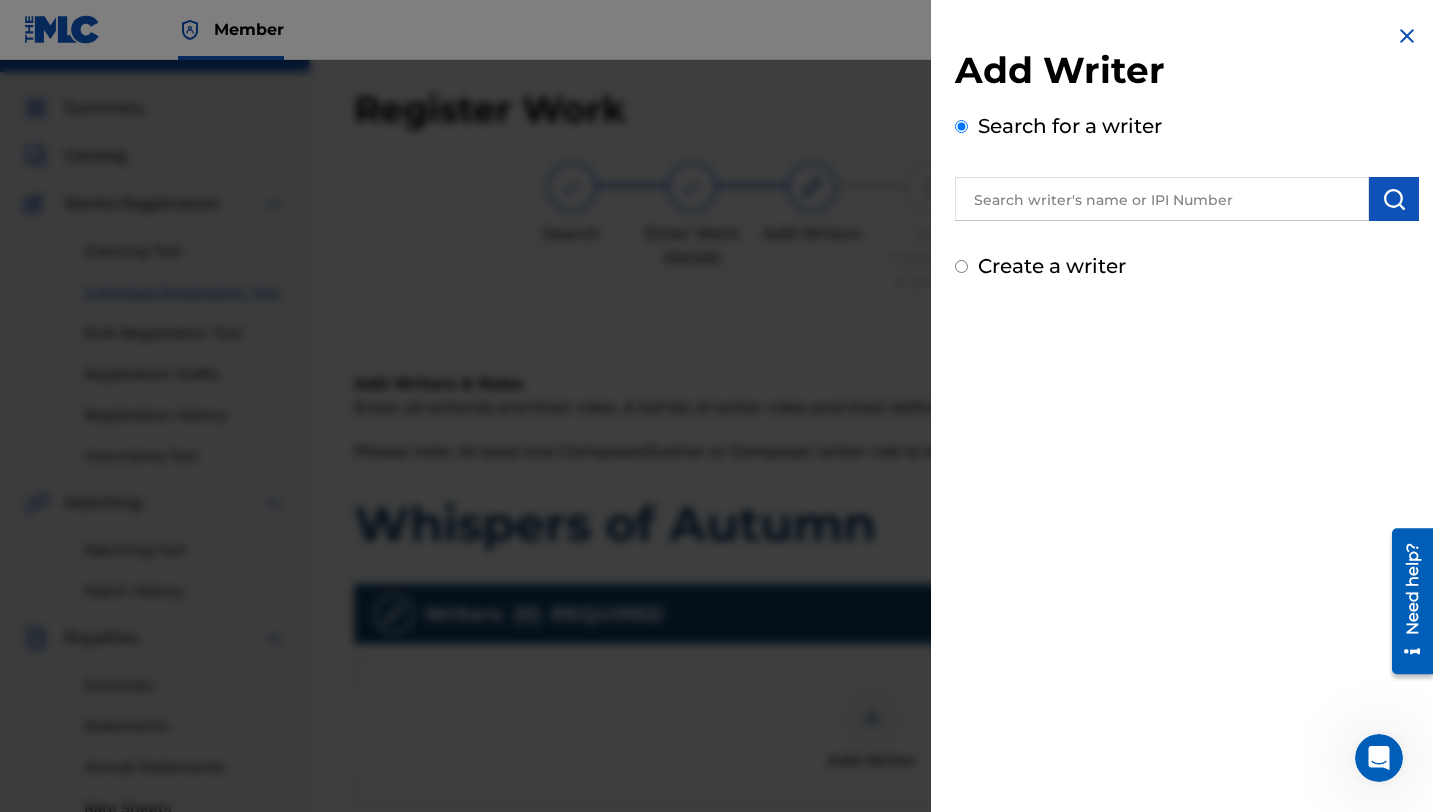 click at bounding box center [1162, 199] 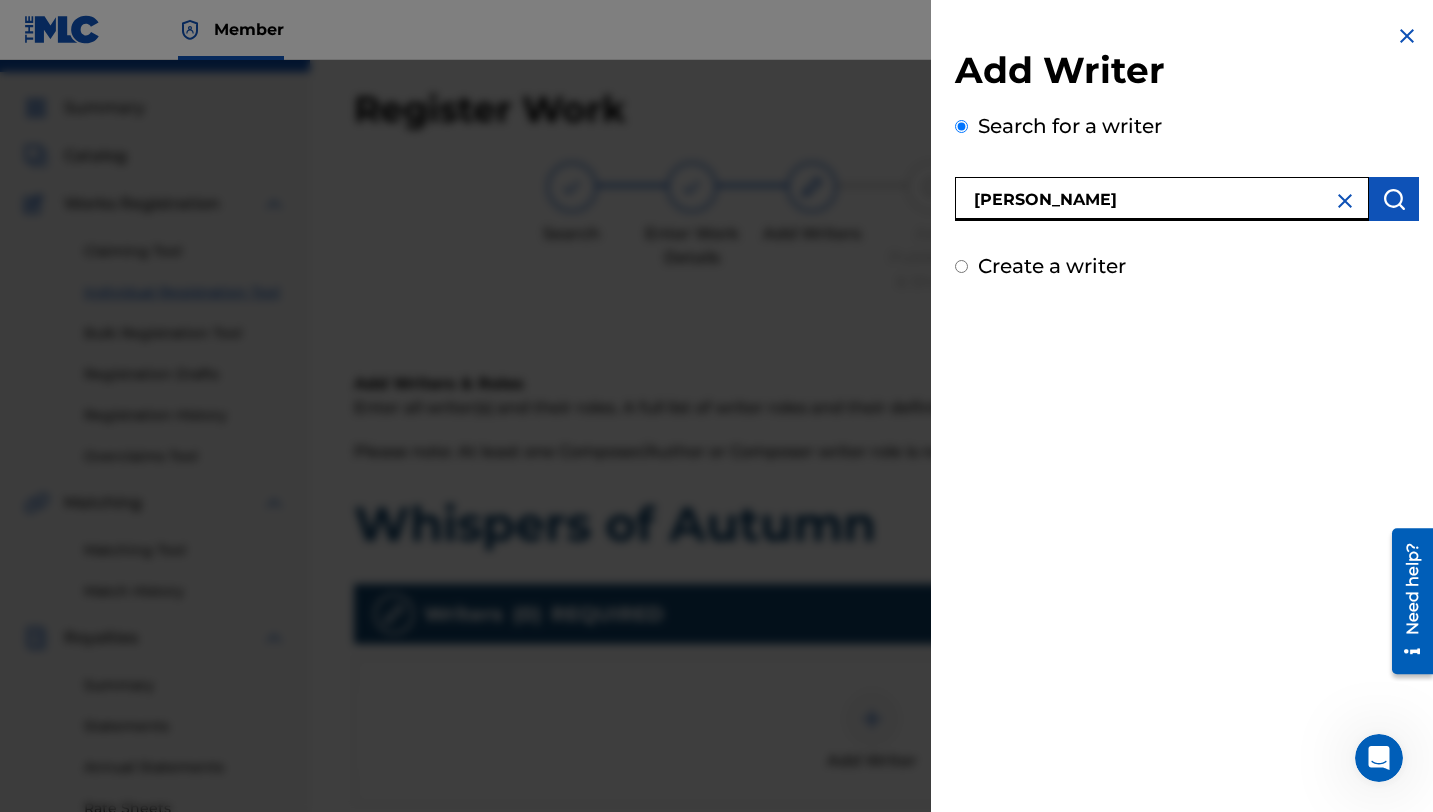 type on "[PERSON_NAME]" 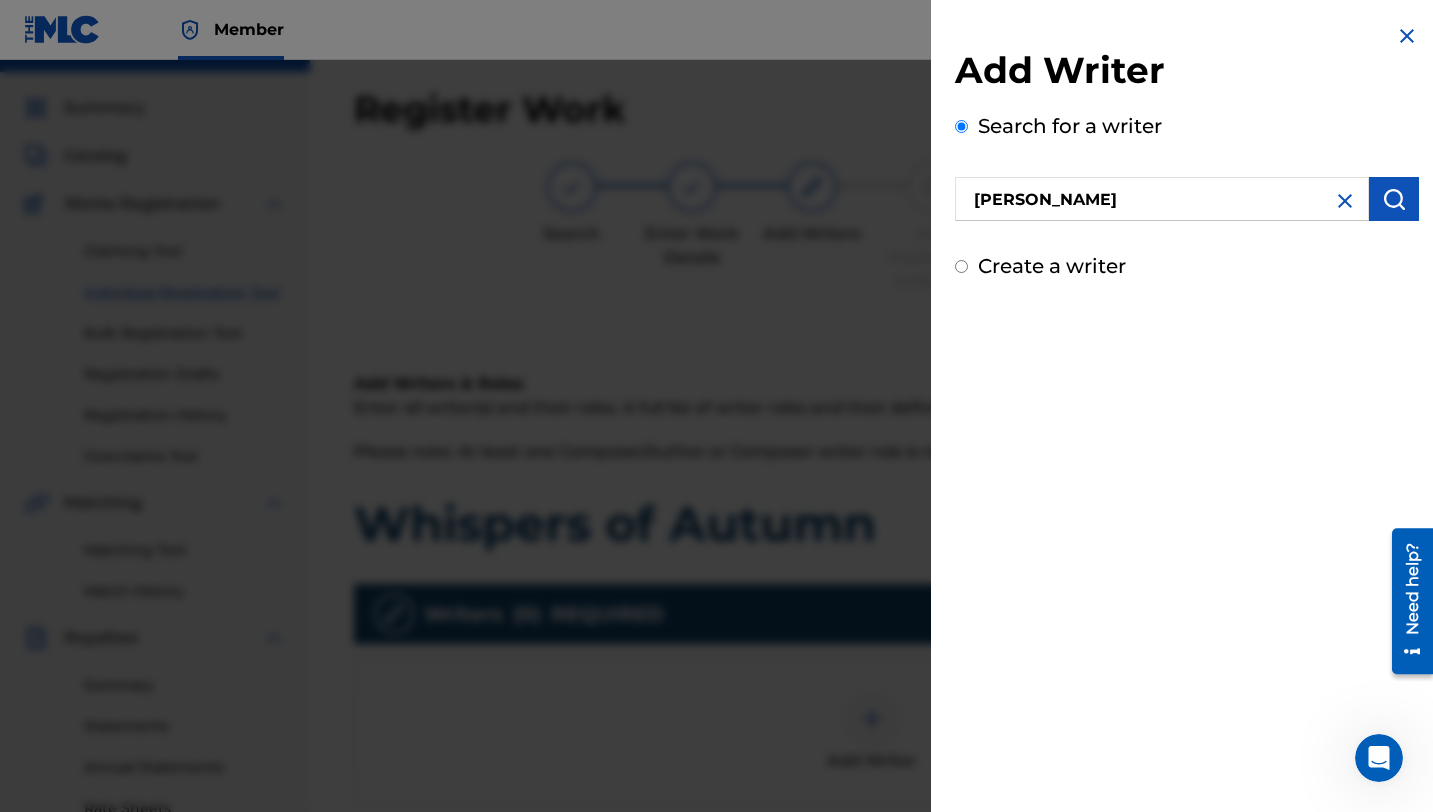 click at bounding box center [1394, 199] 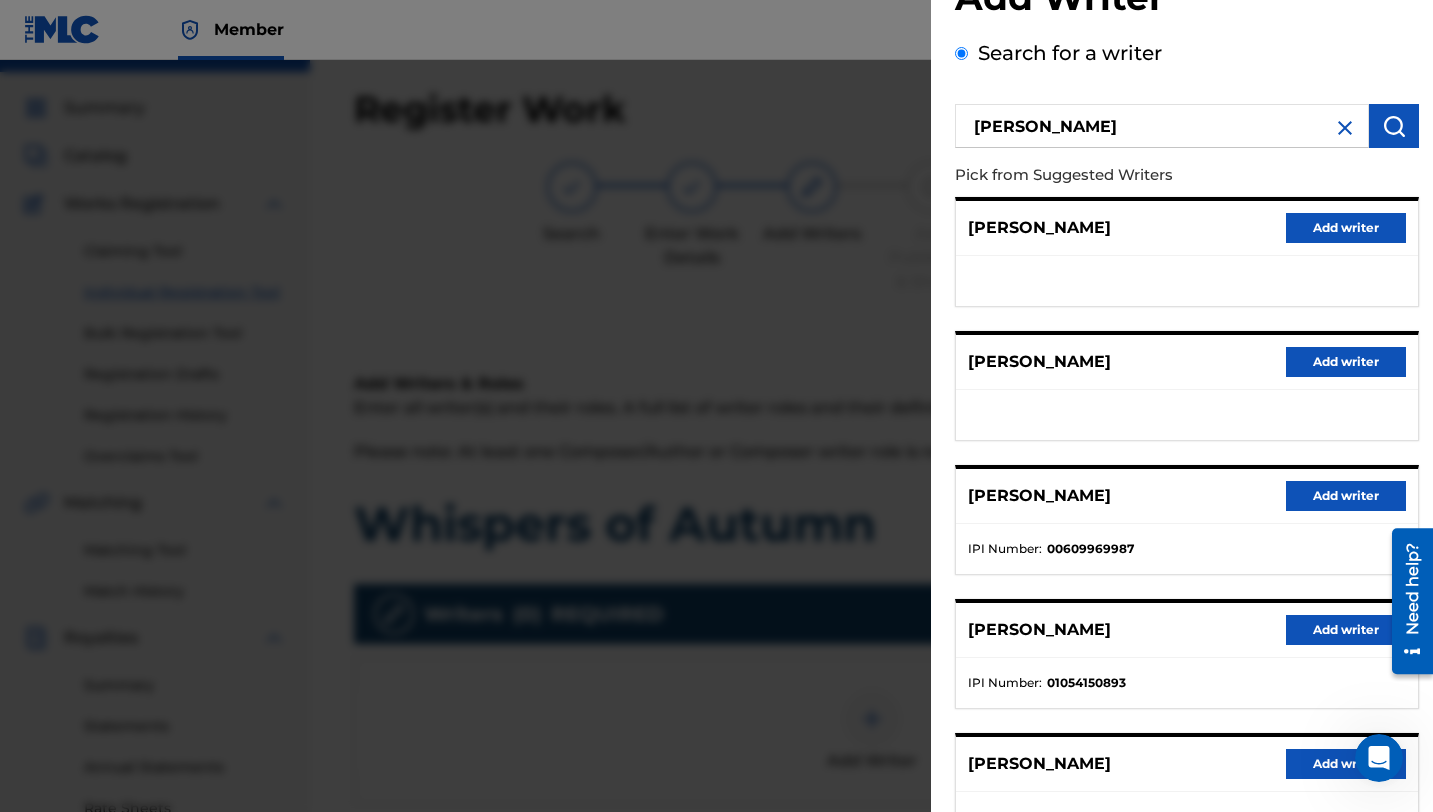 scroll, scrollTop: 117, scrollLeft: 0, axis: vertical 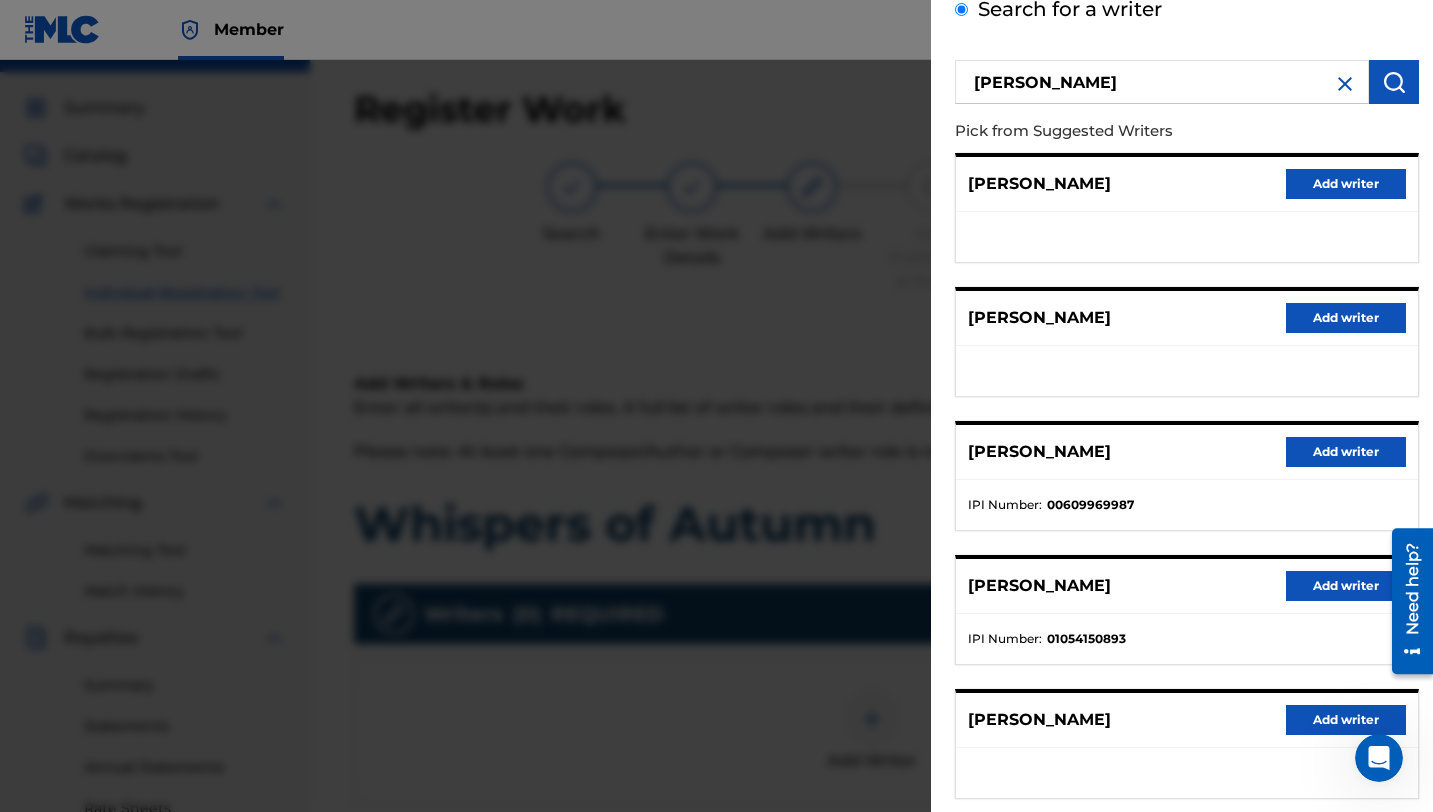 click on "Add writer" at bounding box center [1346, 586] 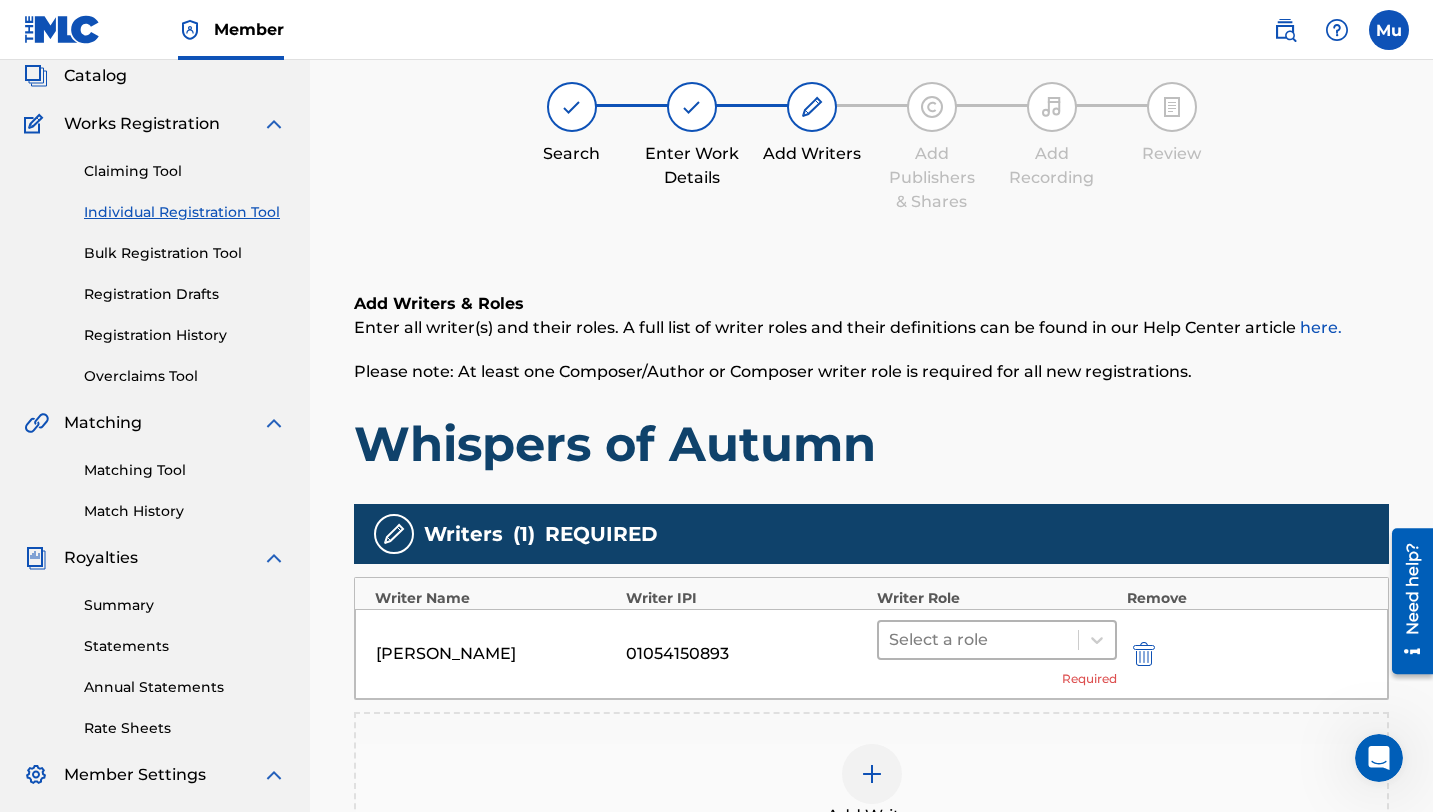 scroll, scrollTop: 177, scrollLeft: 0, axis: vertical 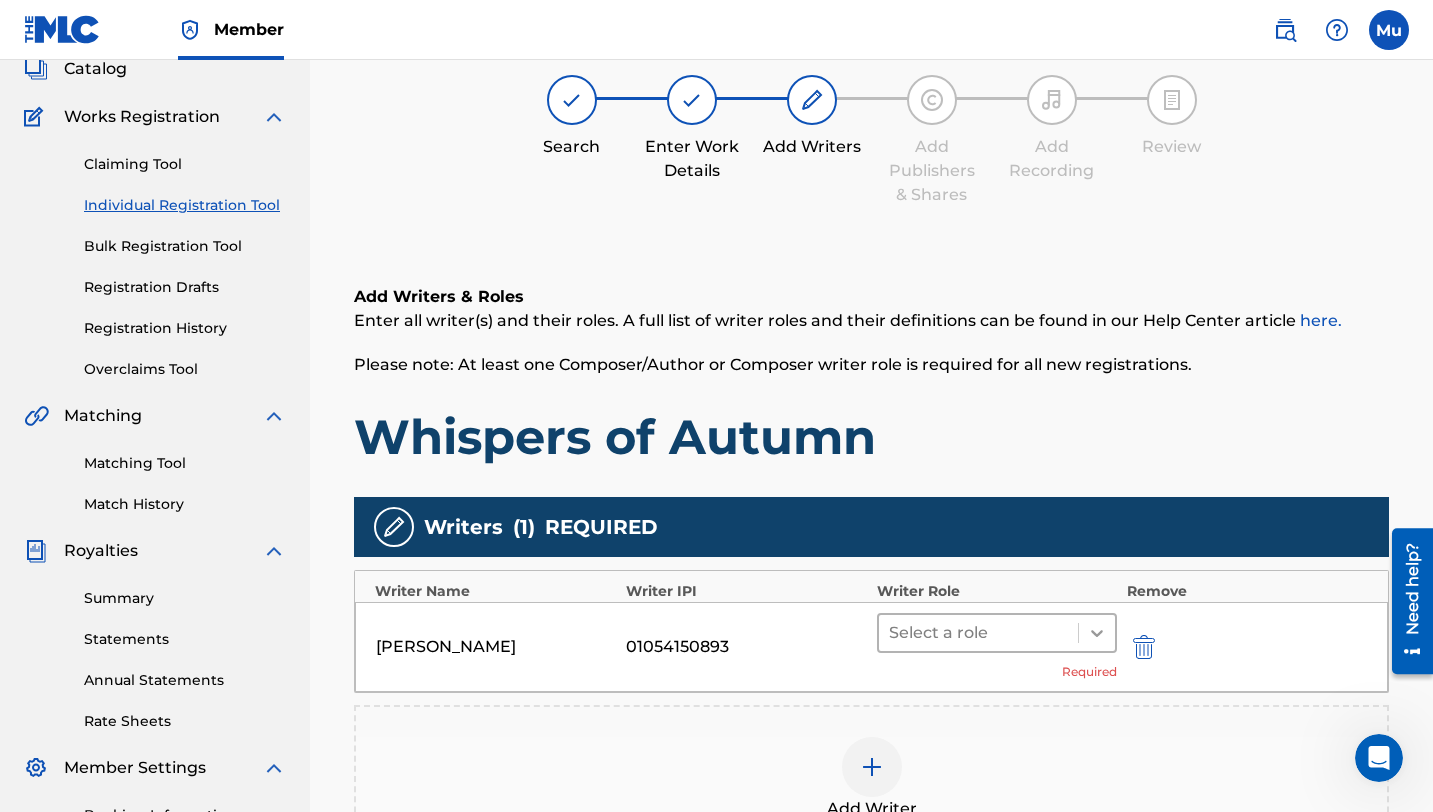 click 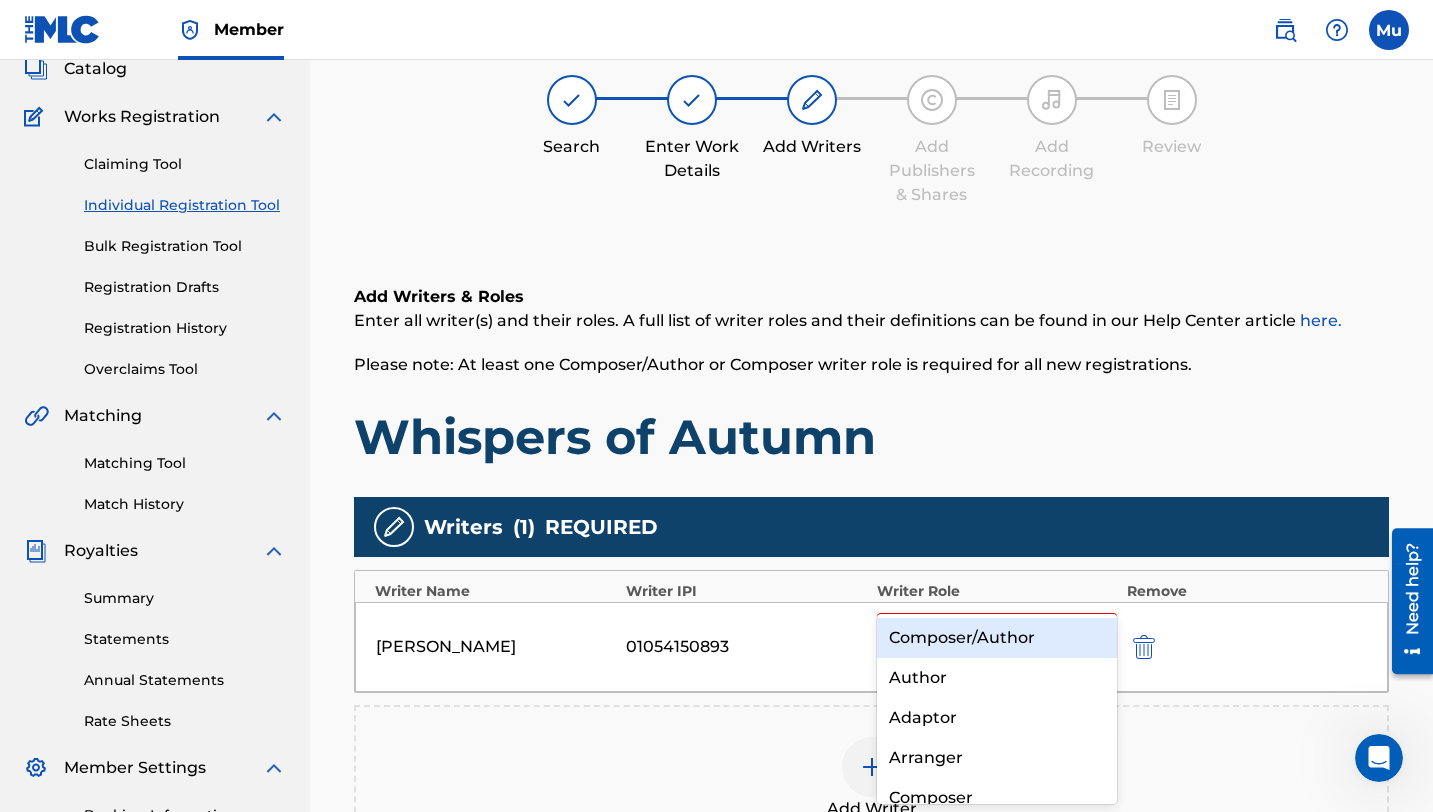 click on "Composer/Author" at bounding box center (997, 638) 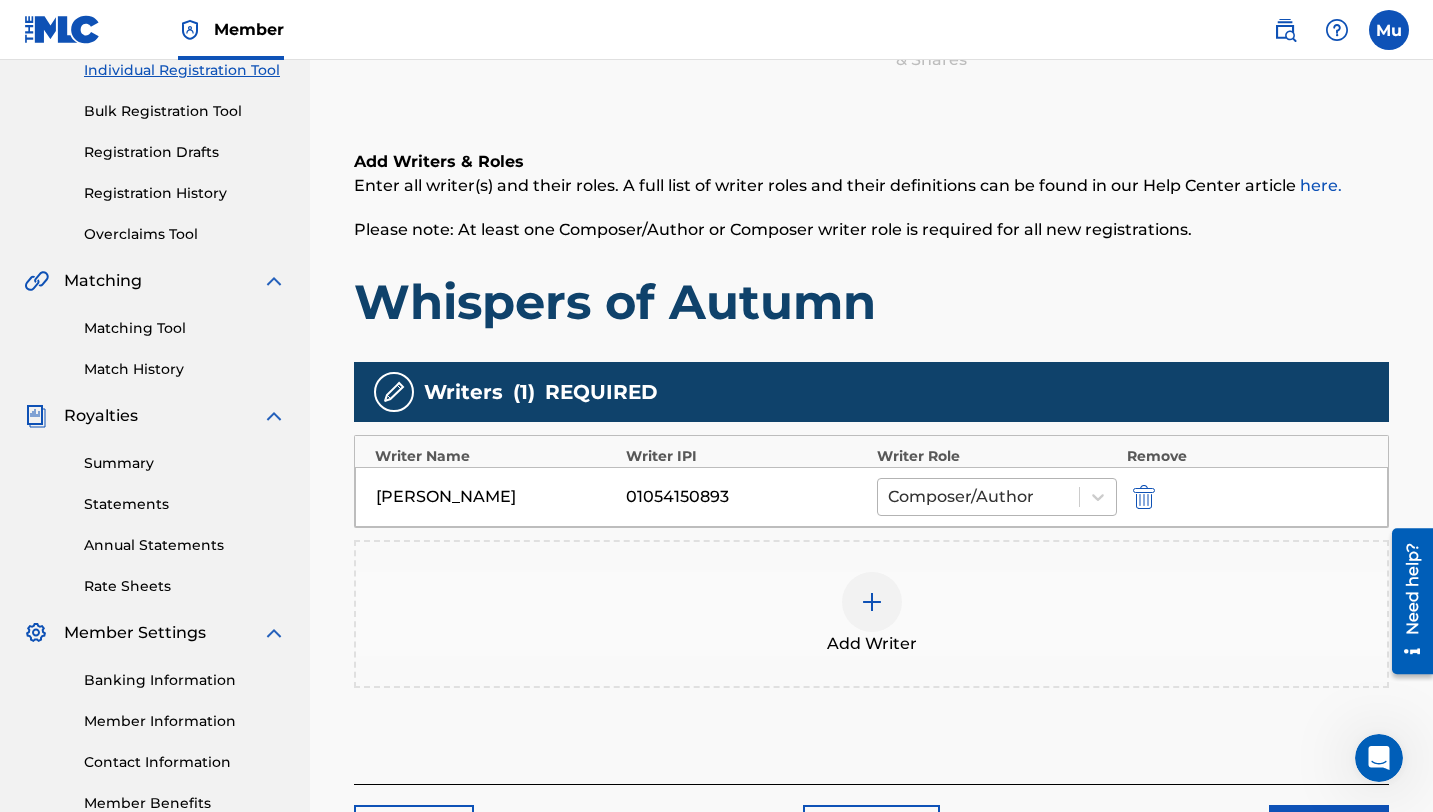 scroll, scrollTop: 377, scrollLeft: 0, axis: vertical 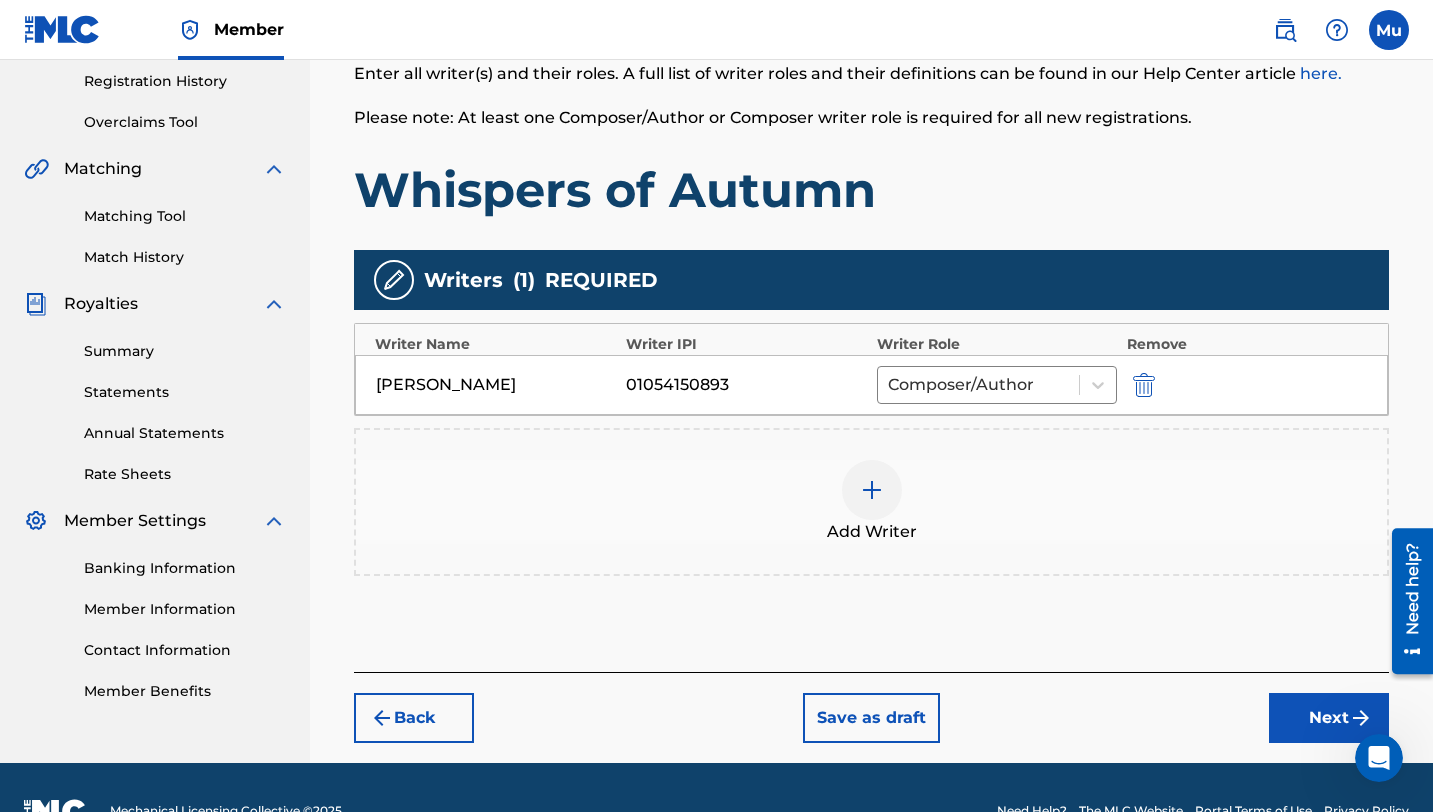 click on "Next" at bounding box center [1329, 718] 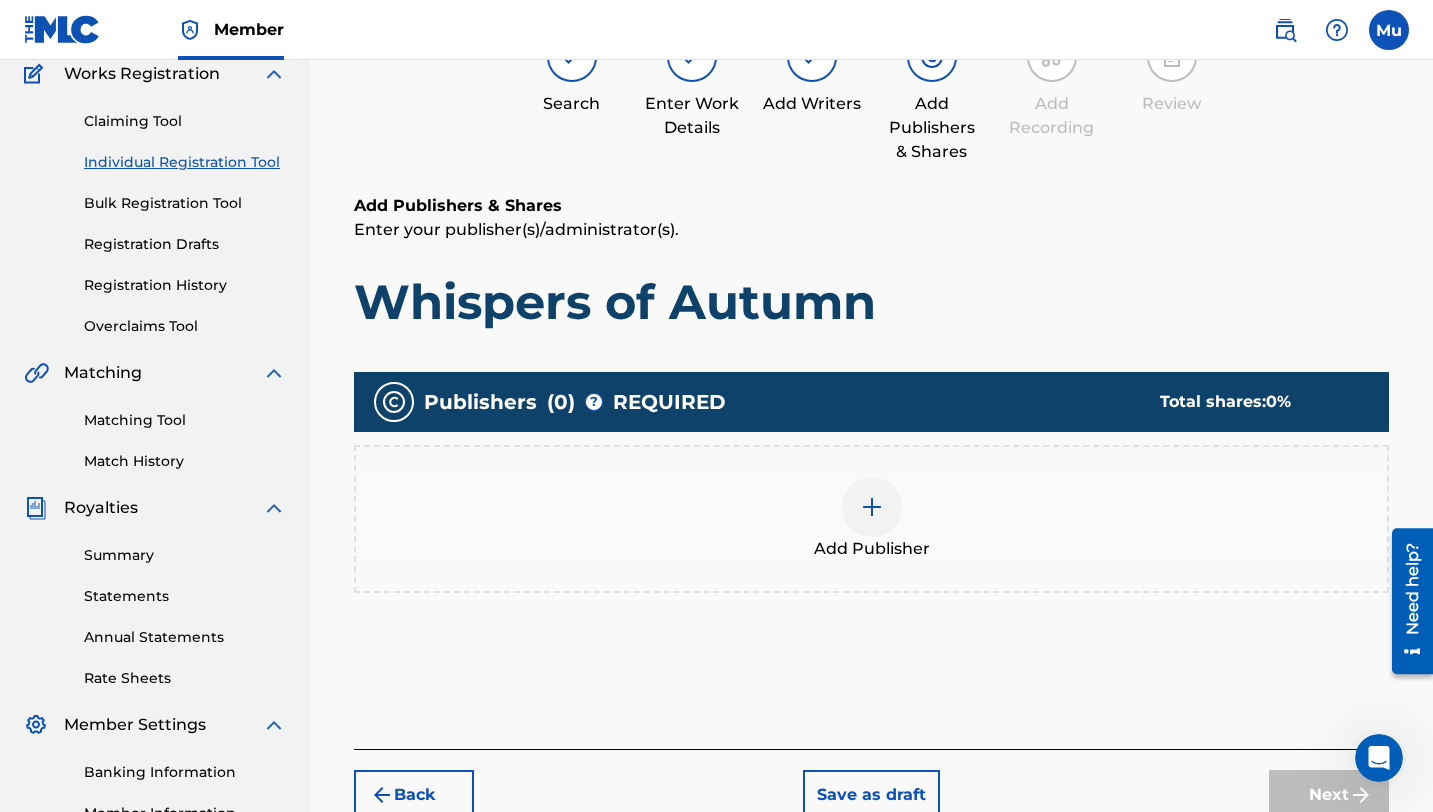 scroll, scrollTop: 90, scrollLeft: 0, axis: vertical 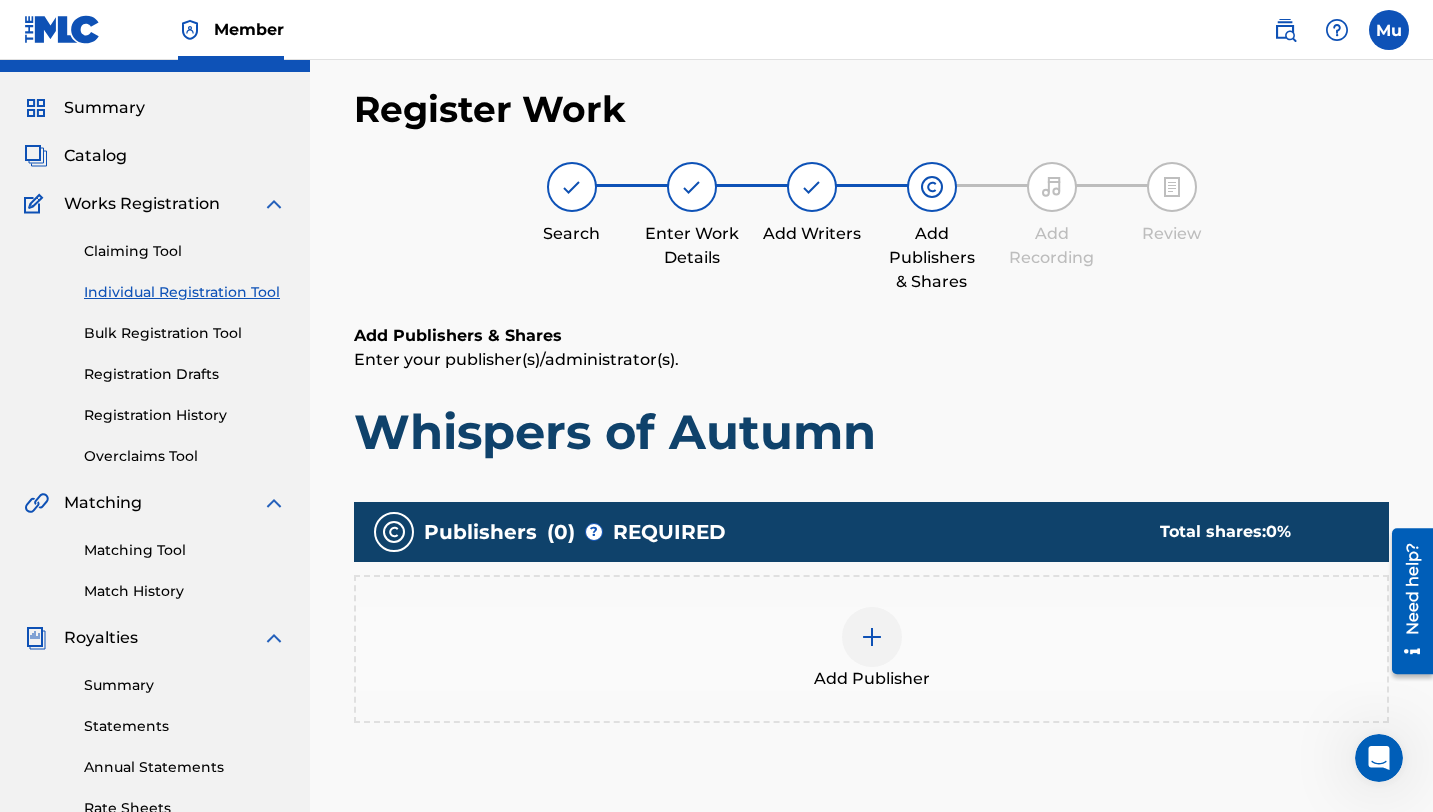 click at bounding box center [872, 637] 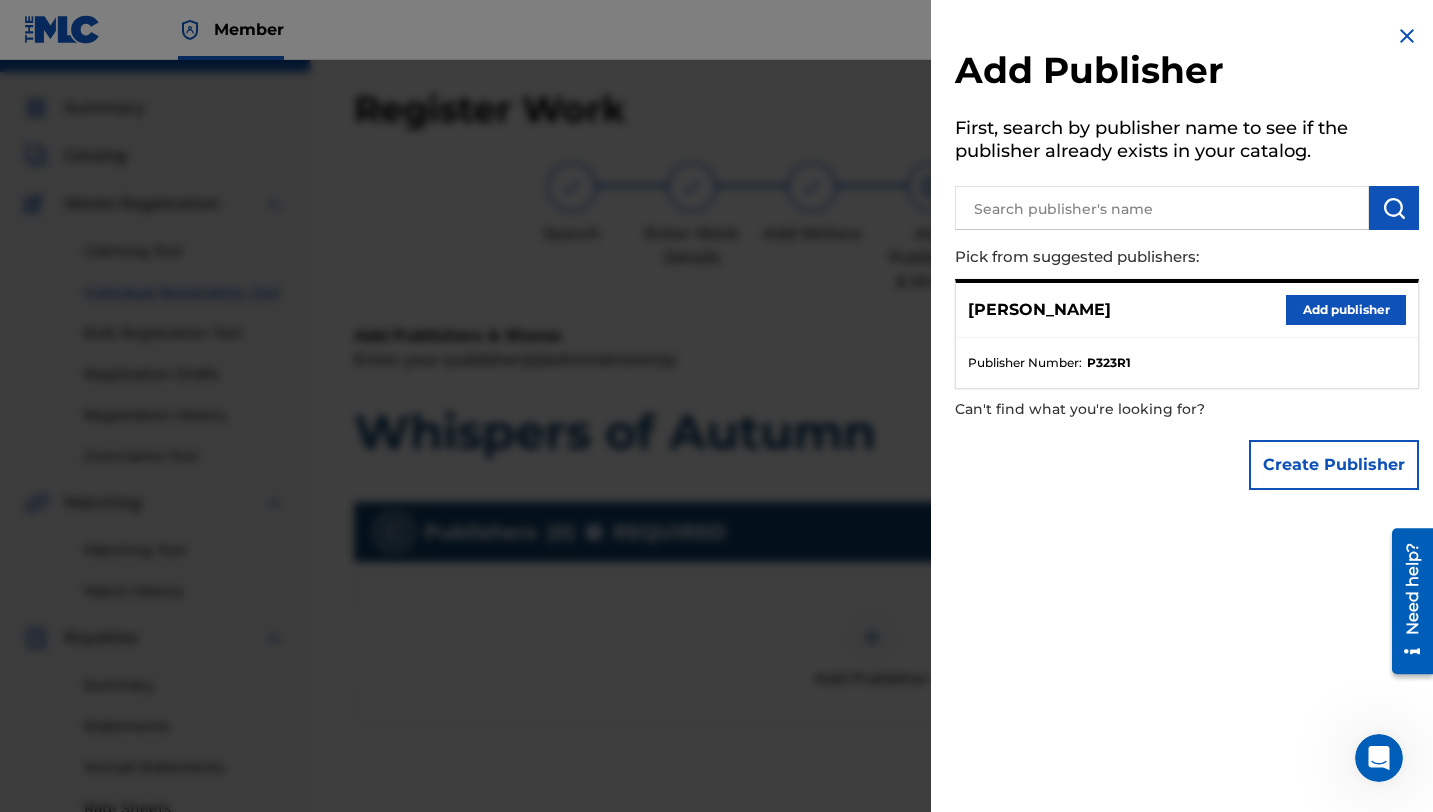 click on "Add publisher" at bounding box center (1346, 310) 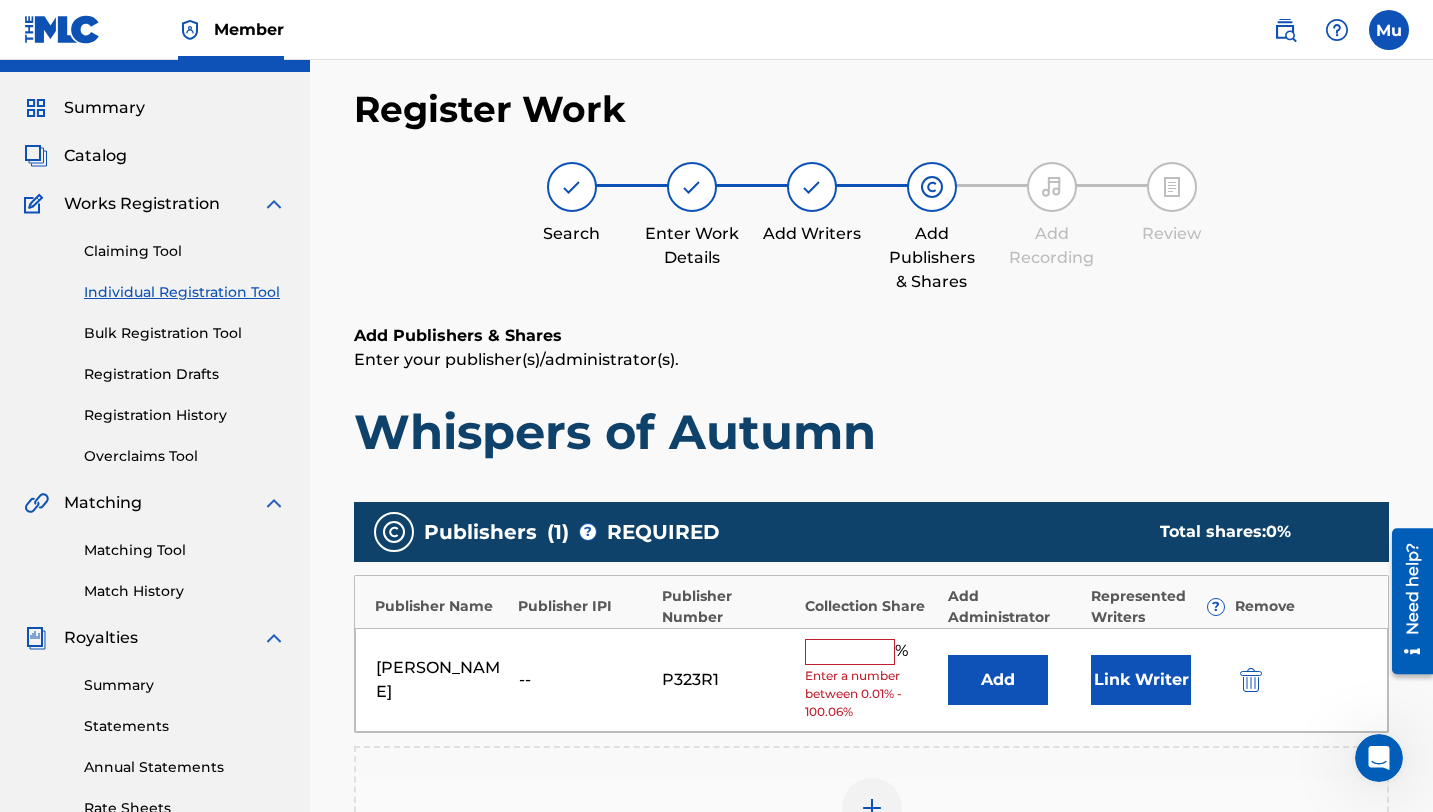 click at bounding box center (850, 652) 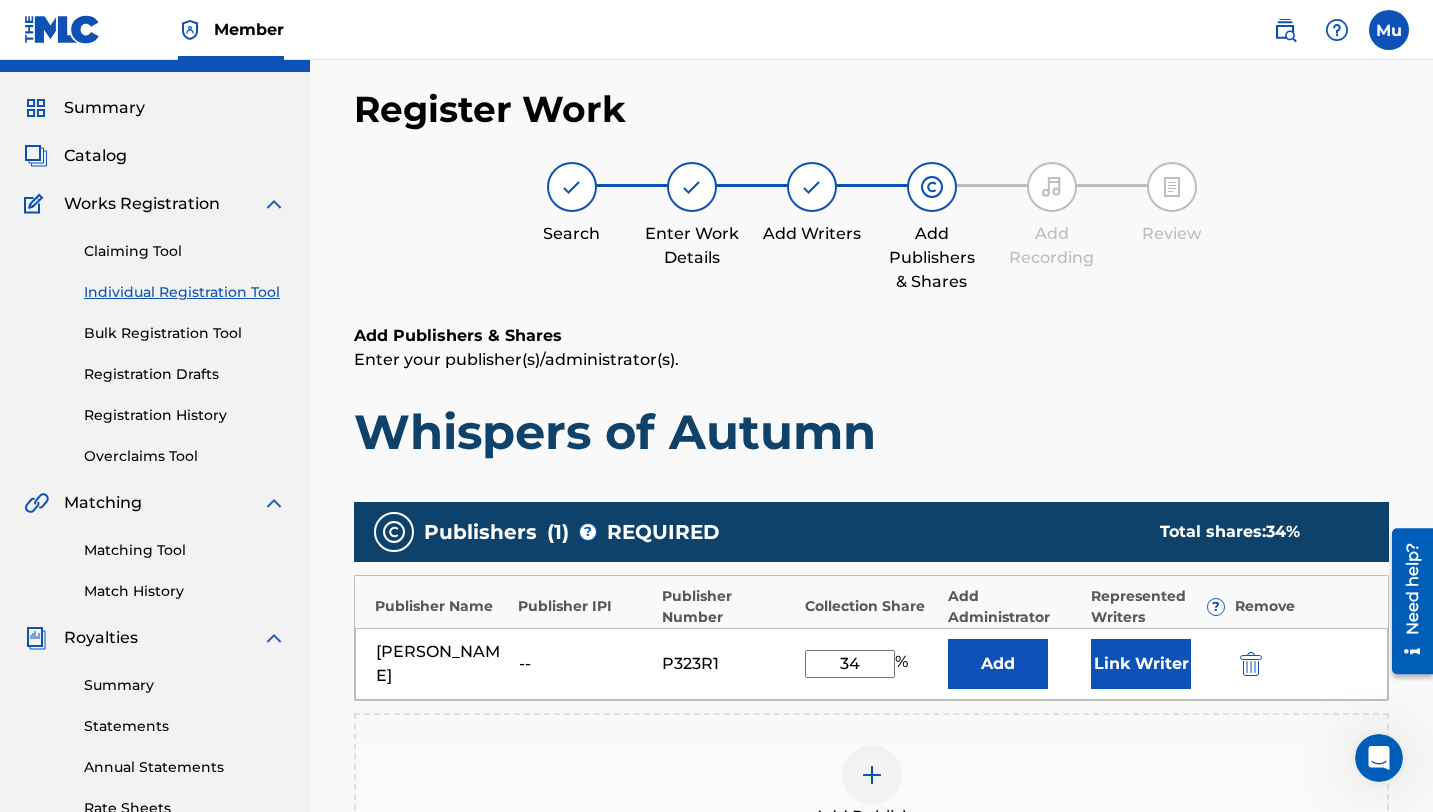 type on "34" 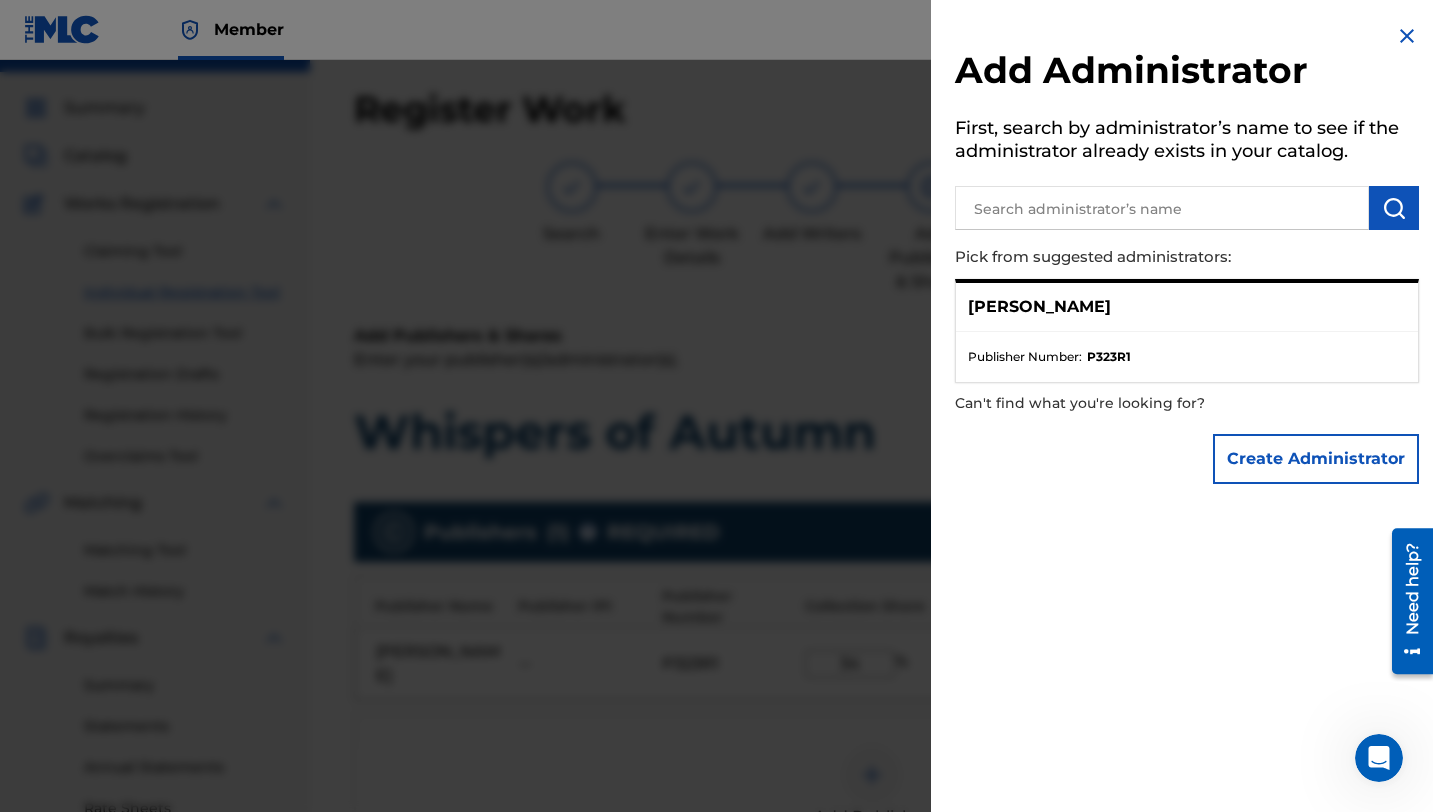 click on "Create Administrator" at bounding box center [1316, 459] 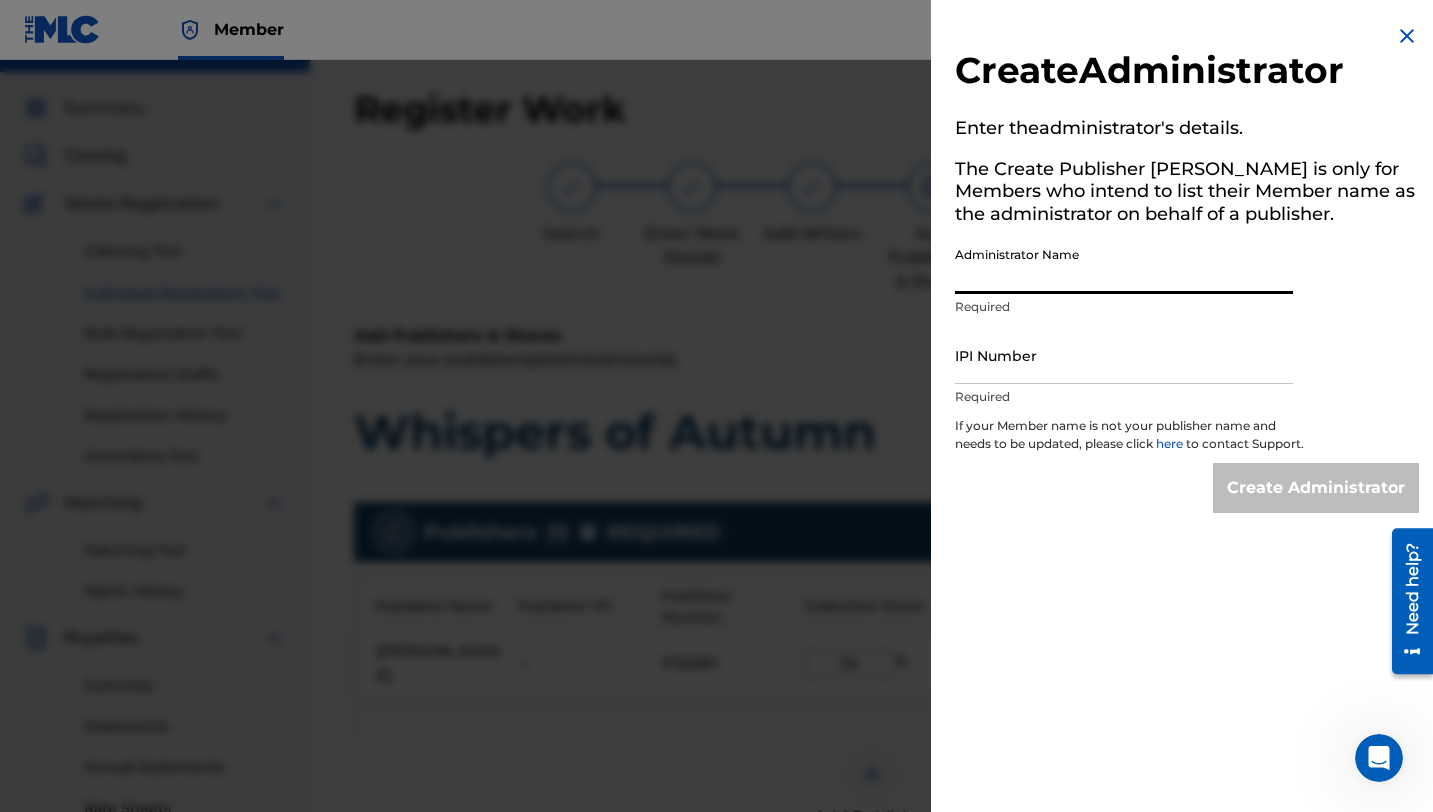 click on "Administrator Name" at bounding box center (1124, 265) 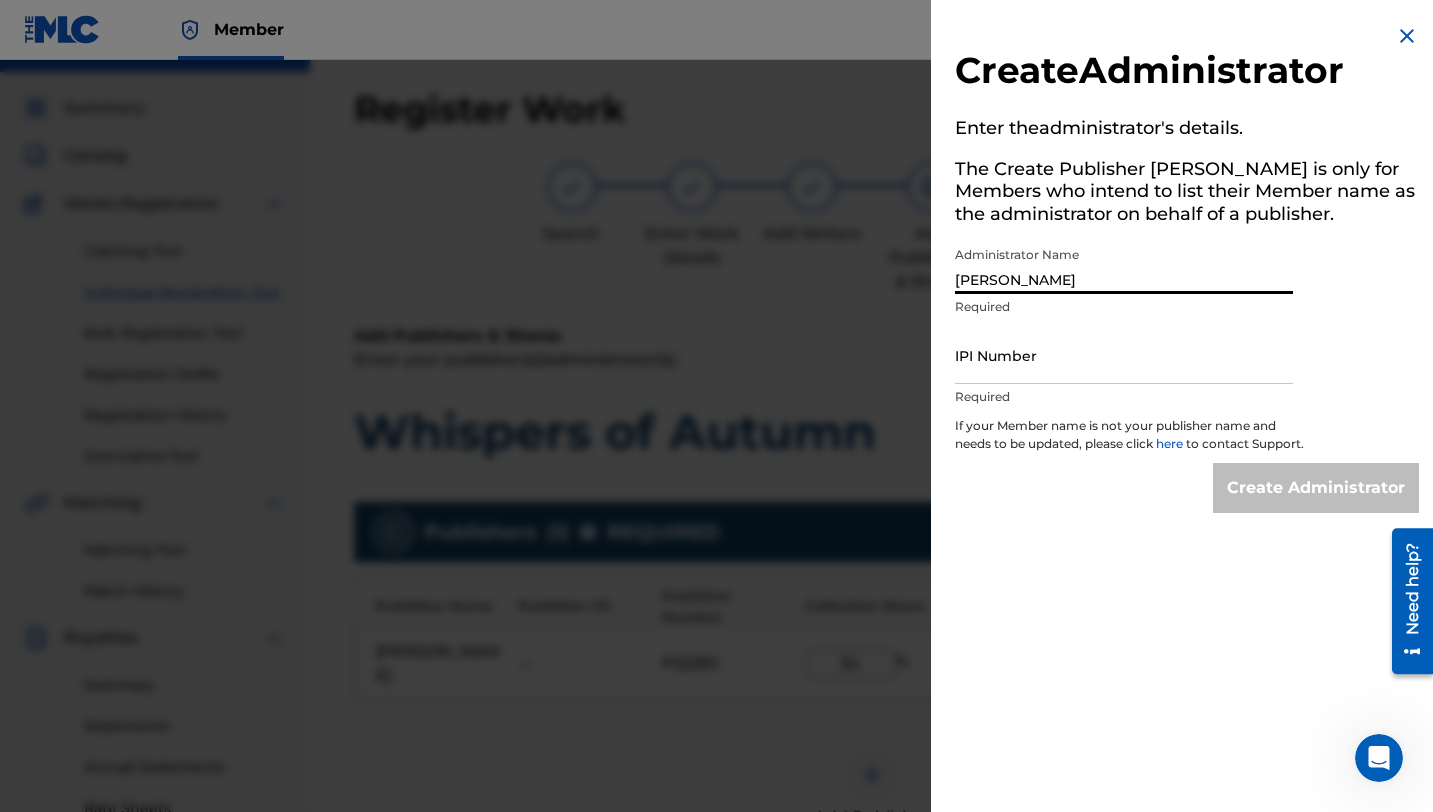 type on "[PERSON_NAME]" 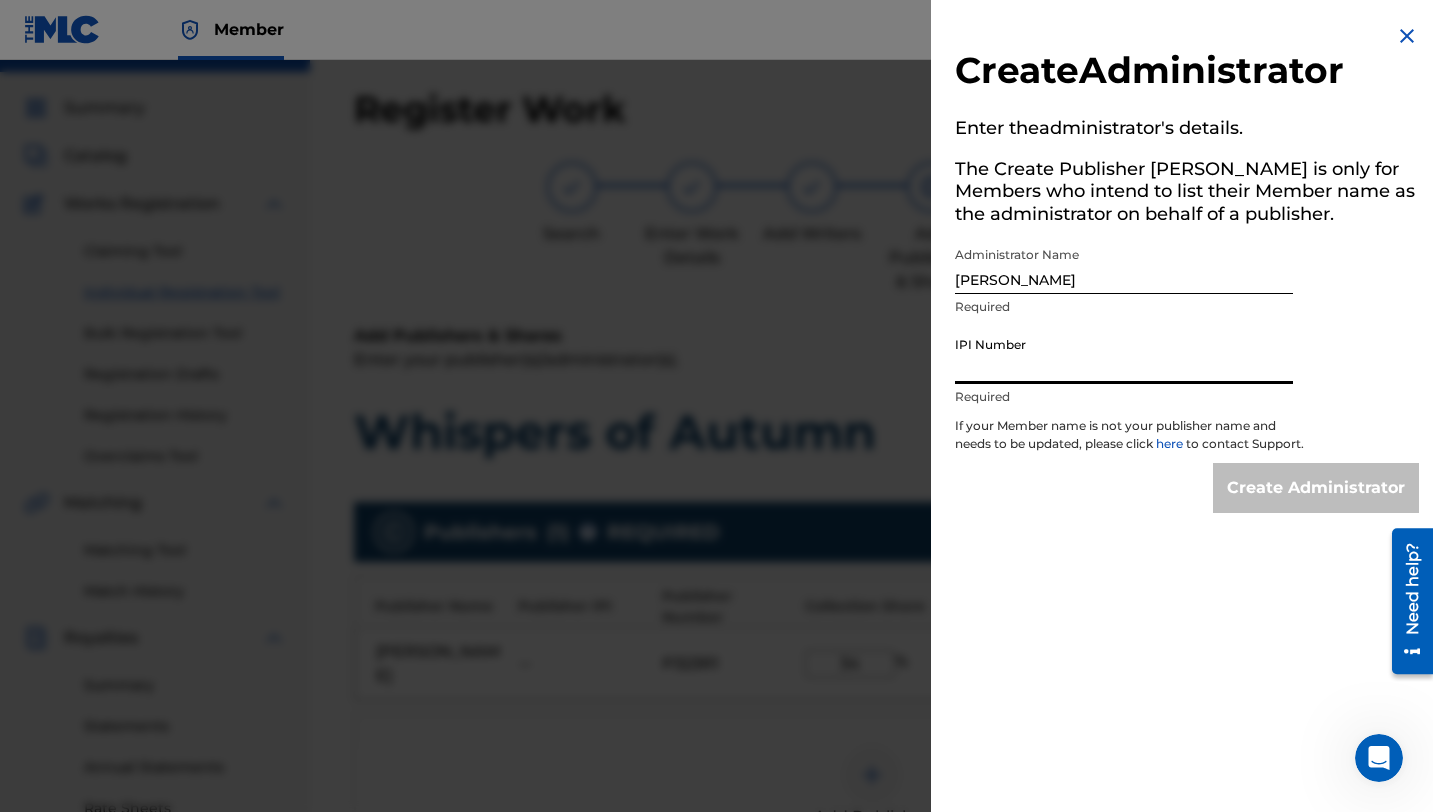 paste on "01054150893" 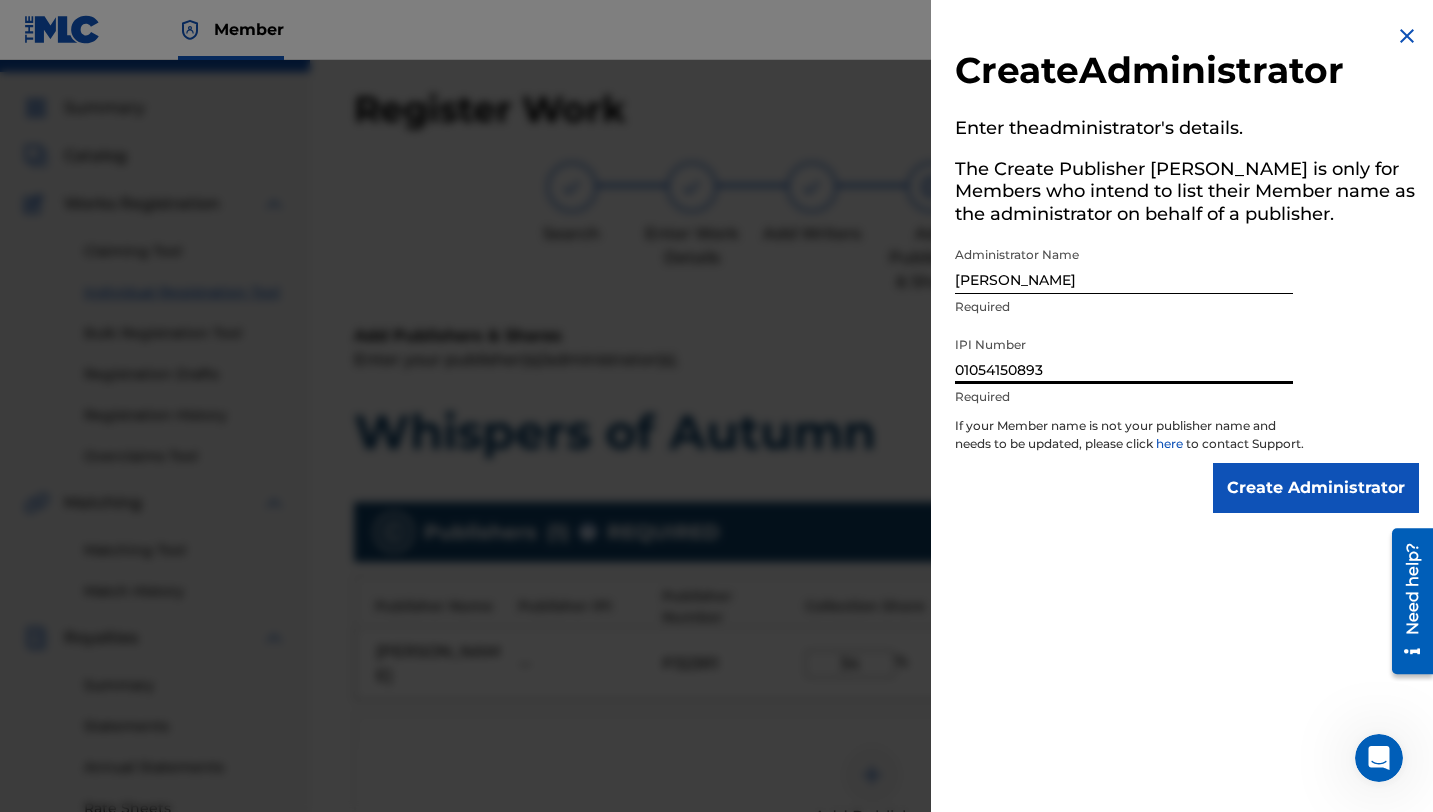type on "01054150893" 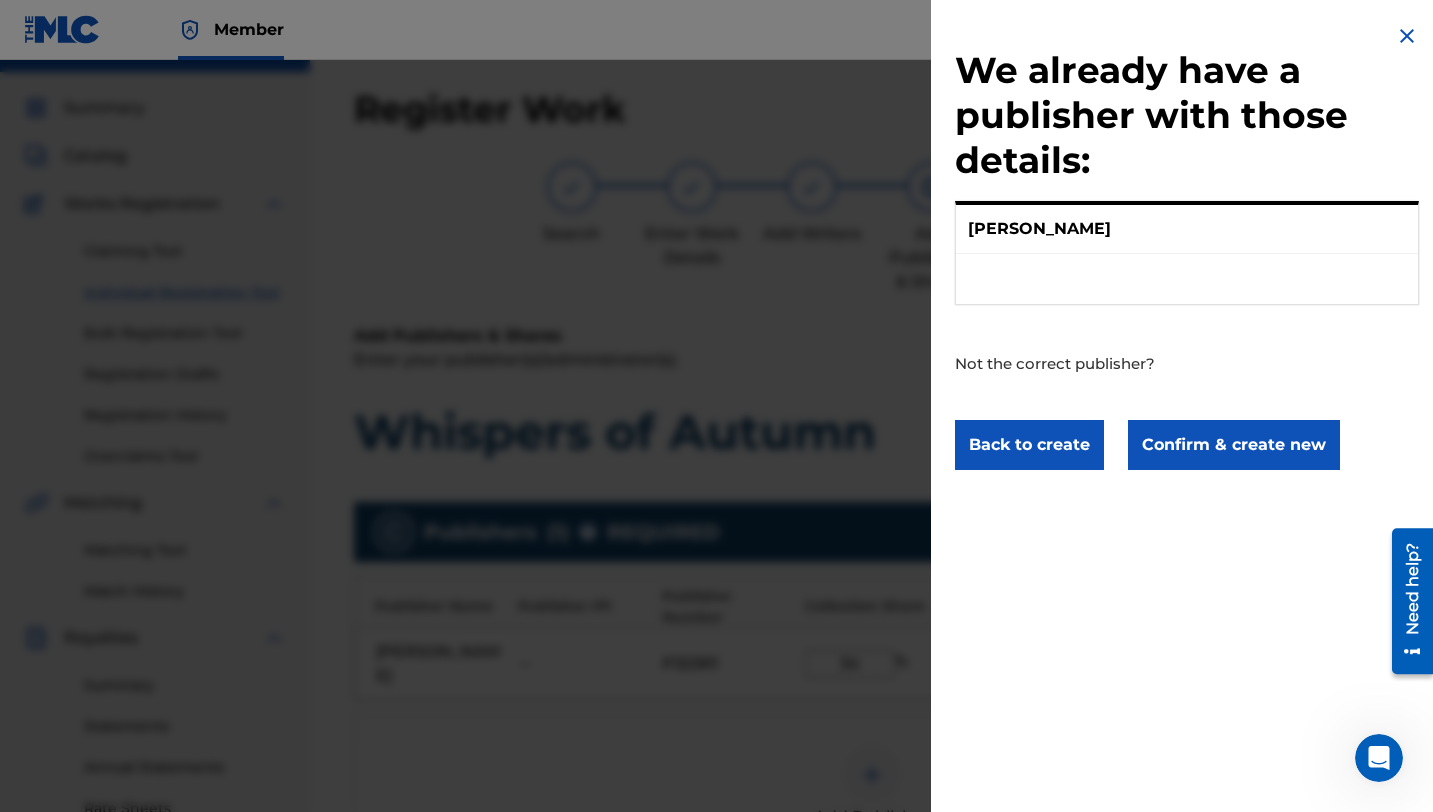 click on "Back to create" at bounding box center [1029, 445] 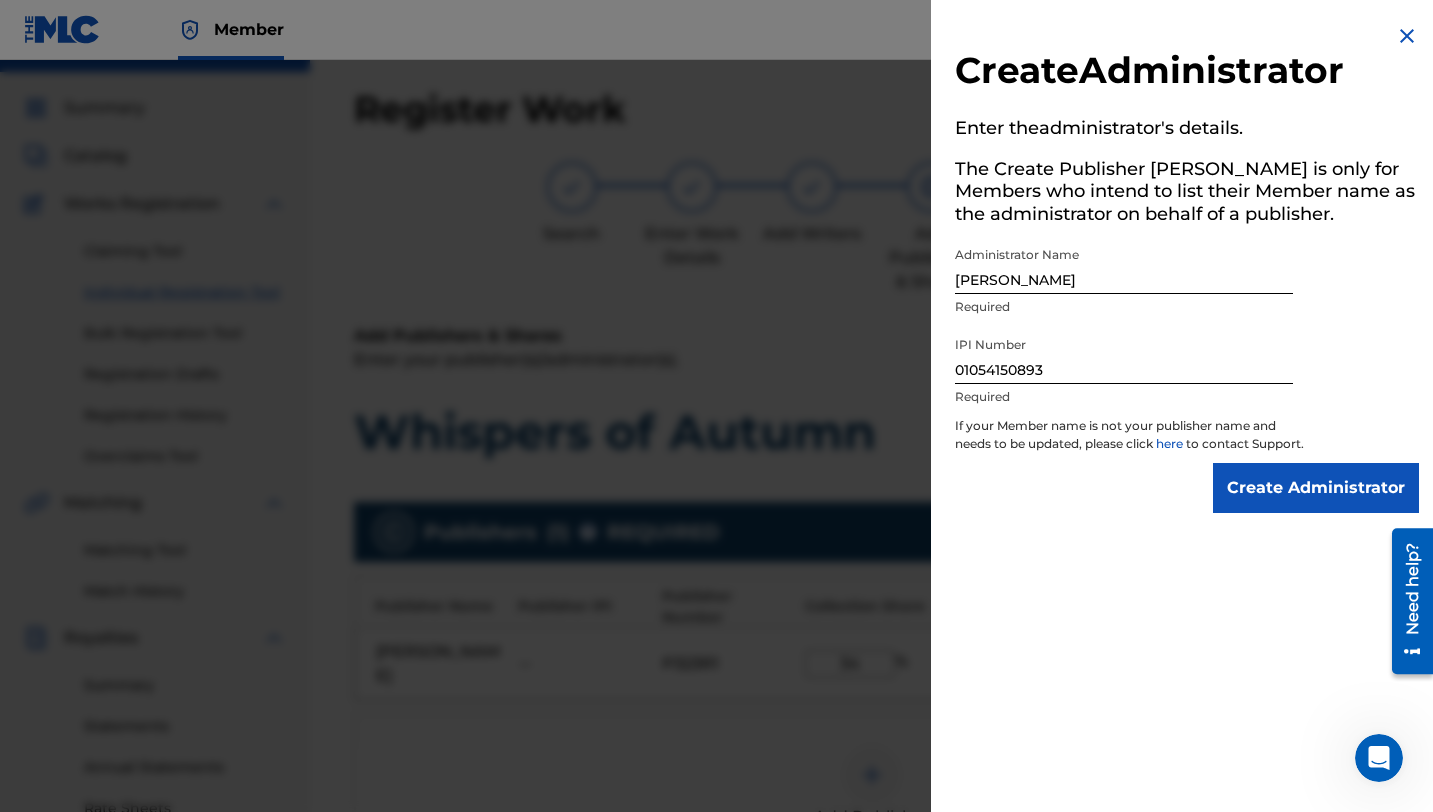 click on "01054150893" at bounding box center [1124, 355] 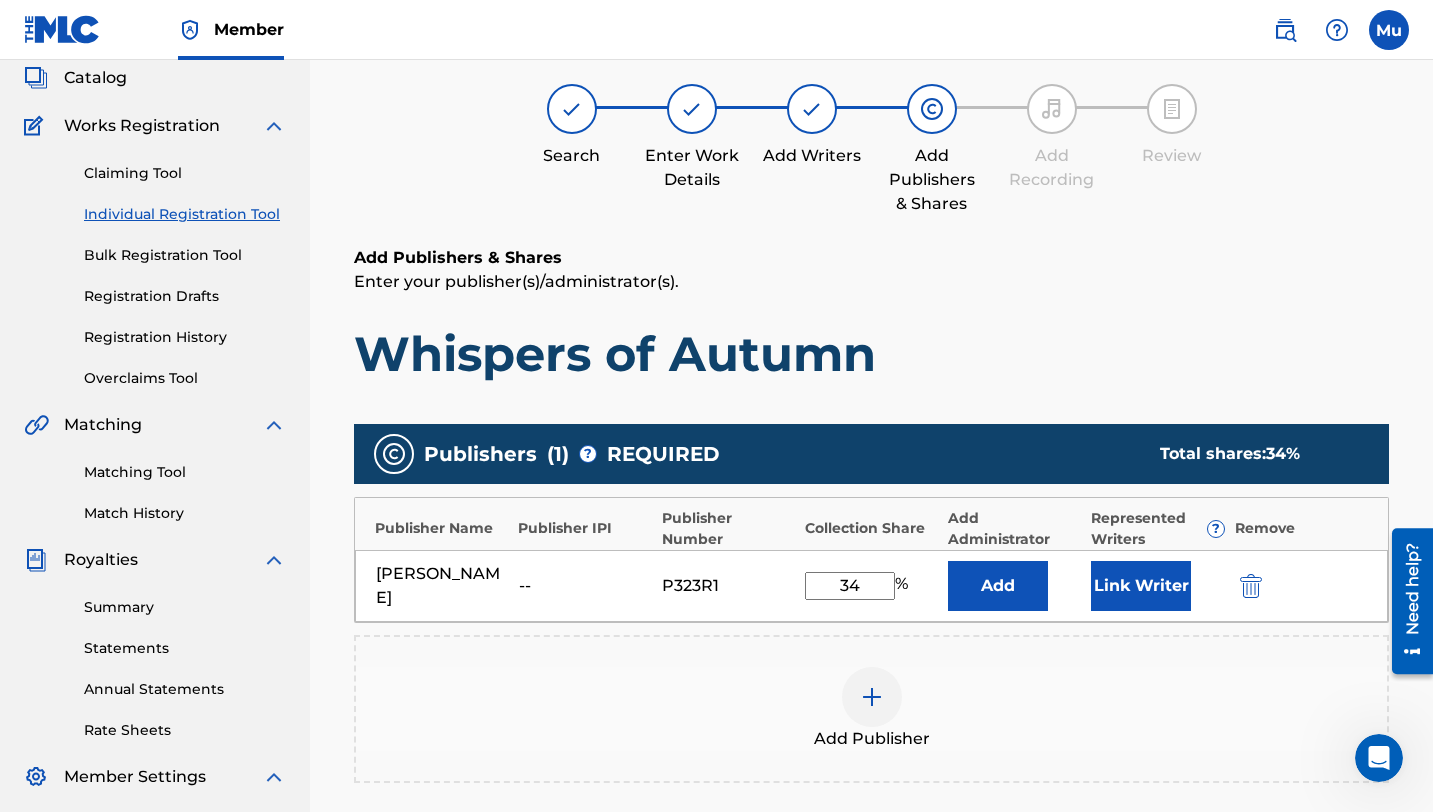 scroll, scrollTop: 224, scrollLeft: 0, axis: vertical 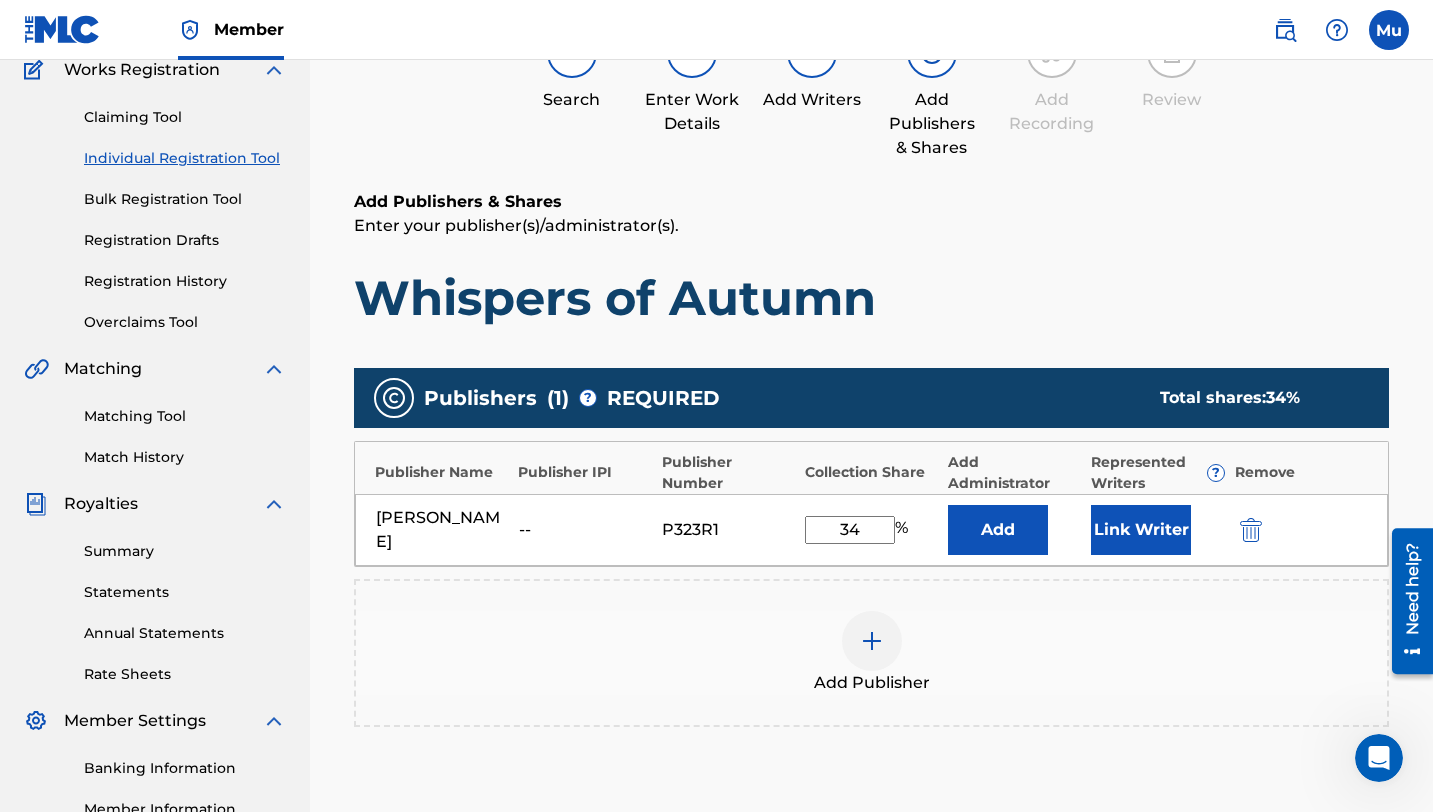 click on "Add" at bounding box center (998, 530) 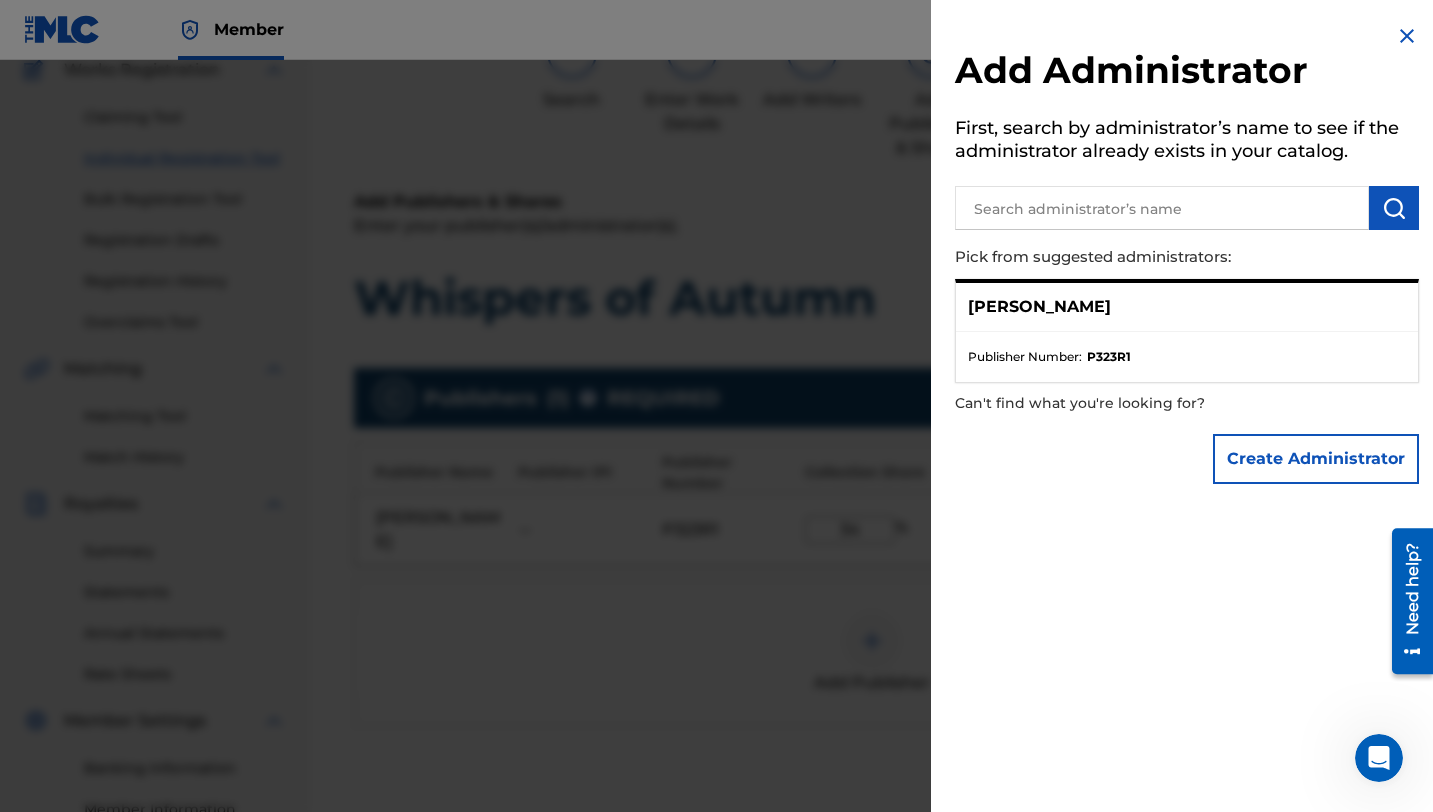 click on "Publisher Number : P323R1" at bounding box center [1187, 357] 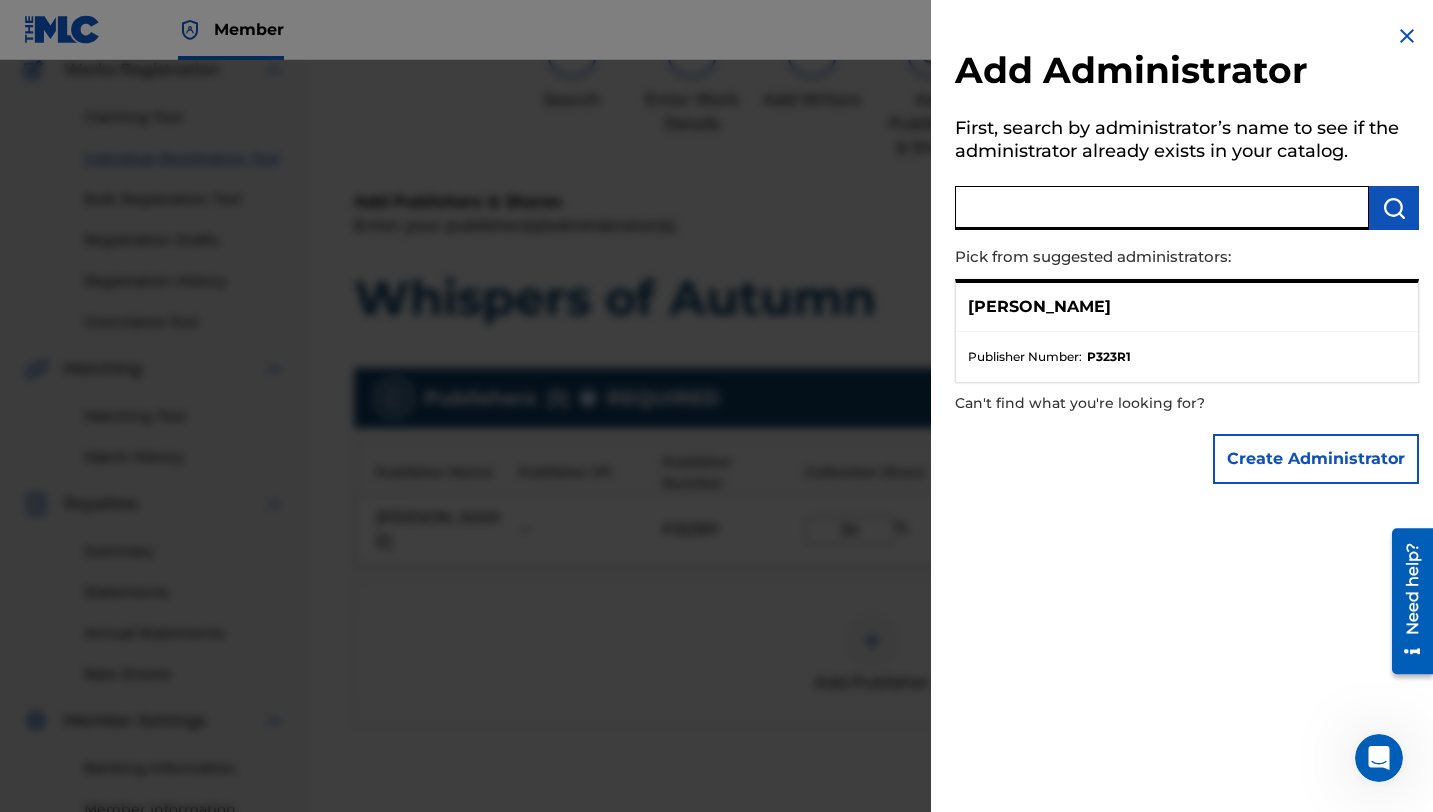 click at bounding box center [1162, 208] 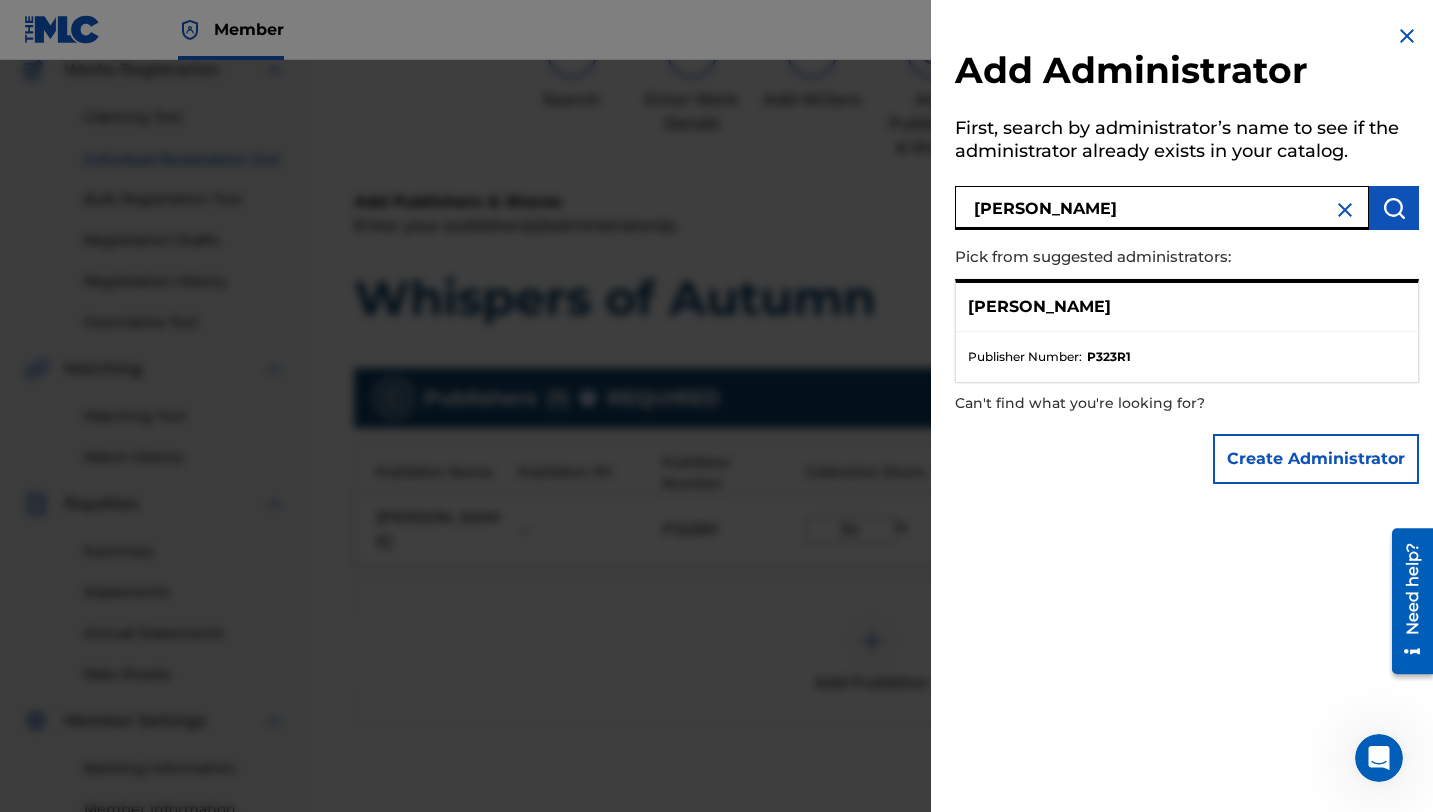 type on "[PERSON_NAME]" 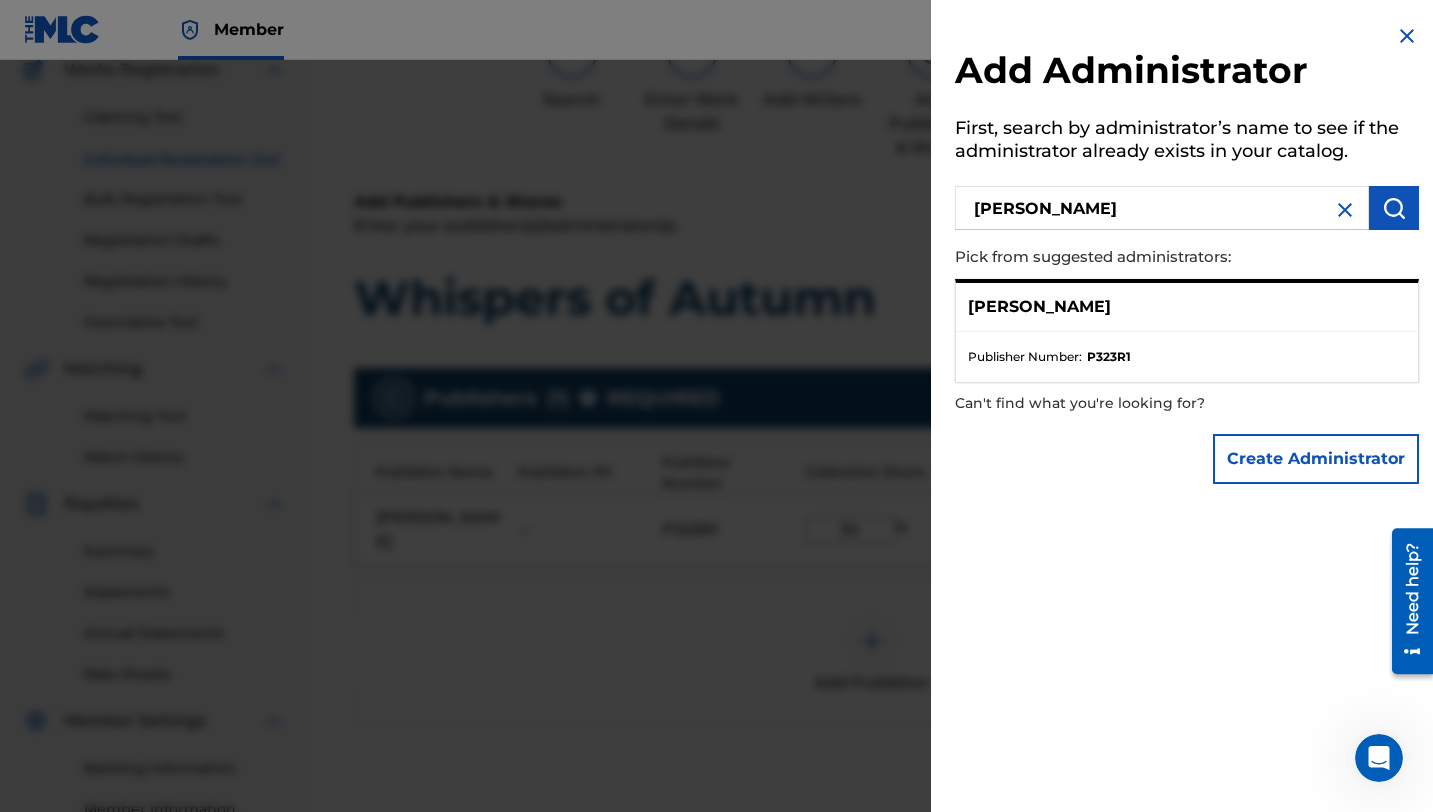 click on "[PERSON_NAME]" at bounding box center [1039, 307] 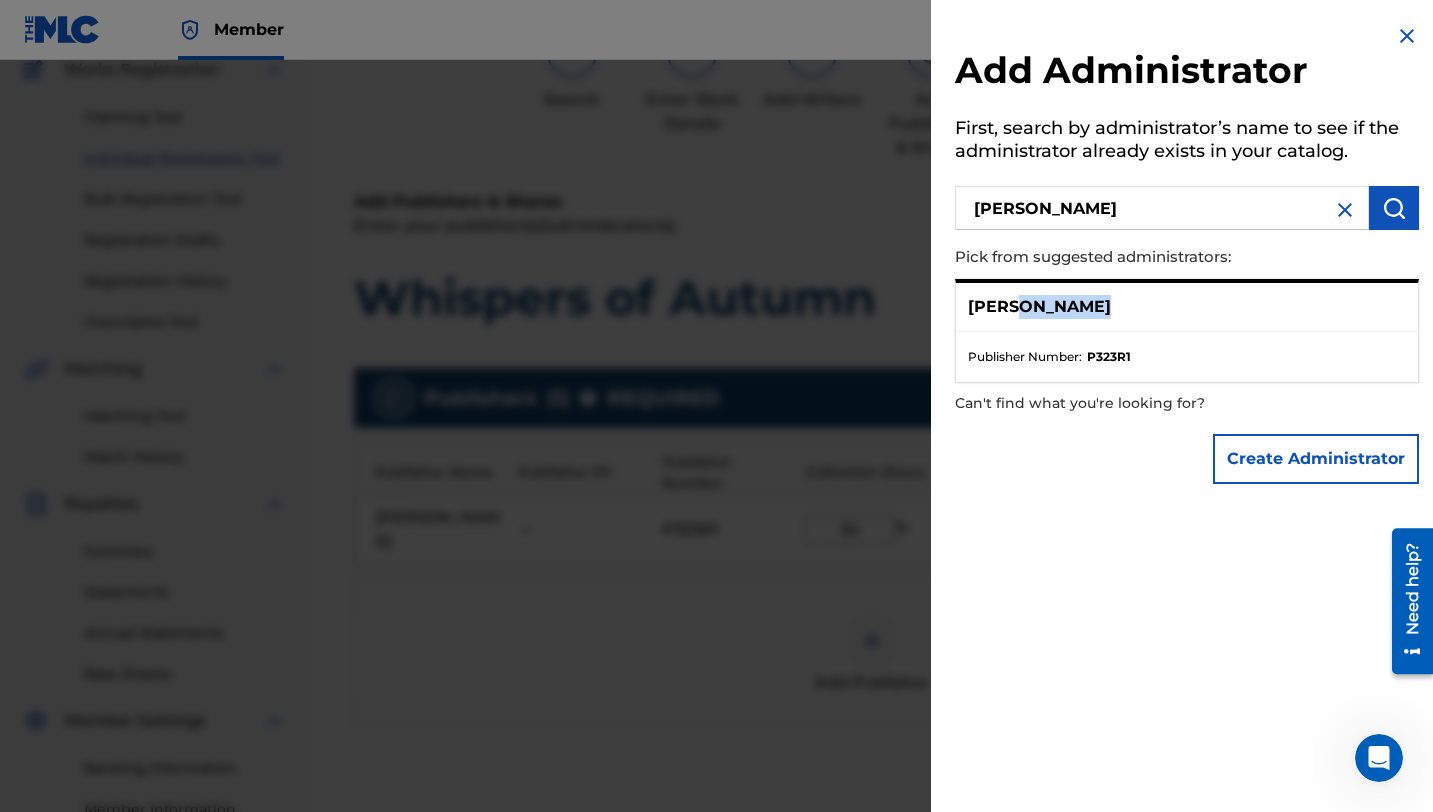 click on "[PERSON_NAME]" at bounding box center [1039, 307] 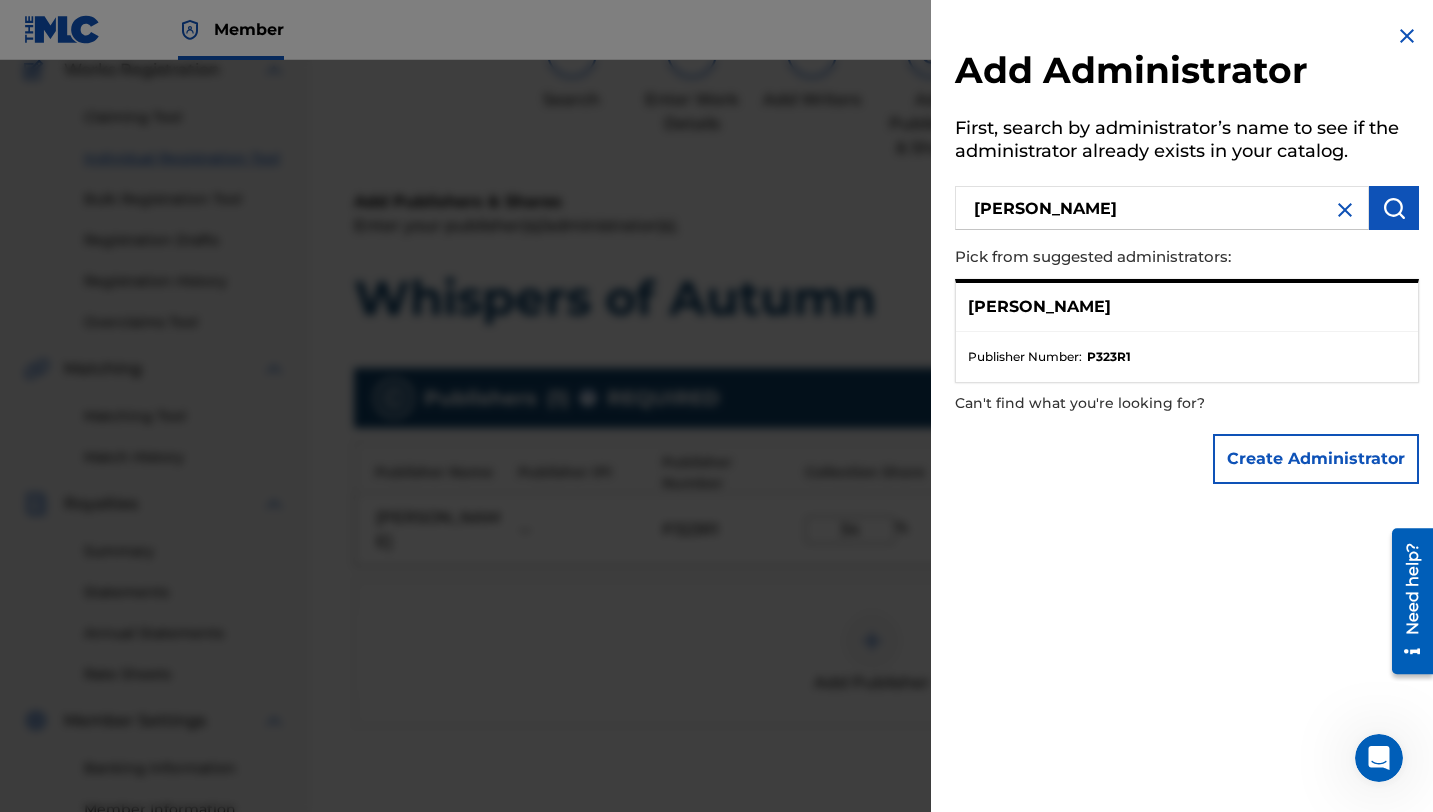 click on "[PERSON_NAME]" at bounding box center (1187, 307) 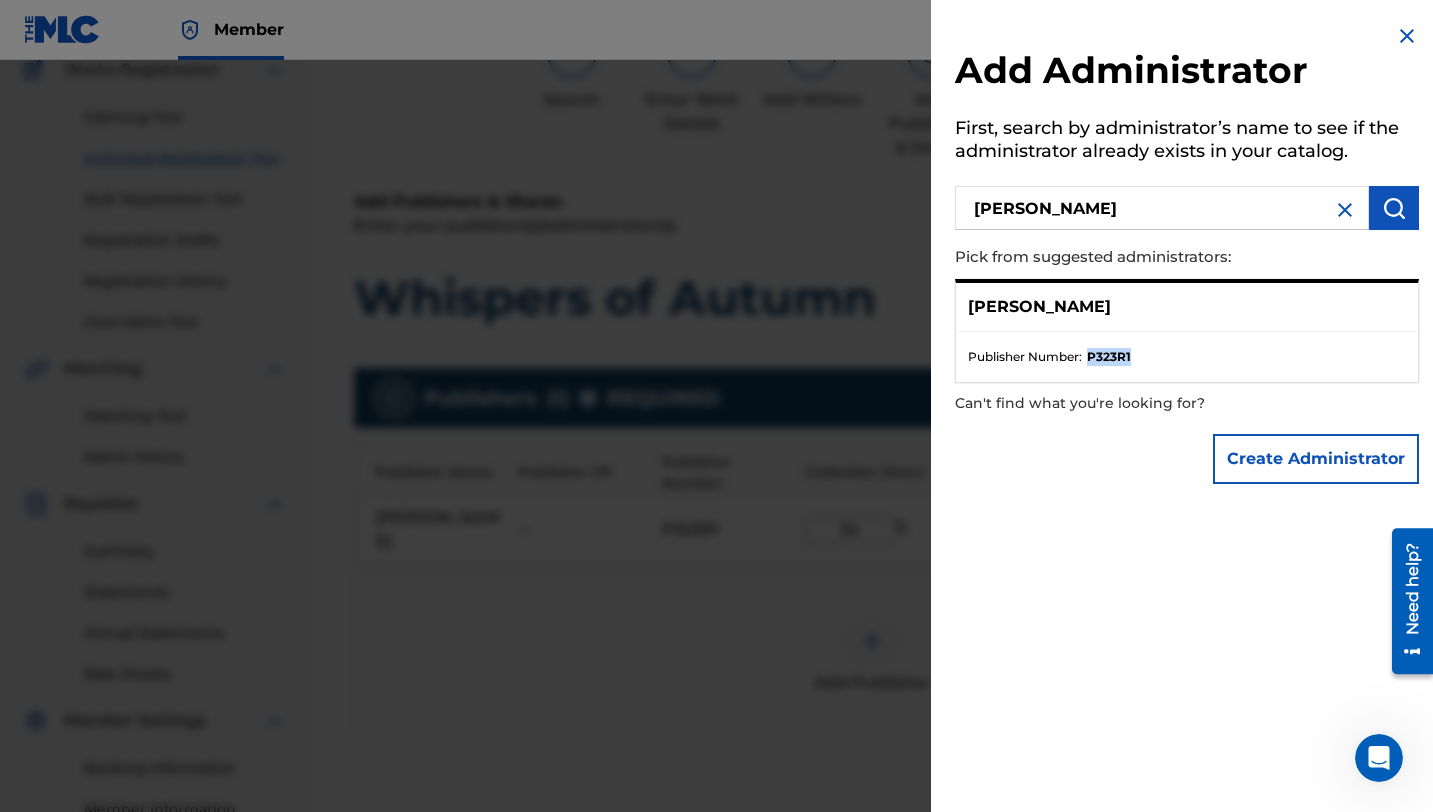 click on "P323R1" at bounding box center [1109, 357] 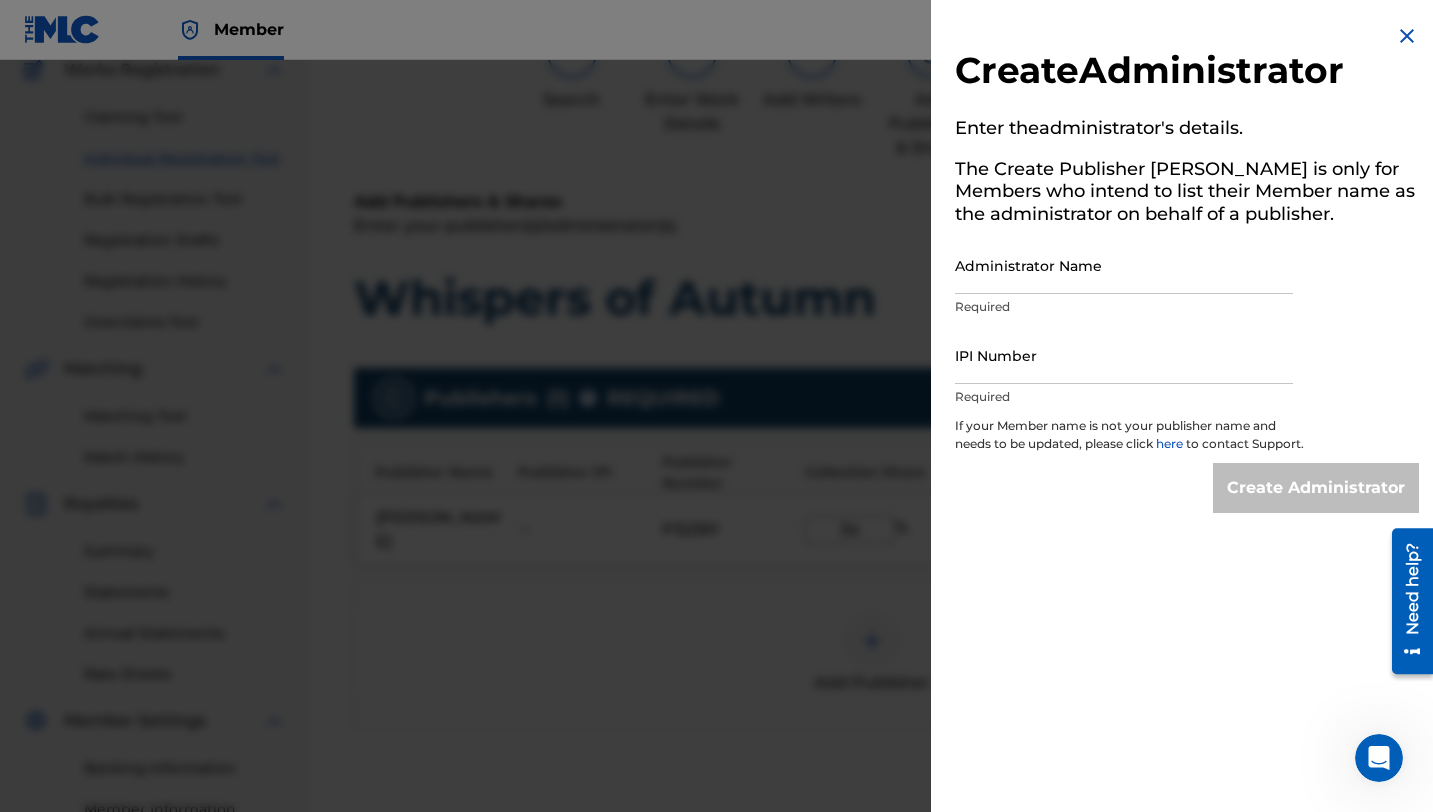 click on "Administrator Name" at bounding box center [1124, 265] 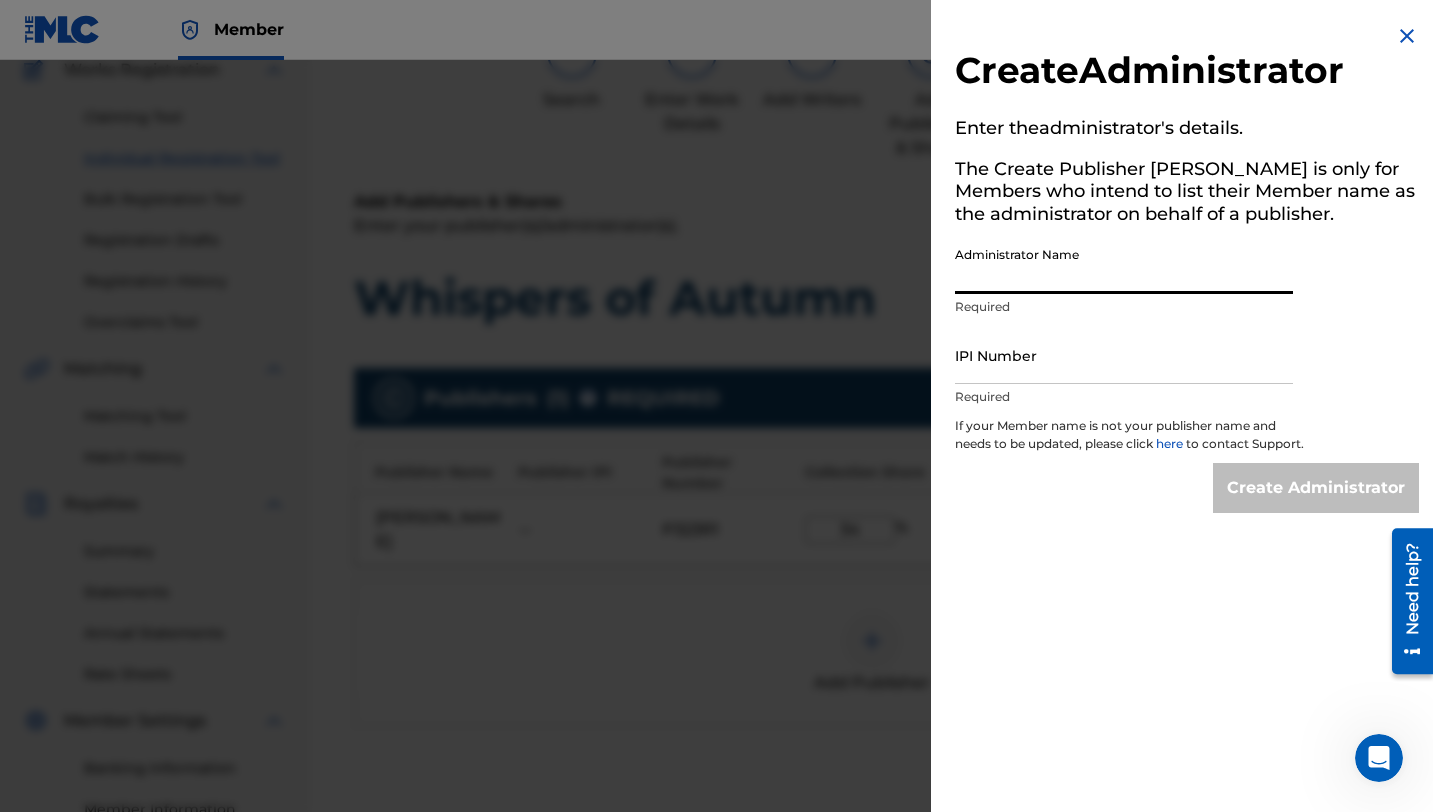 click on "IPI Number" at bounding box center (1124, 355) 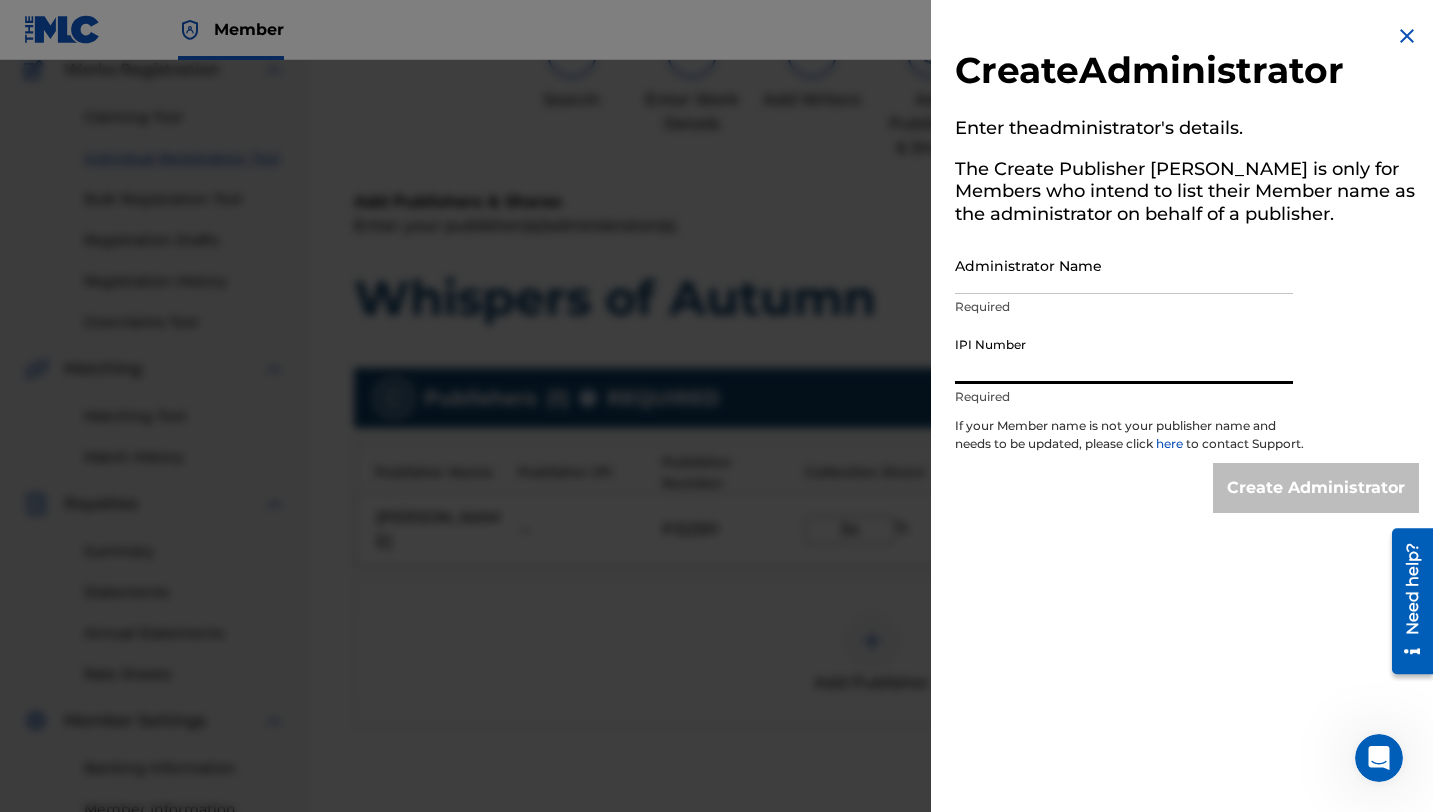 click at bounding box center (1407, 36) 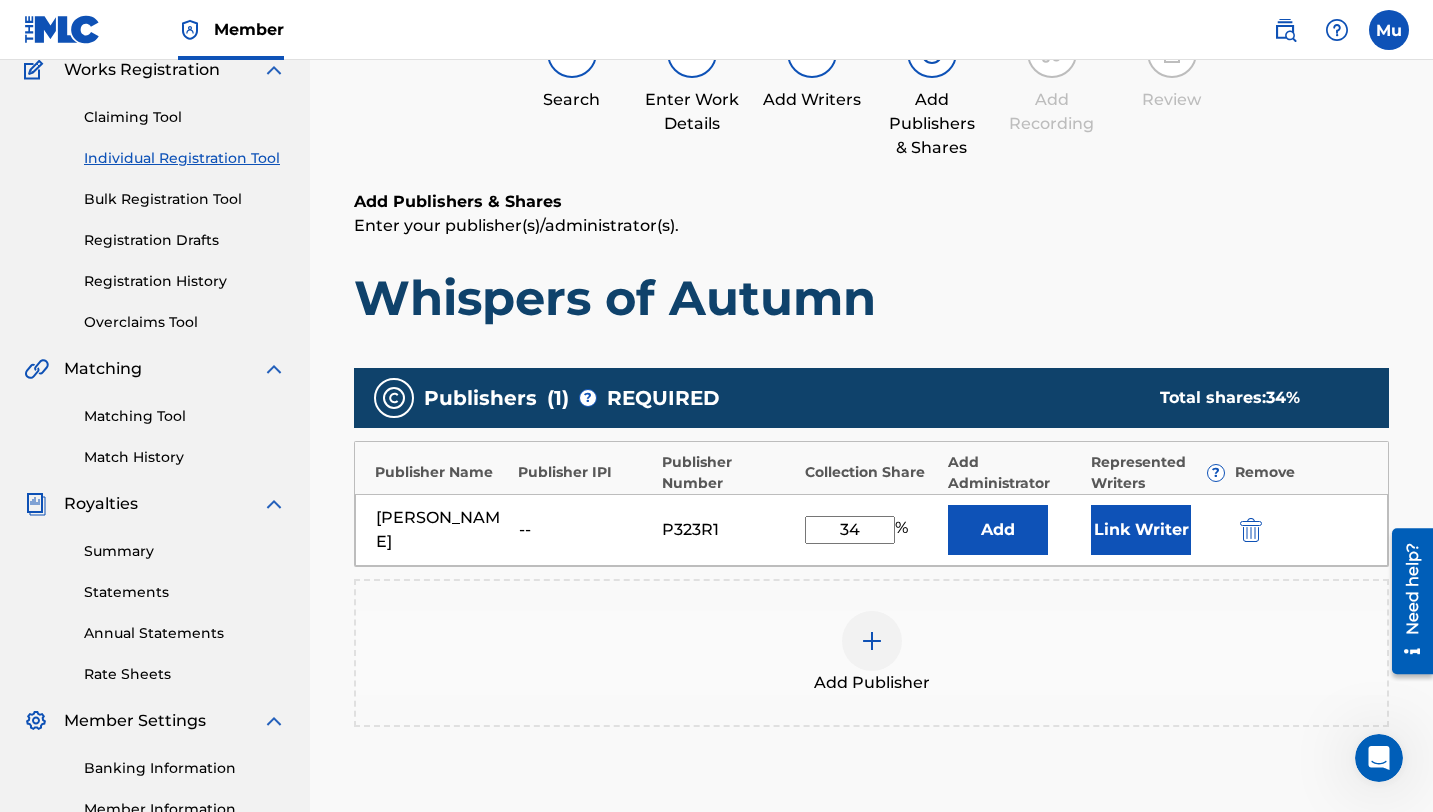 scroll, scrollTop: 435, scrollLeft: 0, axis: vertical 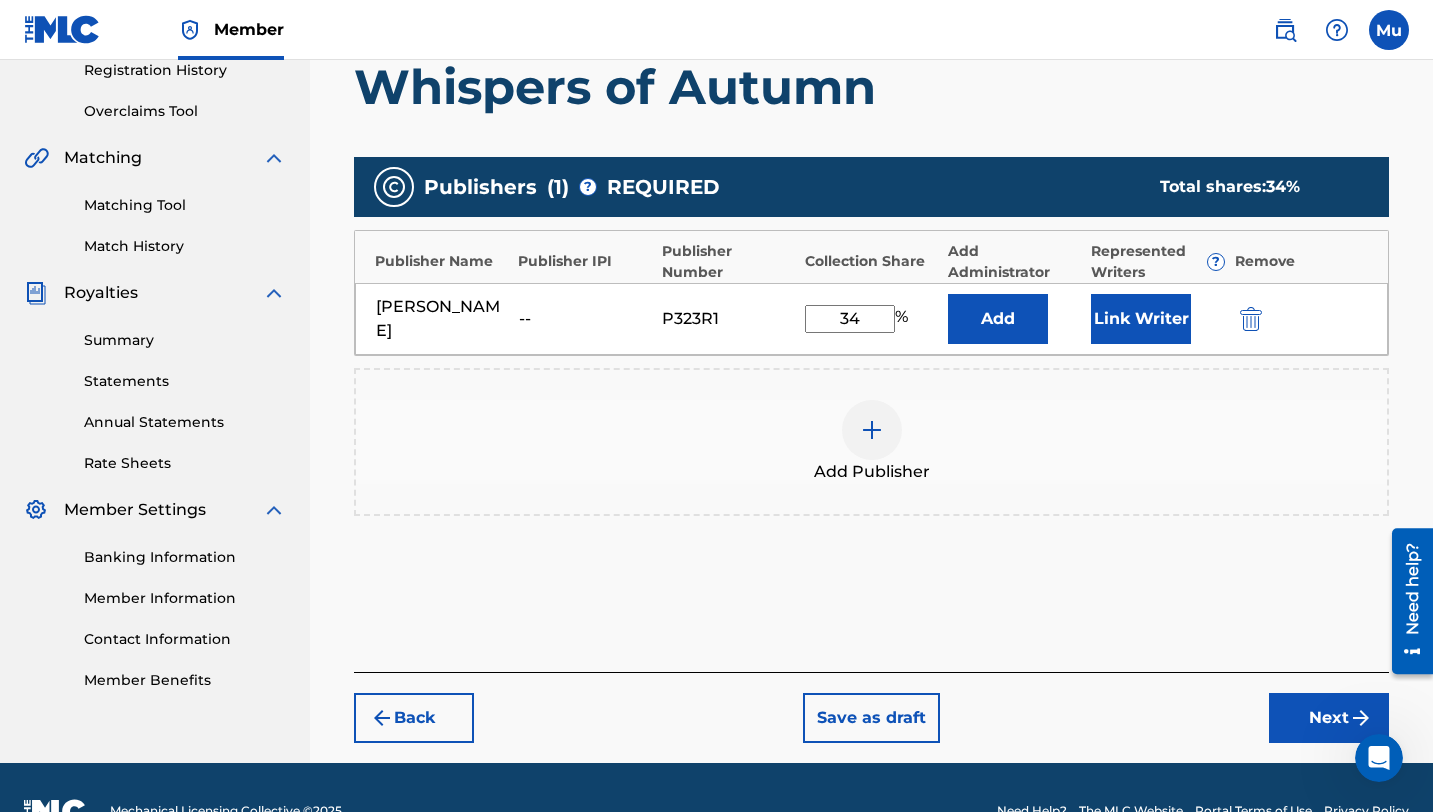 click on "Next" at bounding box center (1329, 718) 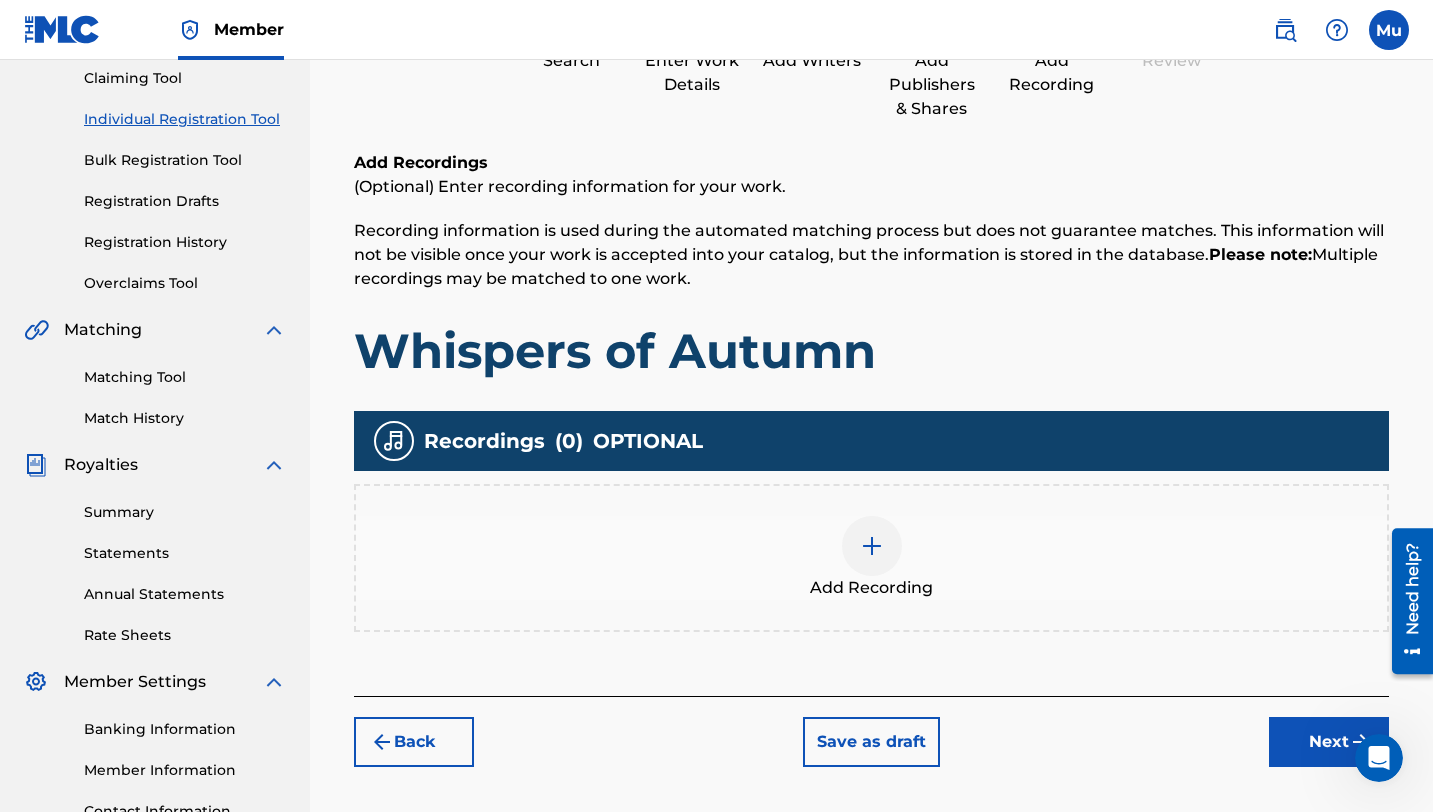 scroll, scrollTop: 90, scrollLeft: 0, axis: vertical 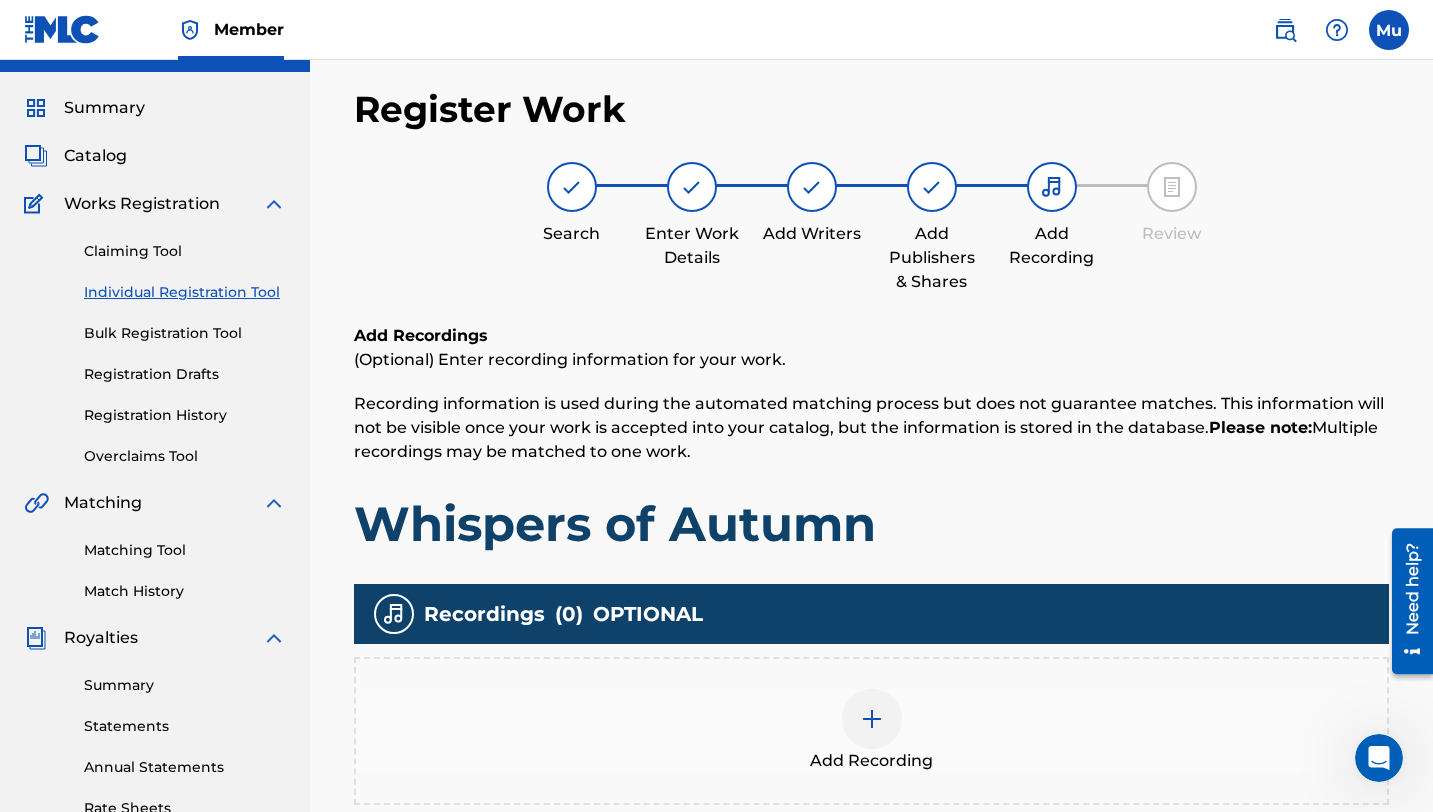 click at bounding box center (872, 719) 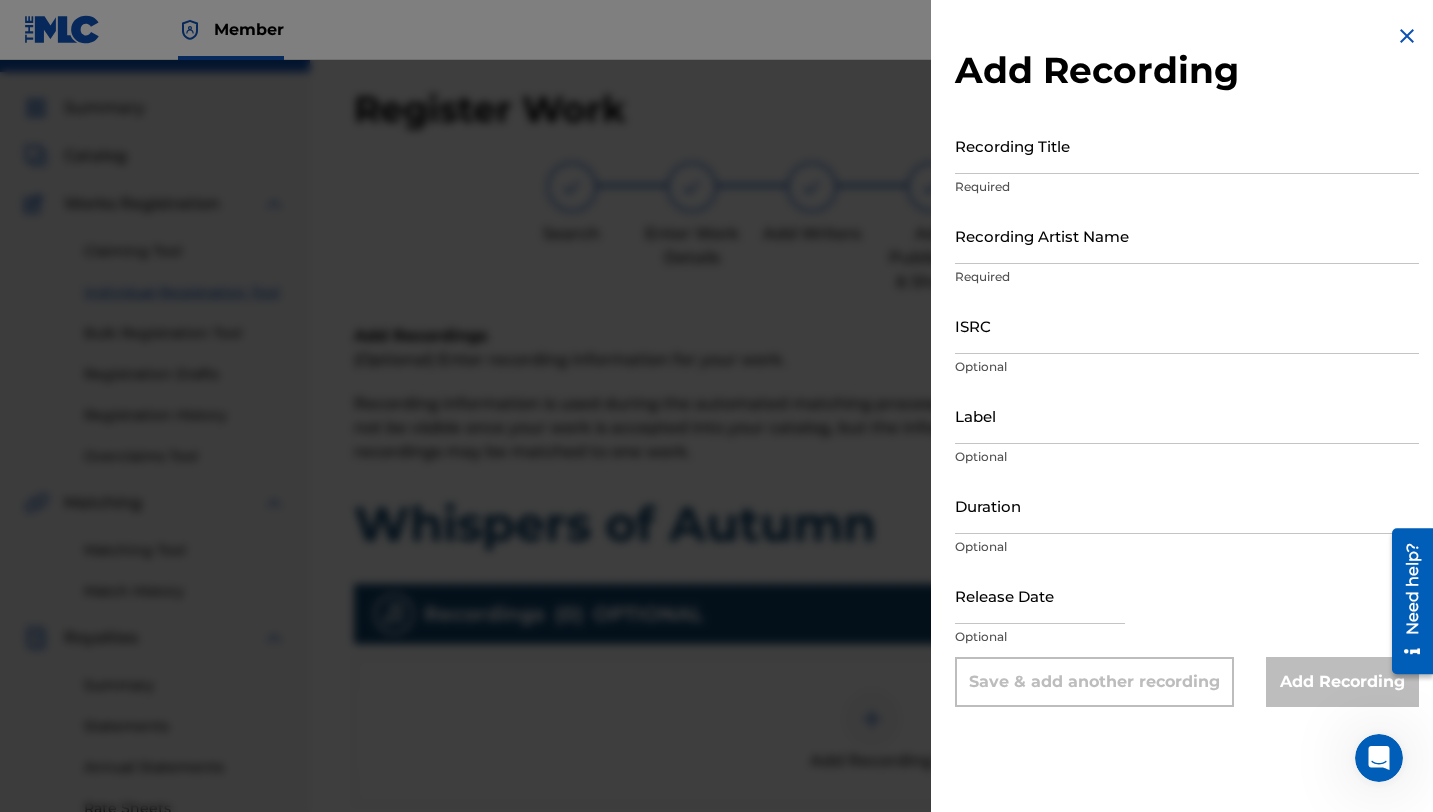 click on "Recording Title" at bounding box center (1187, 145) 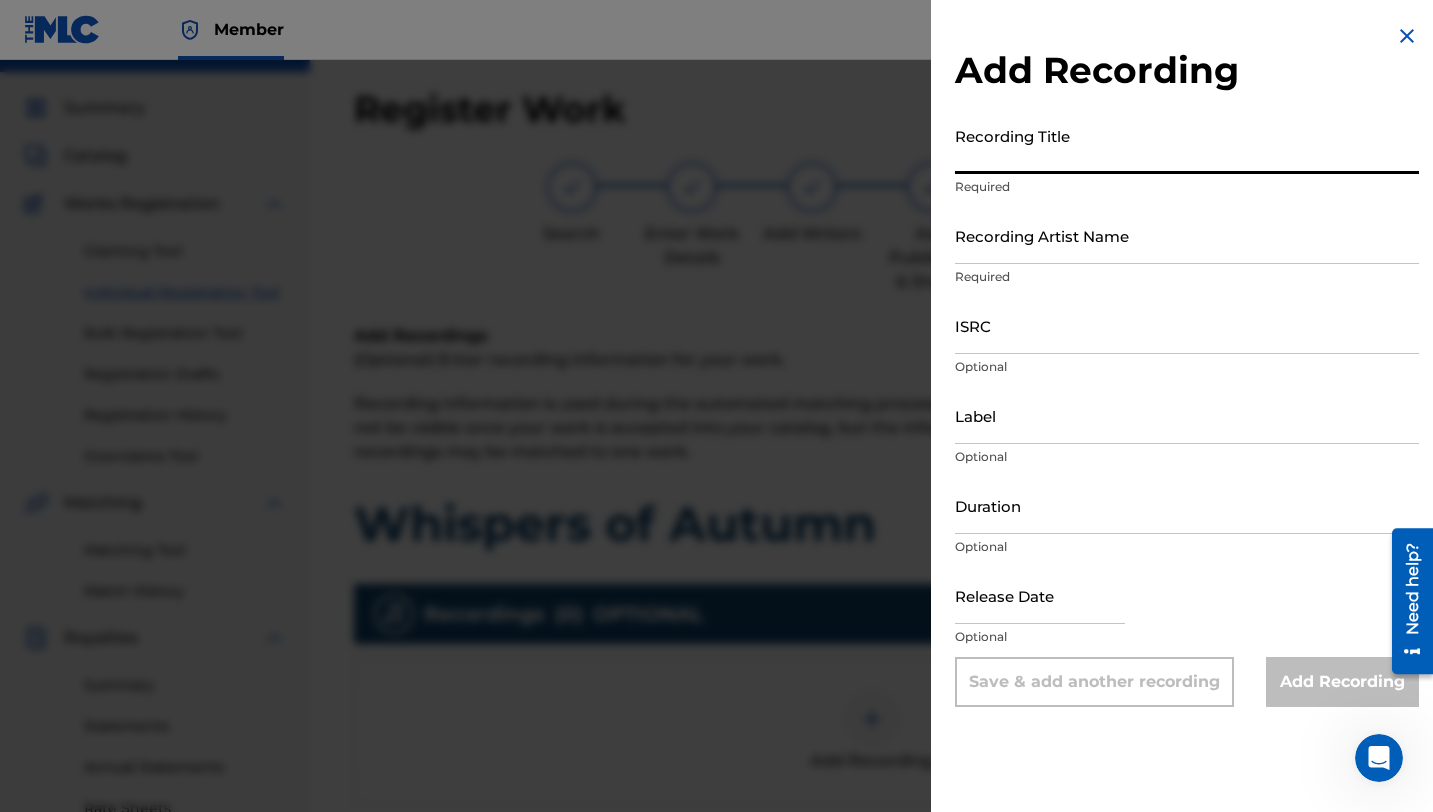 click on "ISRC" at bounding box center [1187, 325] 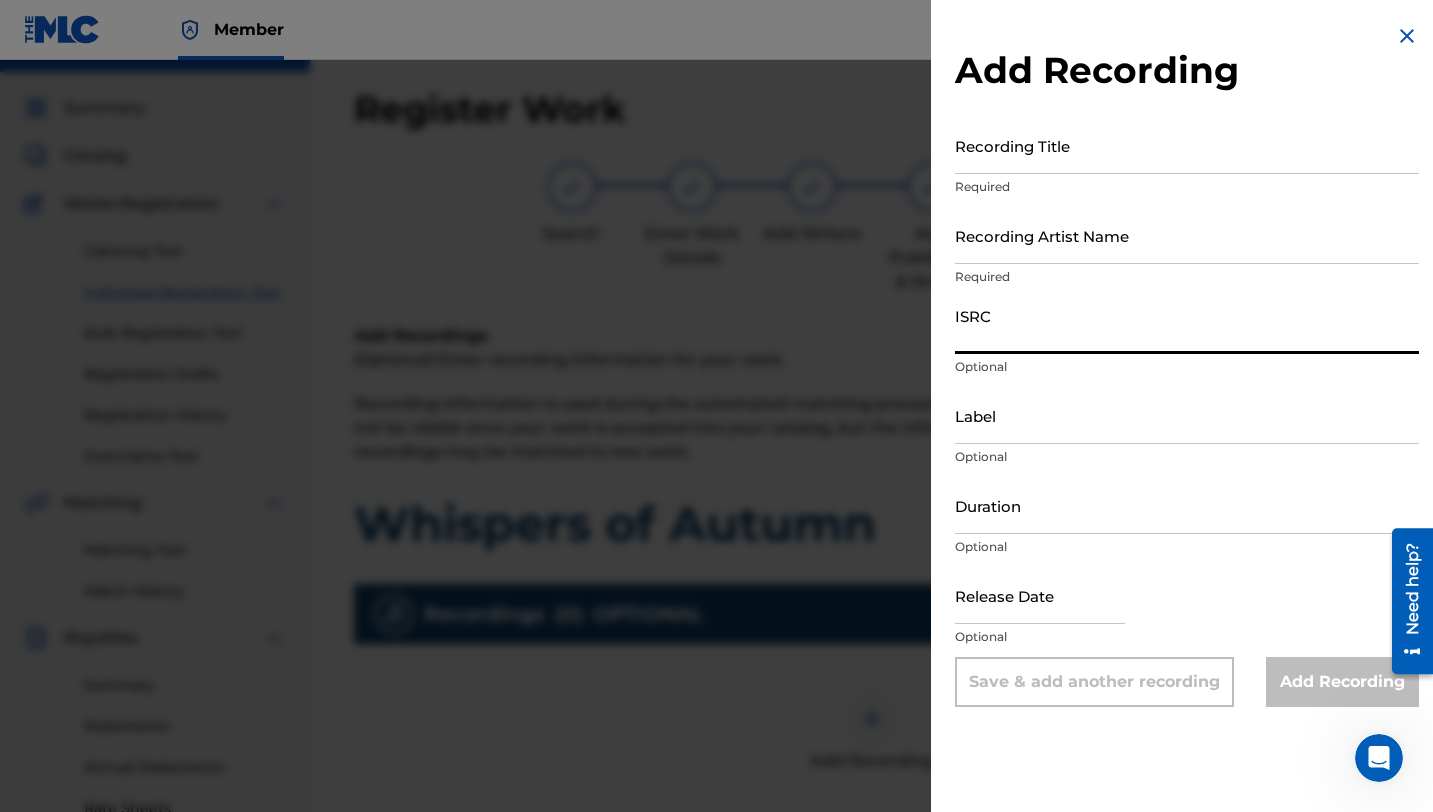 paste on "QZZ8A2351636" 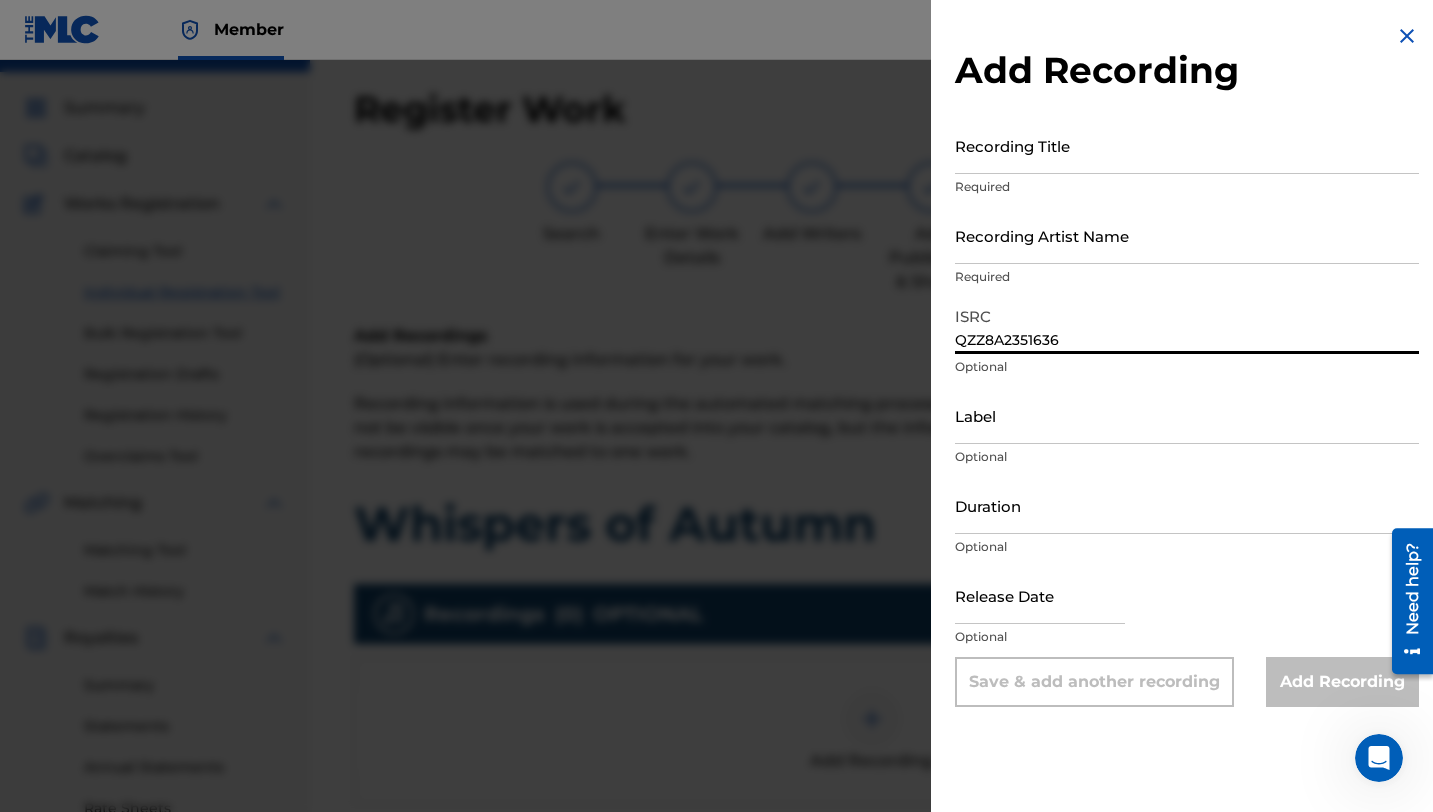 type on "QZZ8A2351636" 